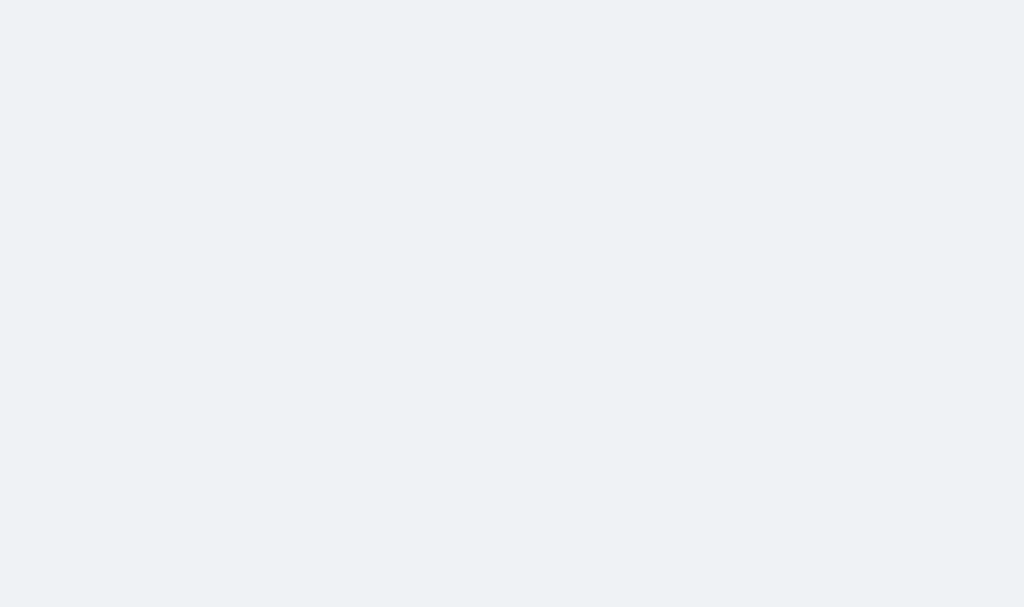 scroll, scrollTop: 0, scrollLeft: 0, axis: both 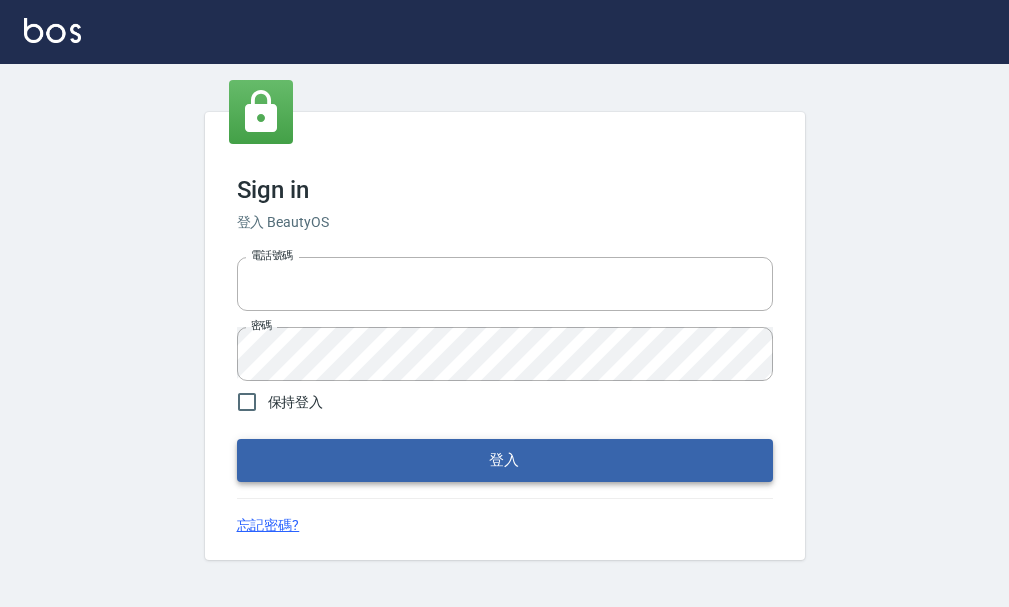 type on "25033354" 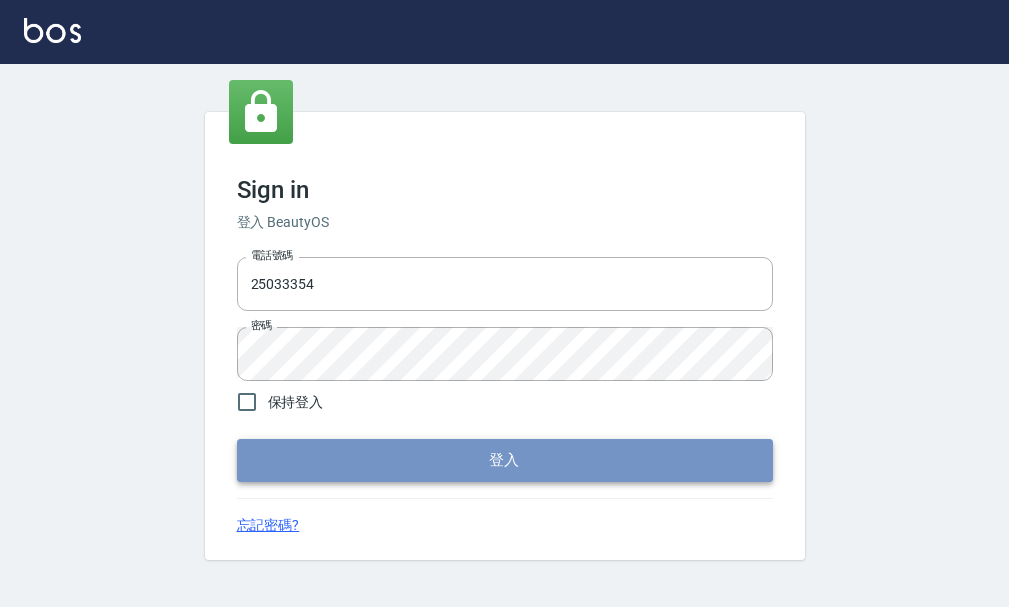 click on "登入" at bounding box center [505, 460] 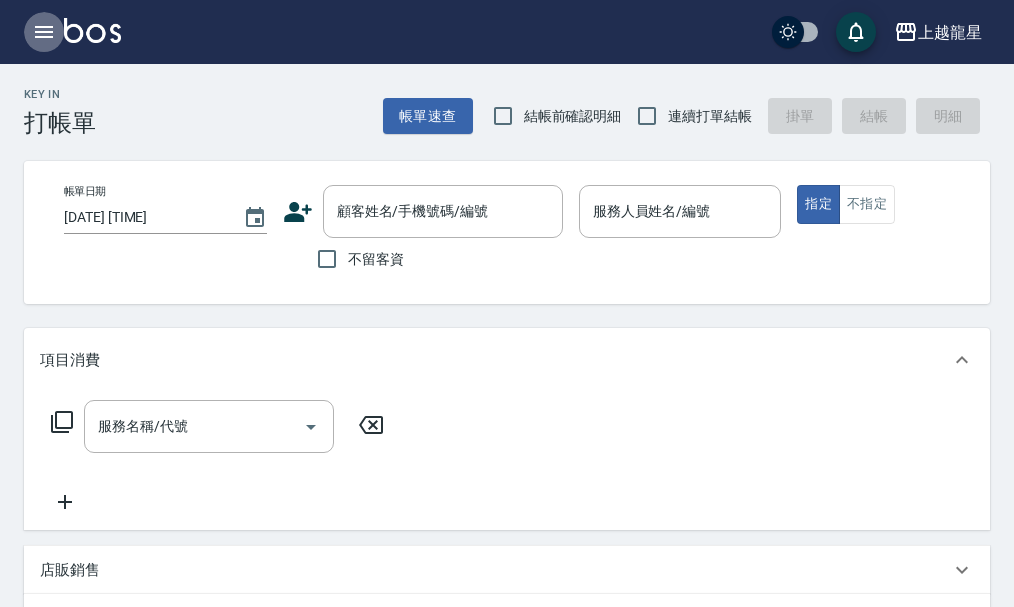 click 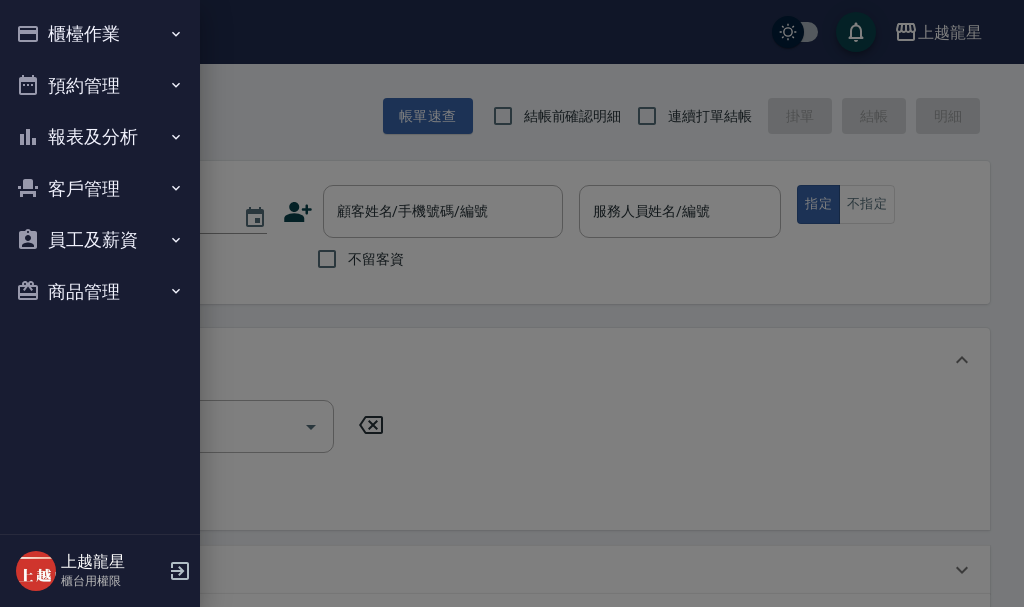 click on "預約管理" at bounding box center [100, 86] 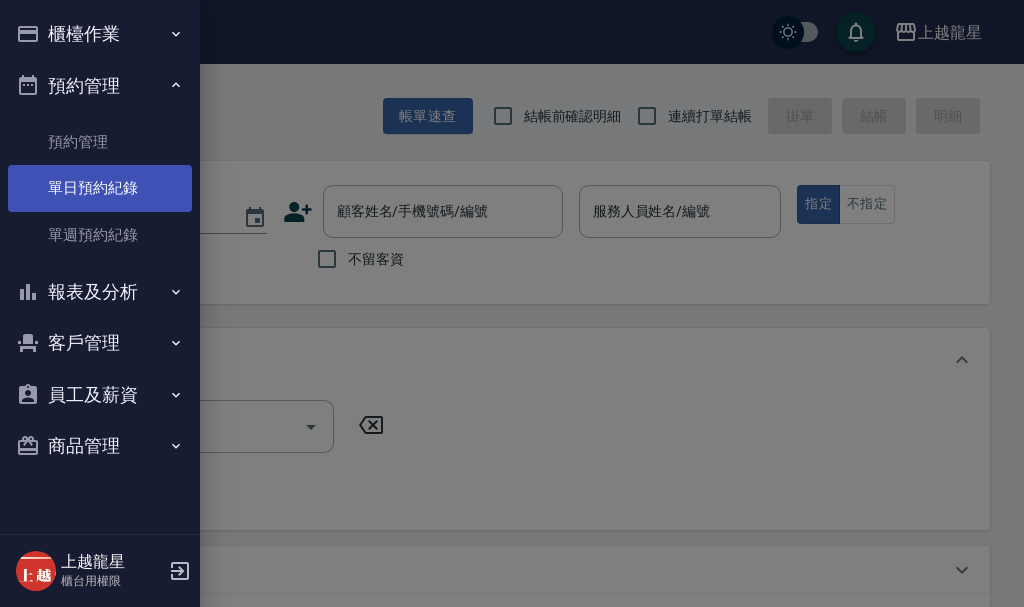 click on "單日預約紀錄" at bounding box center (100, 188) 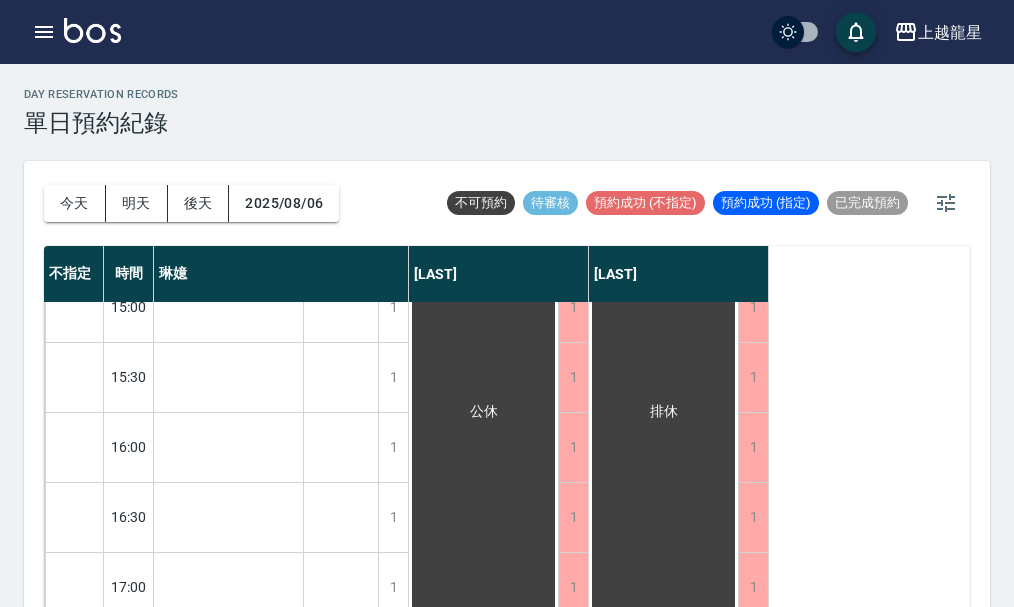 scroll, scrollTop: 400, scrollLeft: 0, axis: vertical 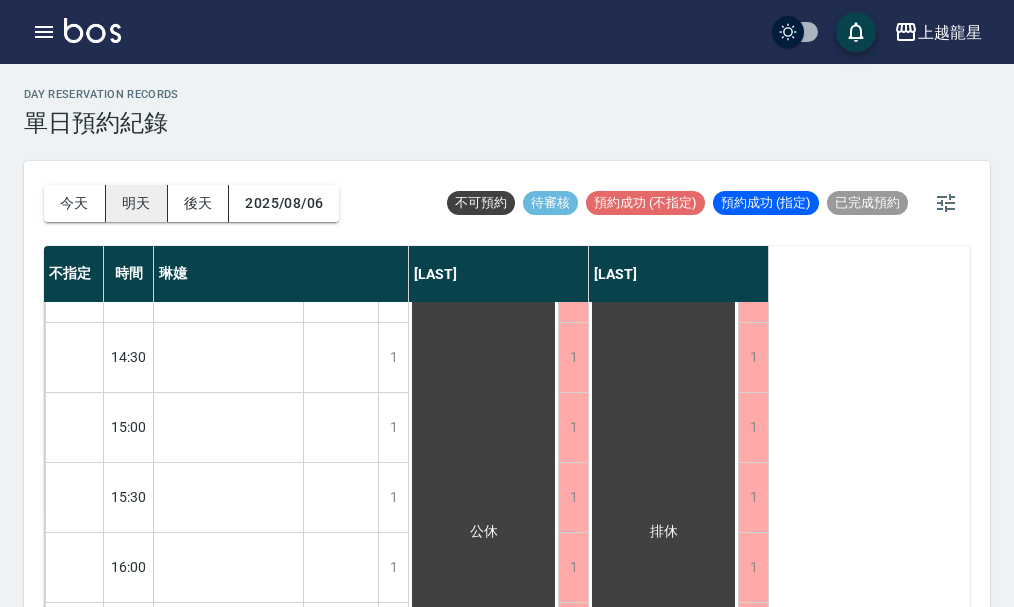 click on "明天" at bounding box center [137, 203] 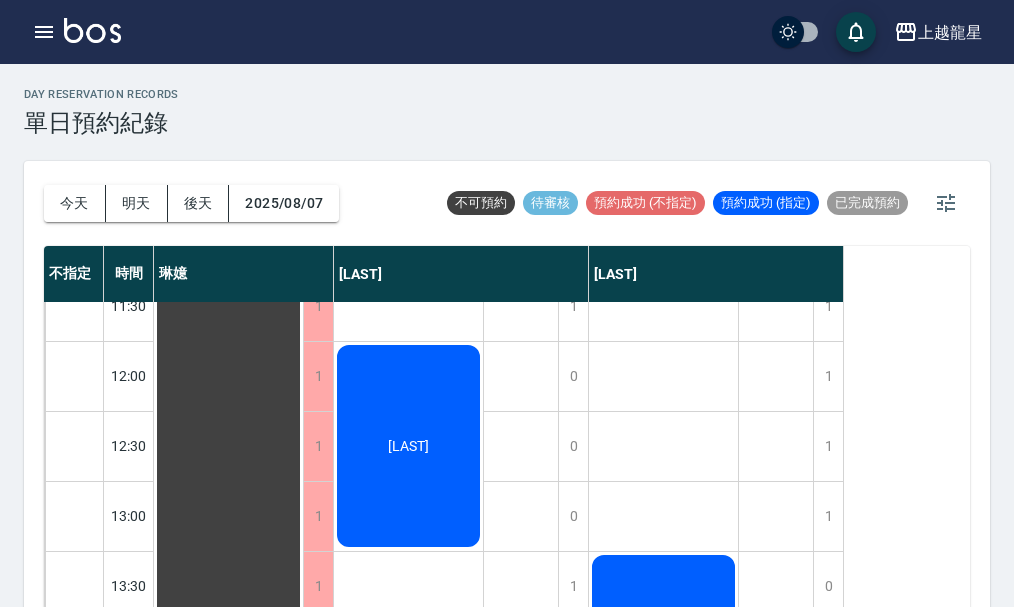 scroll, scrollTop: 0, scrollLeft: 0, axis: both 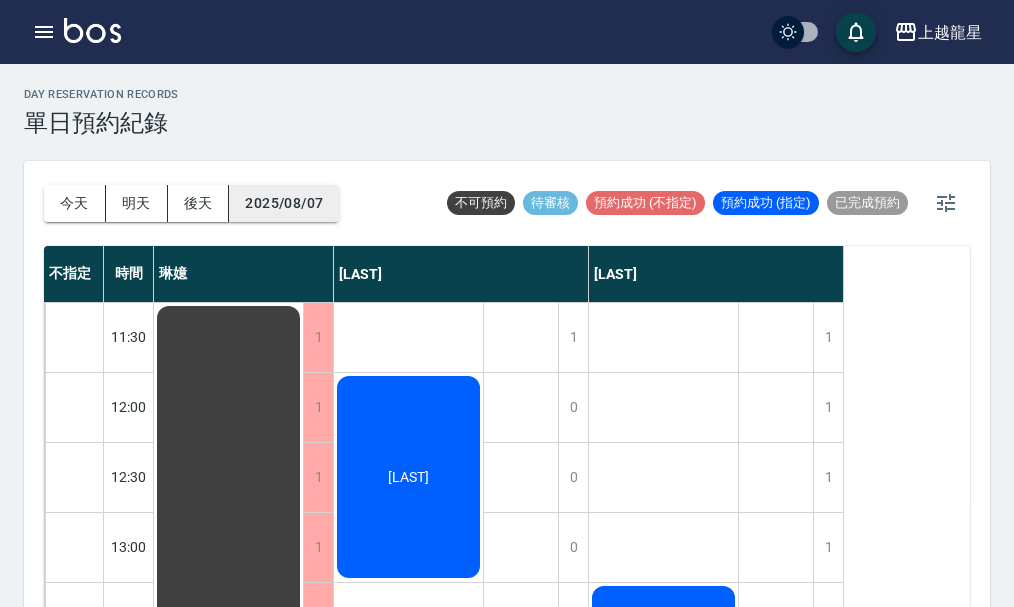 click on "2025/08/07" at bounding box center [284, 203] 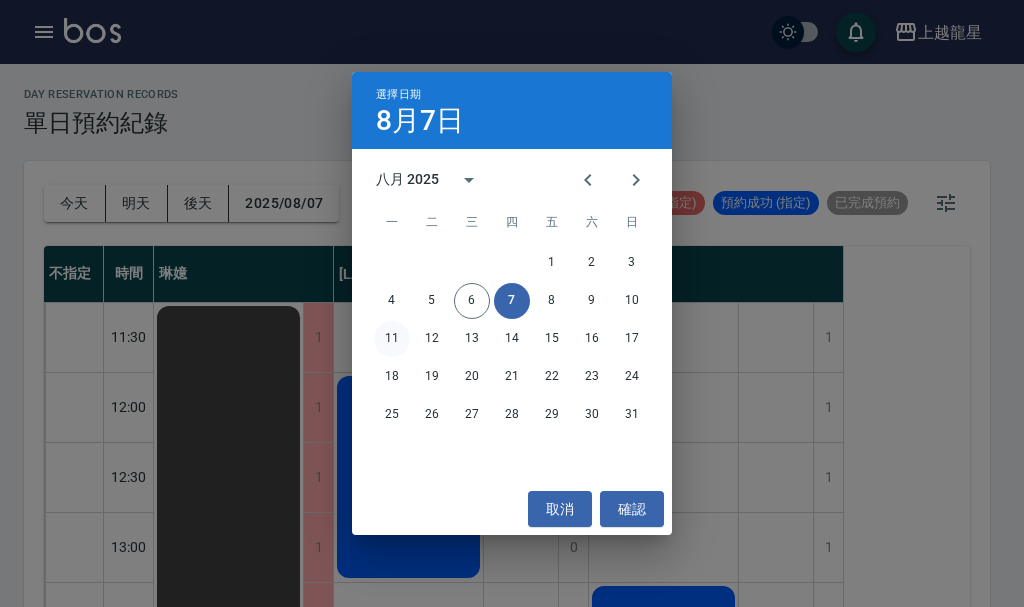 click on "11" at bounding box center (392, 339) 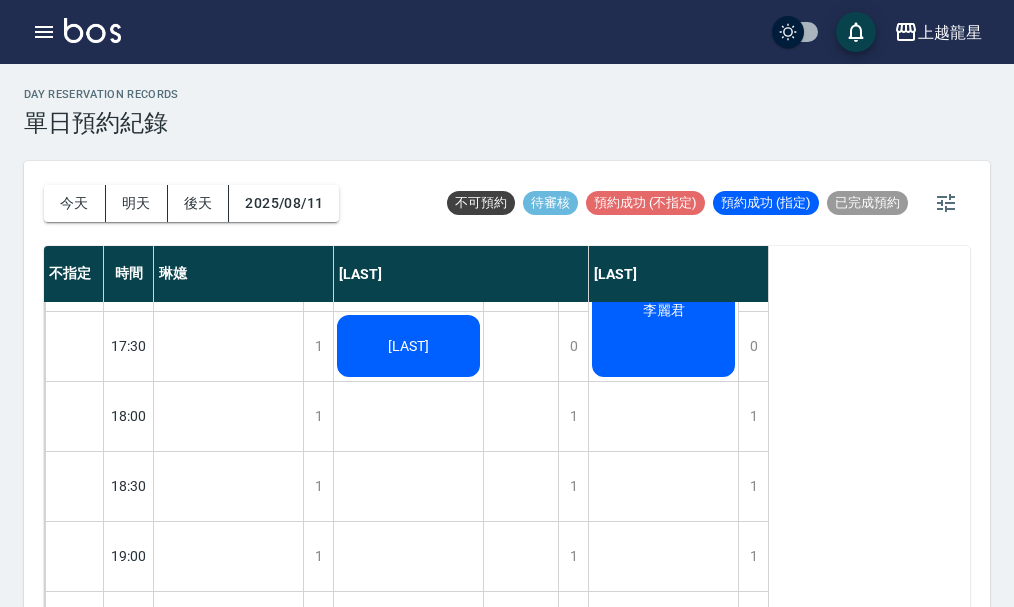 scroll, scrollTop: 968, scrollLeft: 0, axis: vertical 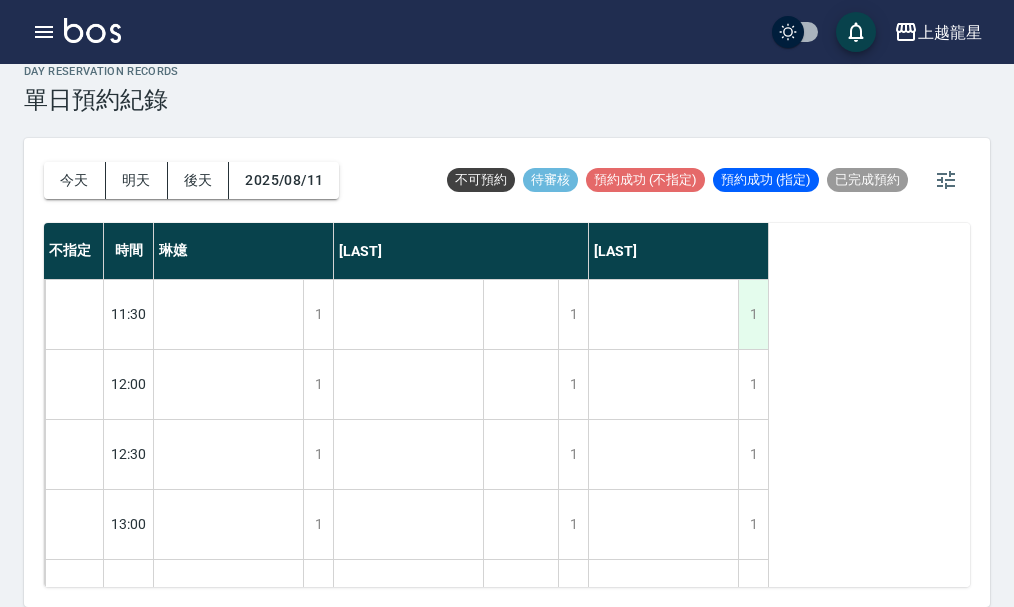 click on "1" at bounding box center [753, 314] 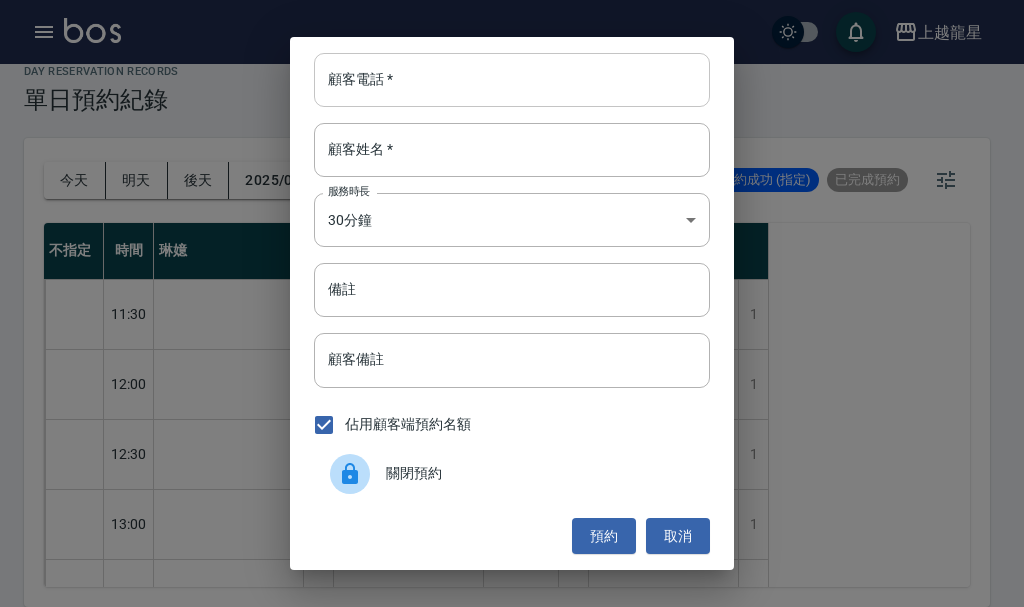 click on "顧客電話   *" at bounding box center (512, 80) 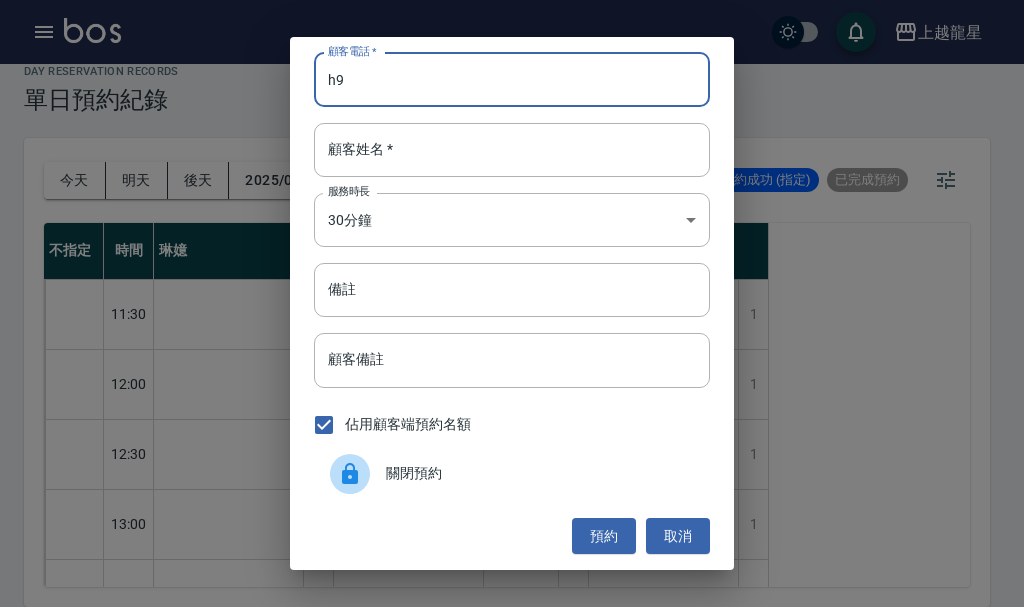 type on "h" 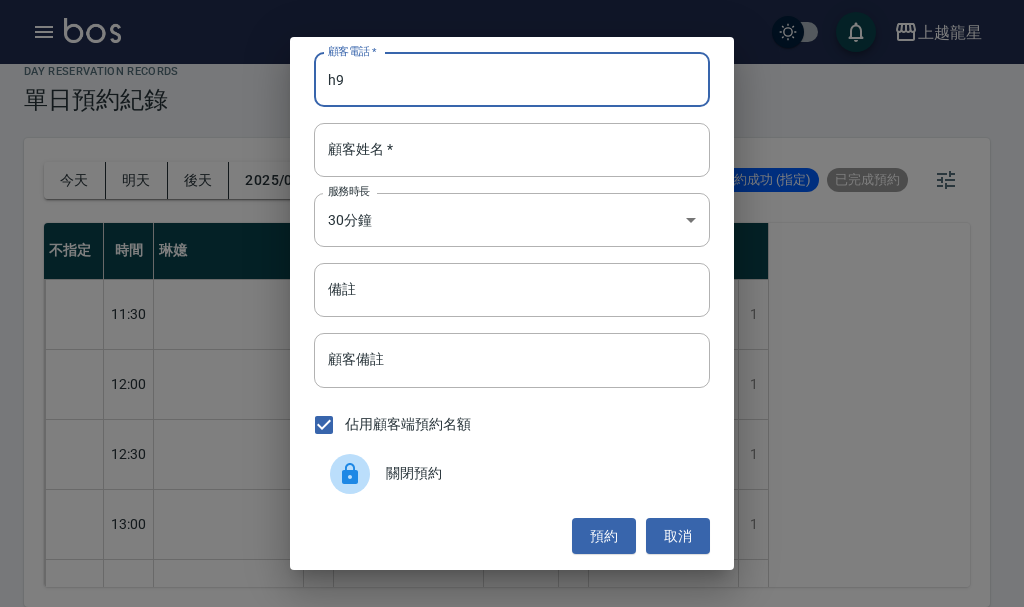 type on "h" 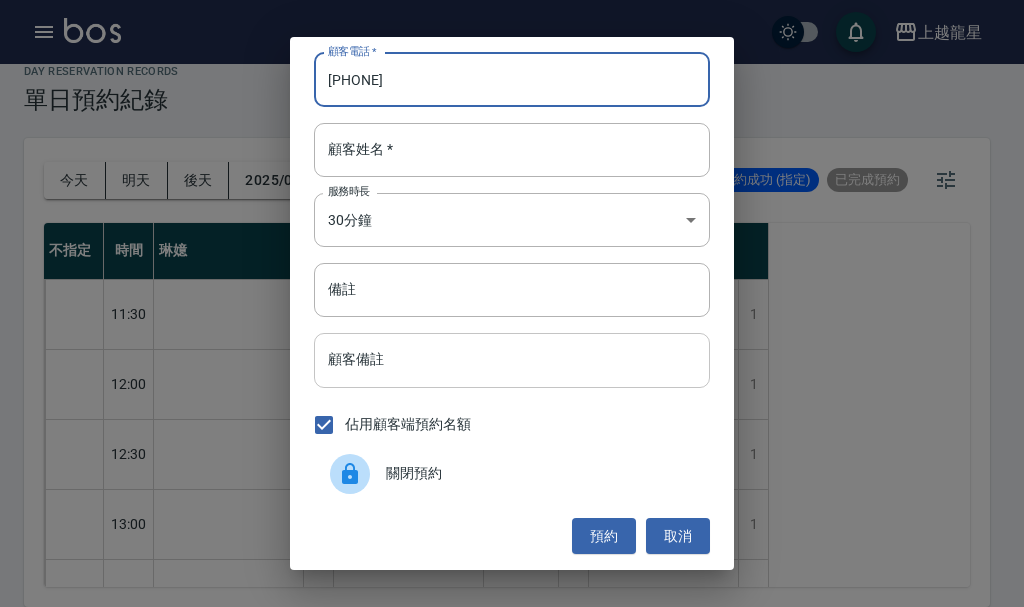 type on "0952735660" 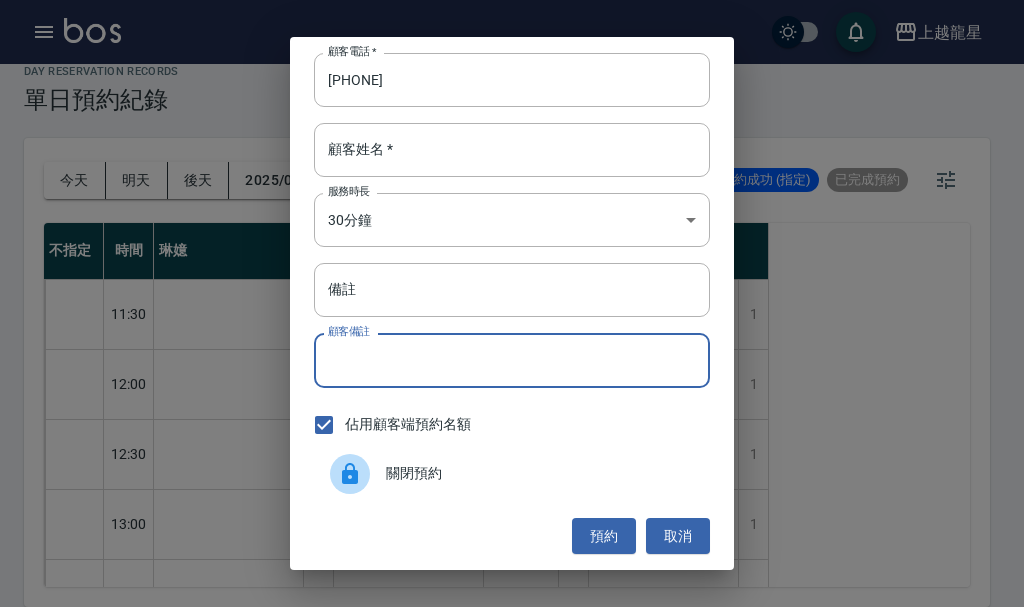 click on "顧客備註" at bounding box center [512, 360] 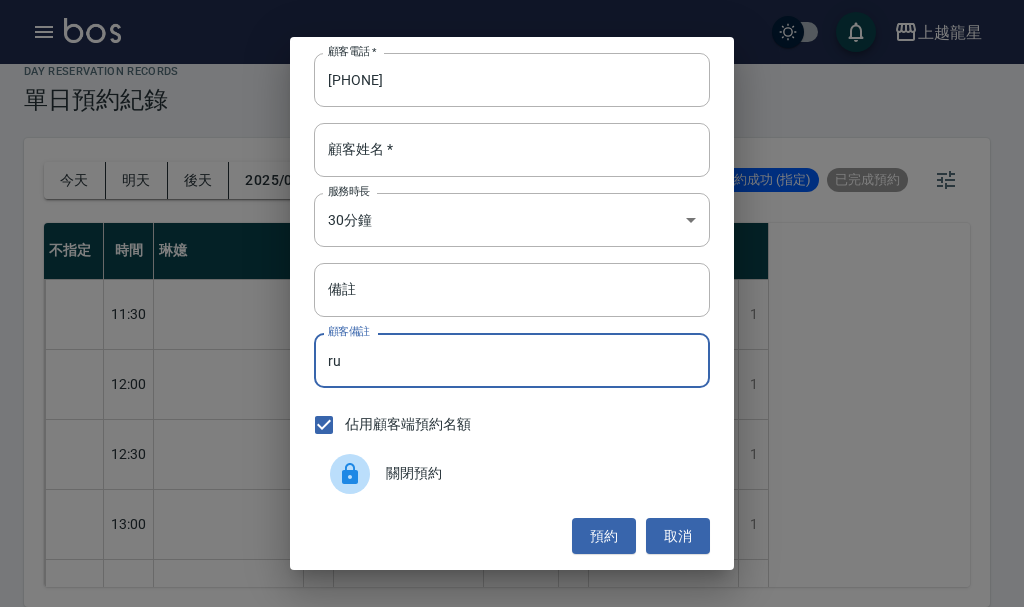 type on "r" 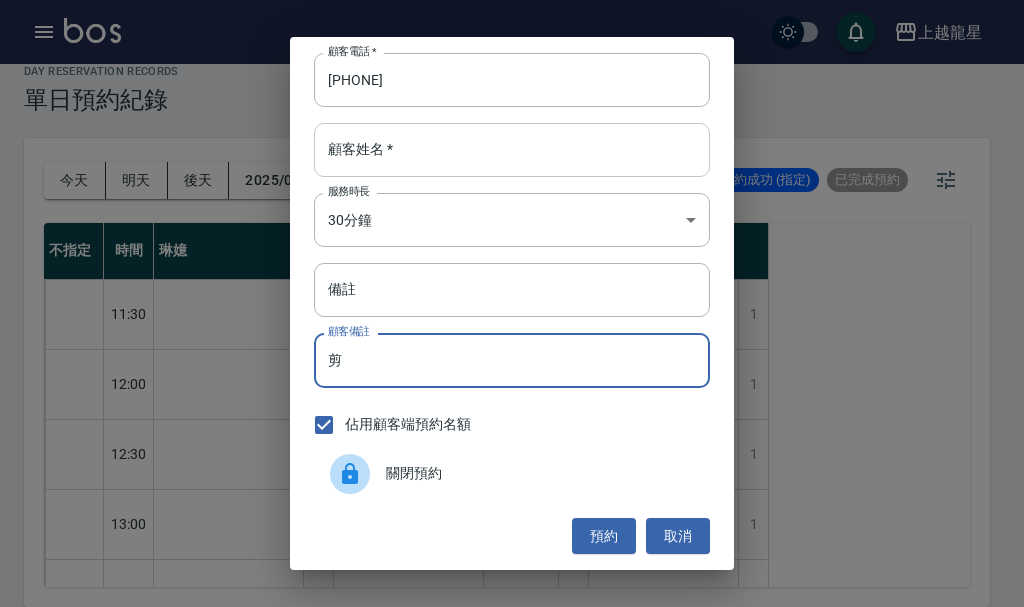 type on "剪" 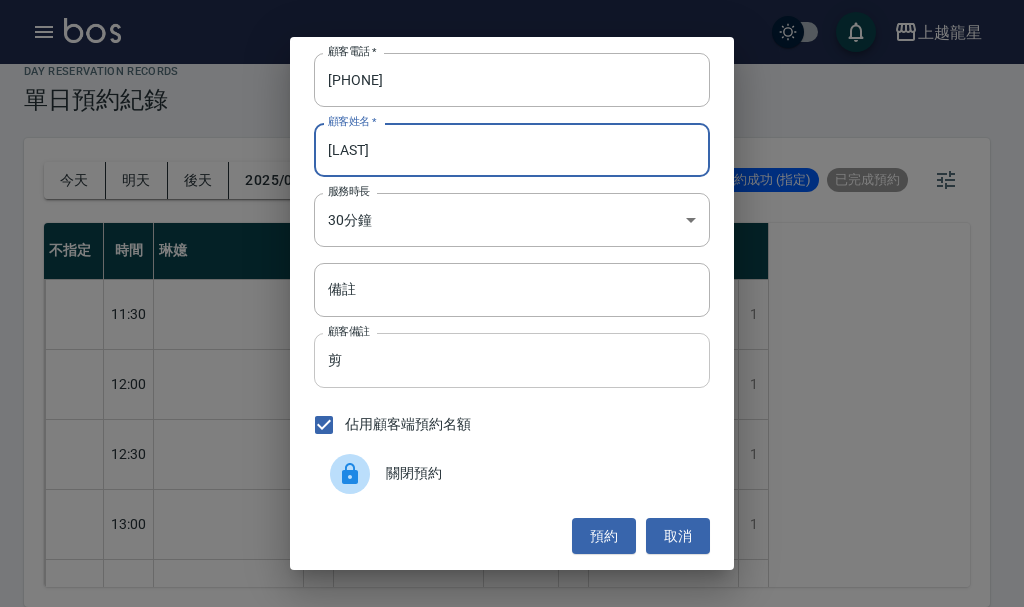 type on "蔡小姐" 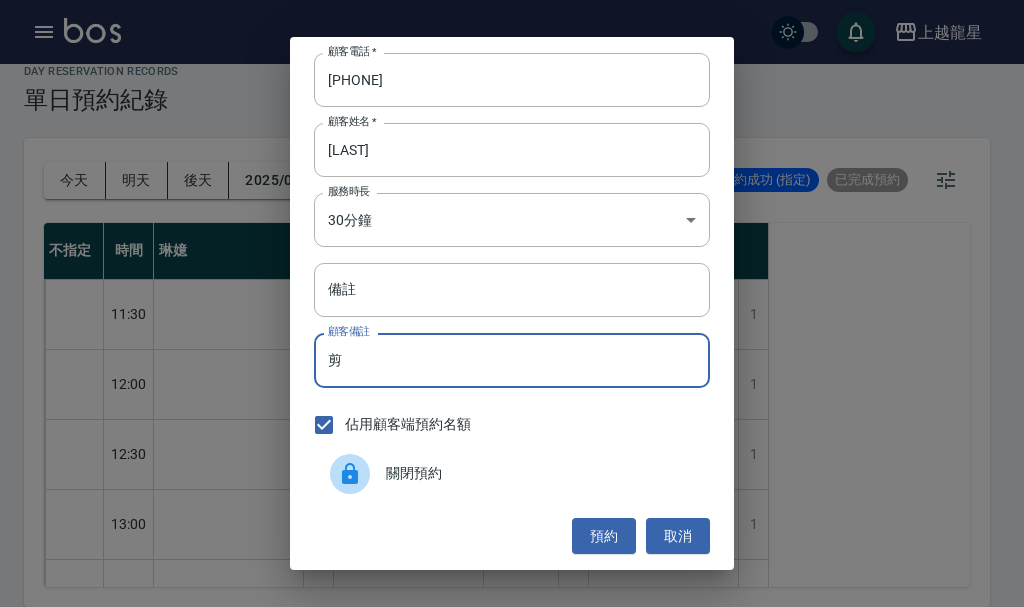 drag, startPoint x: 357, startPoint y: 355, endPoint x: 316, endPoint y: 376, distance: 46.06517 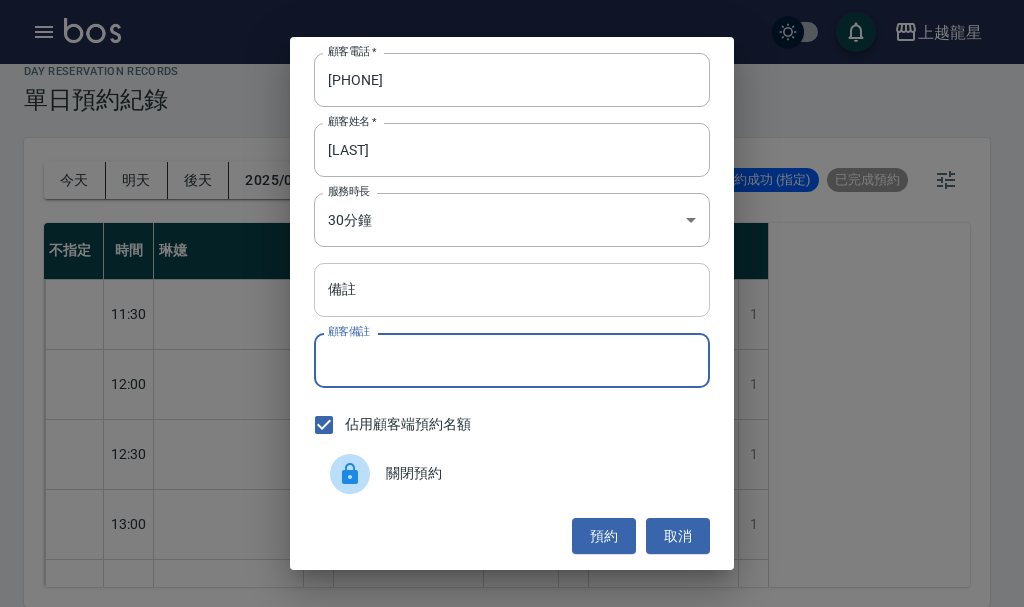 type 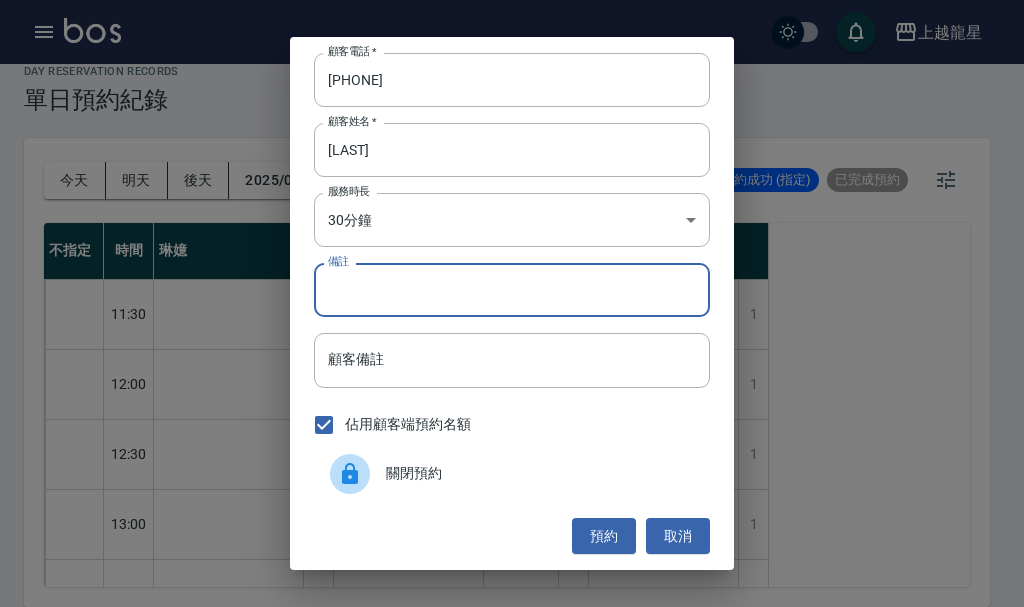 paste on "剪" 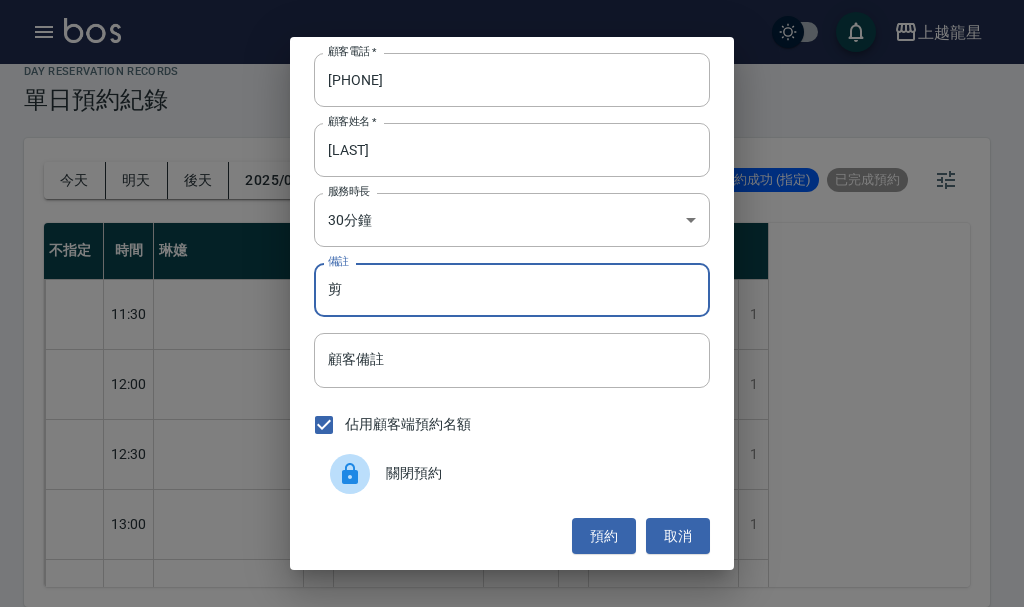 click on "剪" at bounding box center [512, 290] 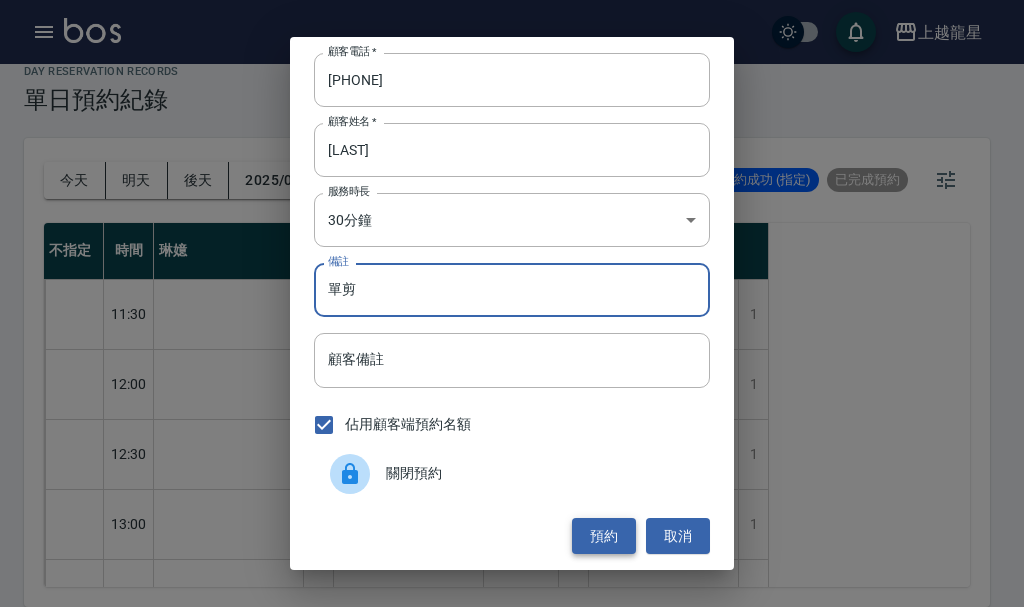type on "單剪" 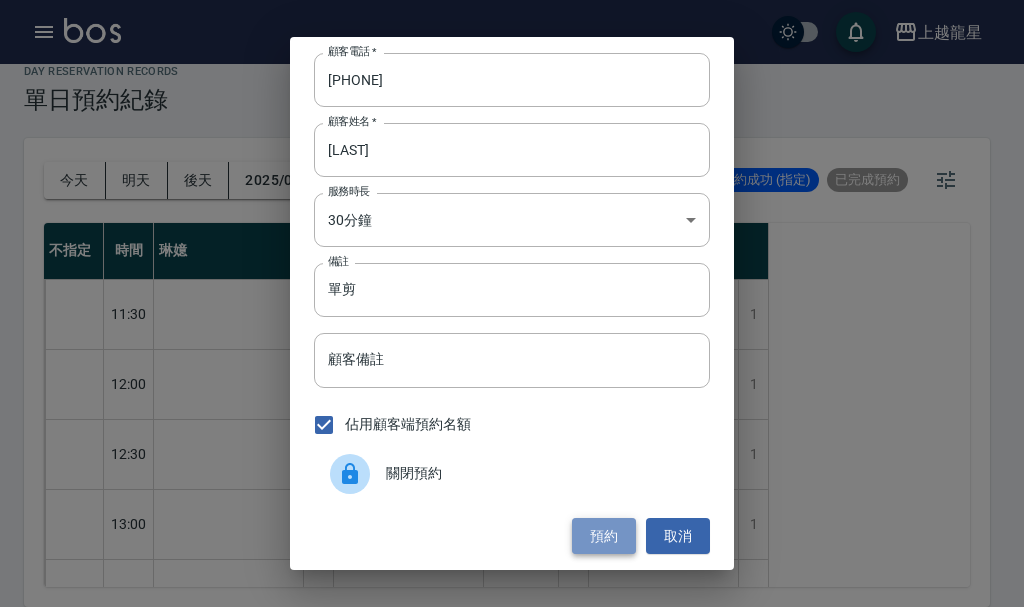 click on "預約" at bounding box center [604, 536] 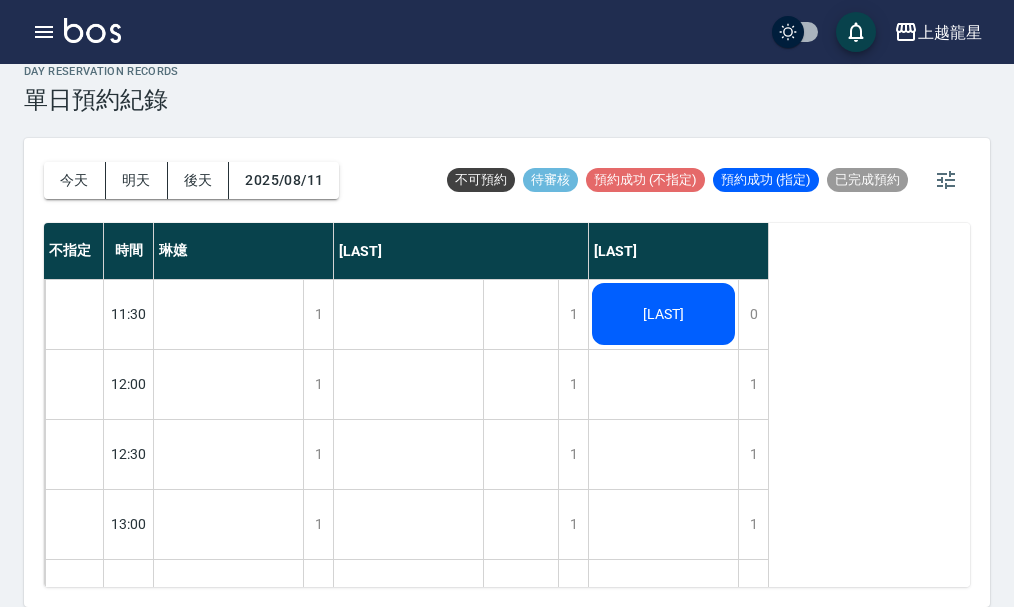 click on "蔡瑪琍" at bounding box center [228, 1504] 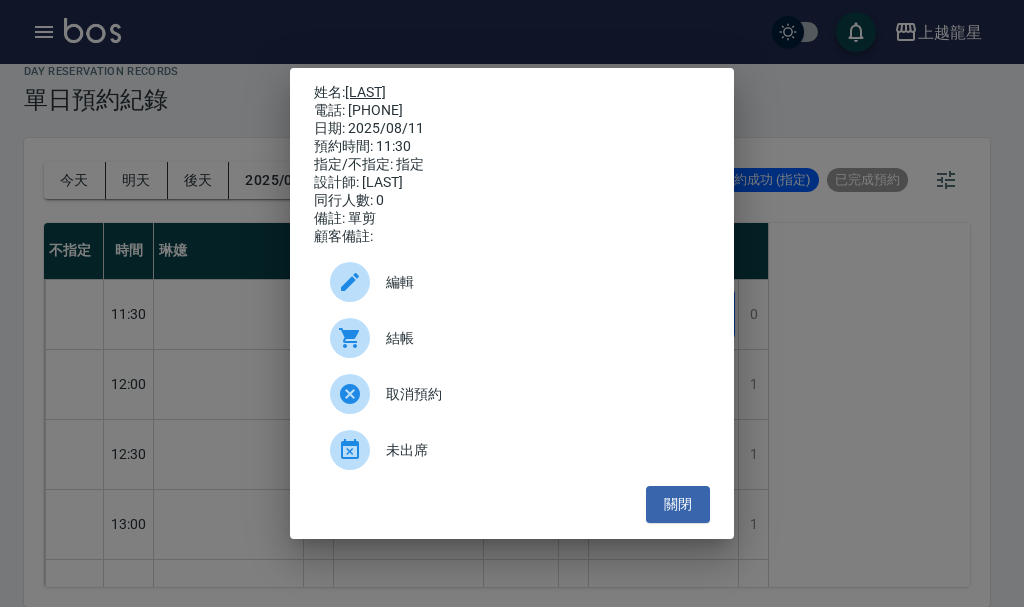 click on "蔡瑪琍" at bounding box center [365, 92] 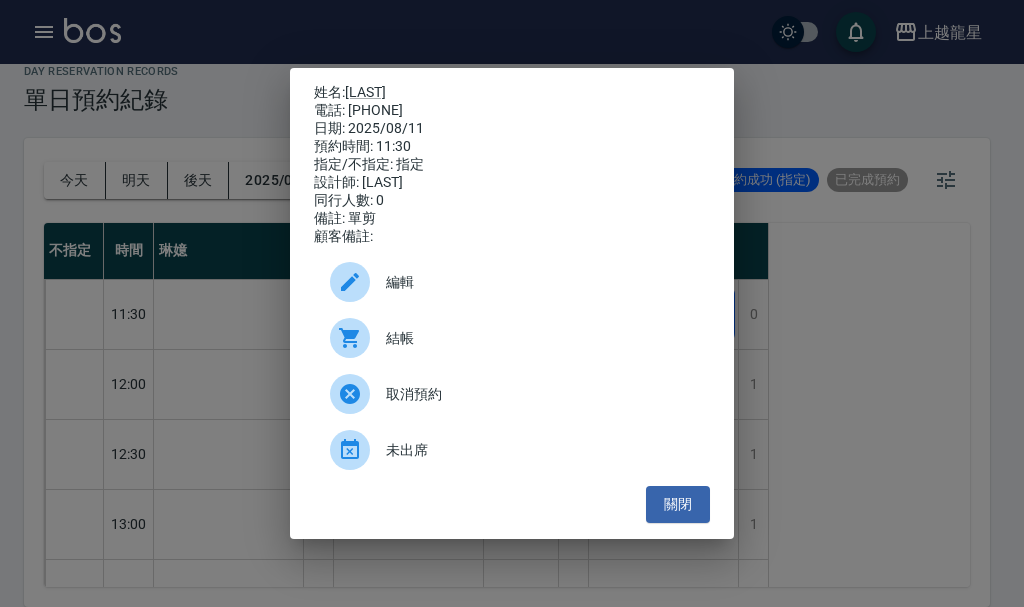 click on "姓名:  蔡瑪琍 電話: 0952735660 日期: 2025/08/11 預約時間: 11:30 指定/不指定: 指定 設計師: 曾雅君 同行人數: 0 備註: 單剪 顧客備註:  編輯 結帳 取消預約 未出席 關閉" at bounding box center [512, 303] 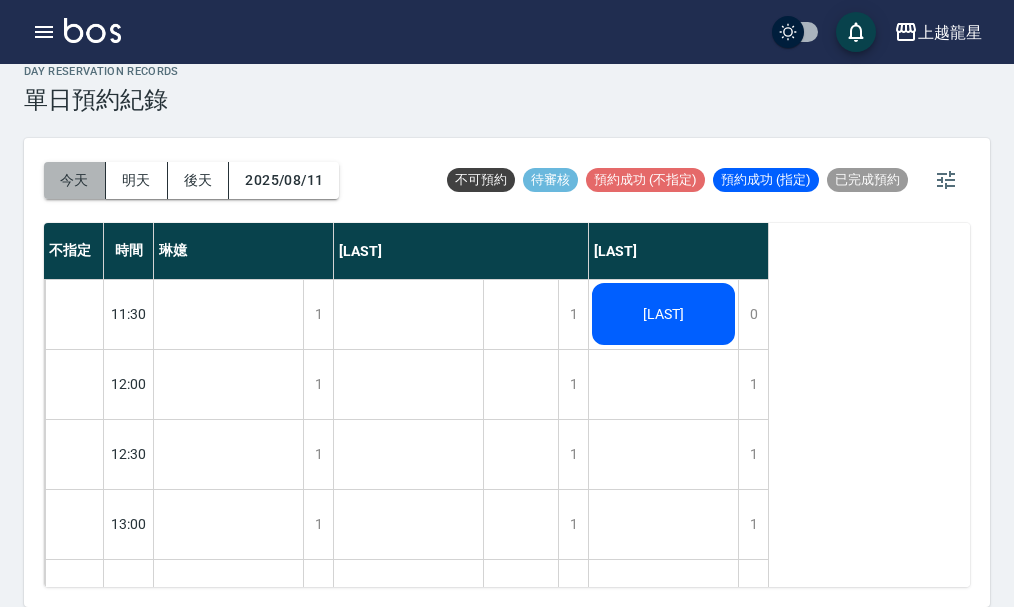 click on "今天" at bounding box center (75, 180) 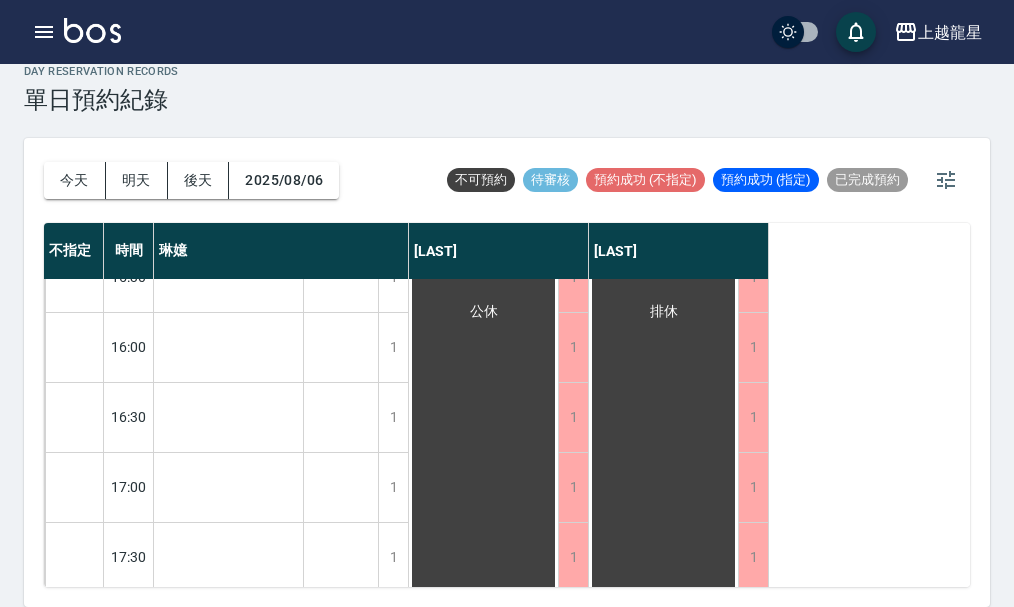 scroll, scrollTop: 600, scrollLeft: 0, axis: vertical 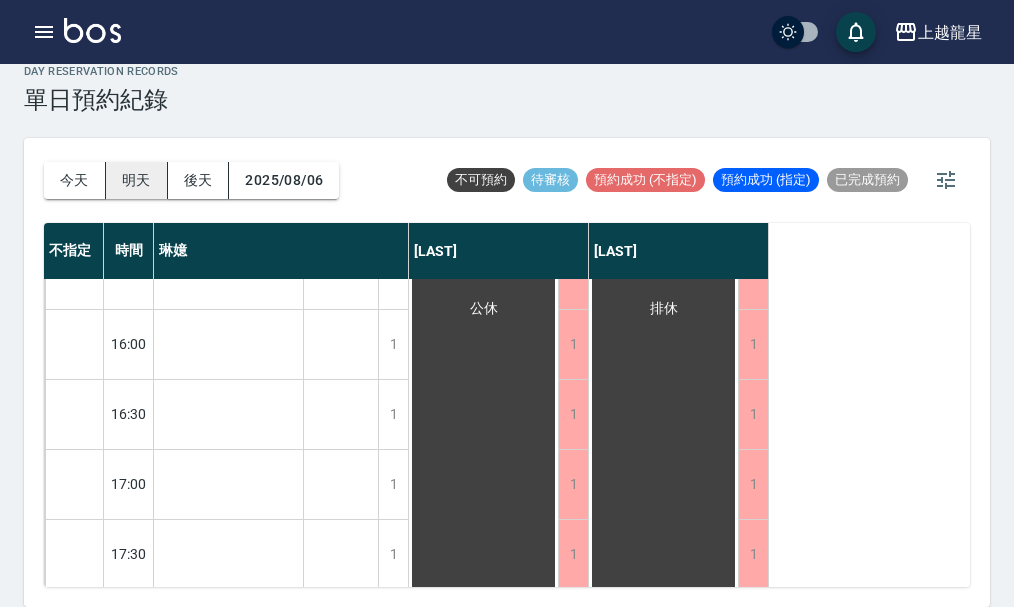 click on "明天" at bounding box center [137, 180] 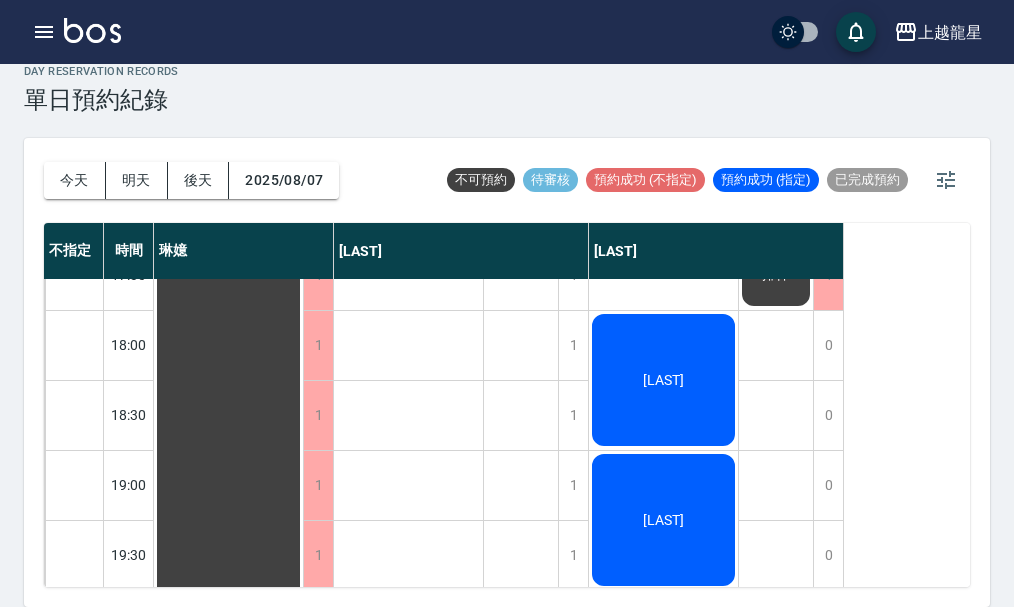 scroll, scrollTop: 968, scrollLeft: 0, axis: vertical 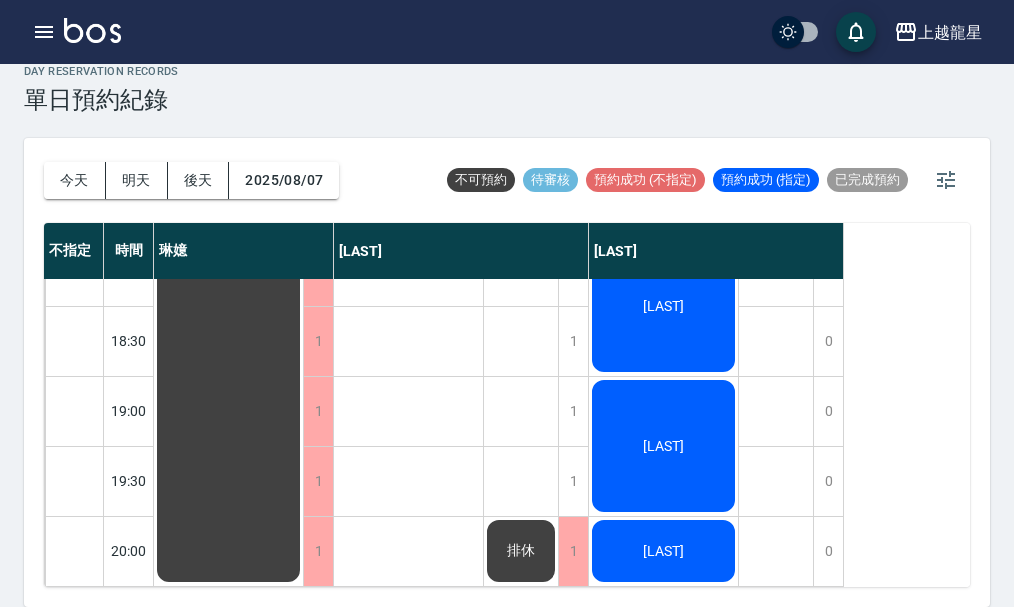 click on "今天" at bounding box center [75, 180] 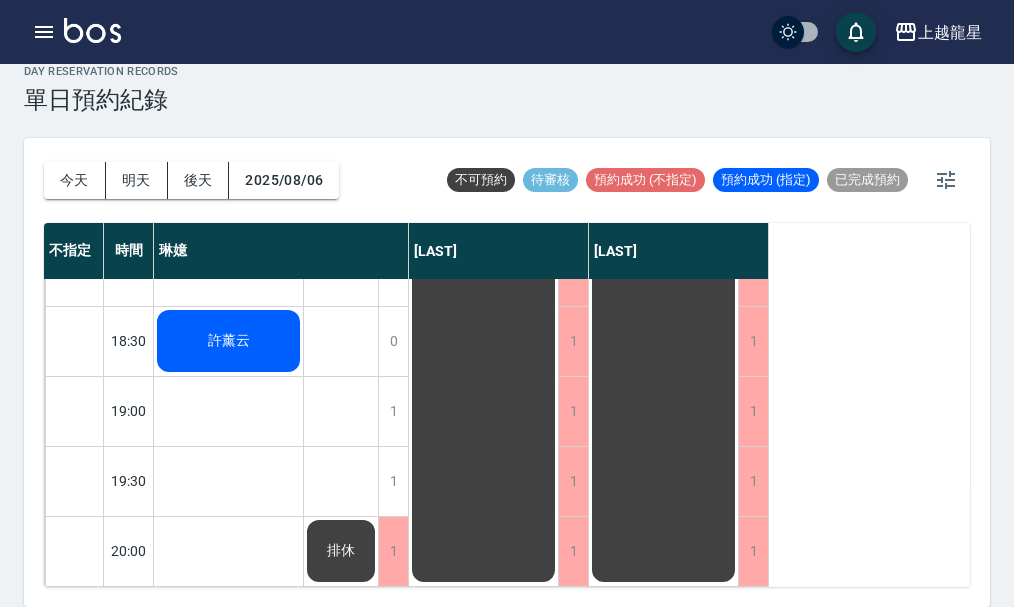 drag, startPoint x: 85, startPoint y: 49, endPoint x: 104, endPoint y: 37, distance: 22.472204 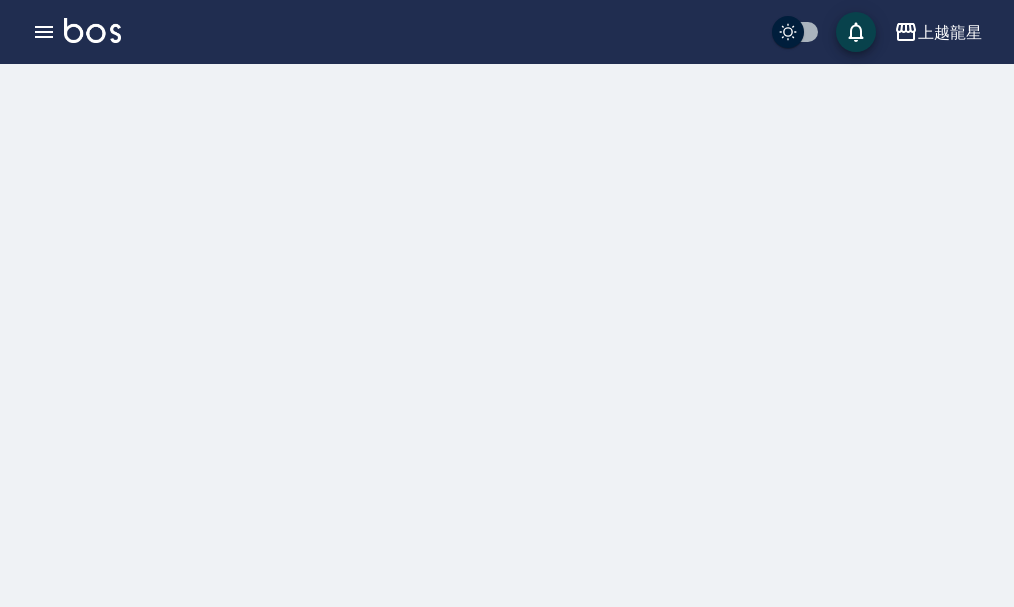scroll, scrollTop: 0, scrollLeft: 0, axis: both 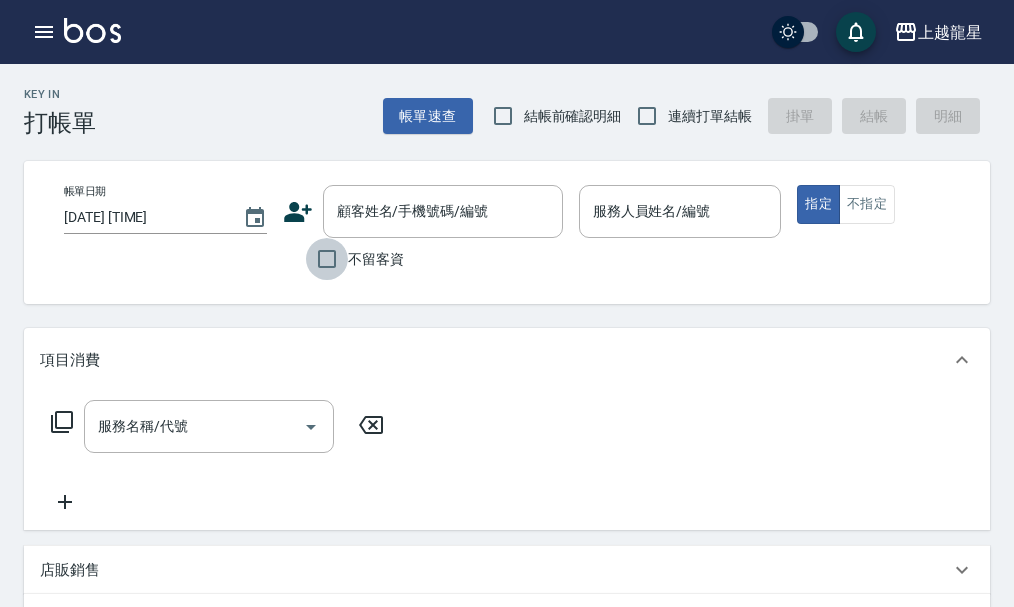 click on "不留客資" at bounding box center [327, 259] 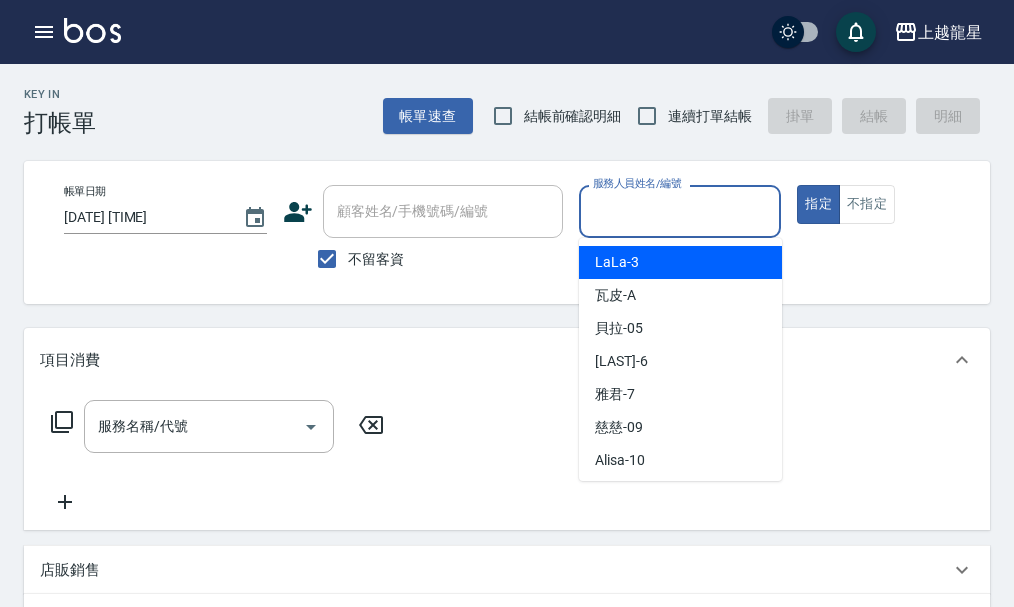 click on "服務人員姓名/編號" at bounding box center [680, 211] 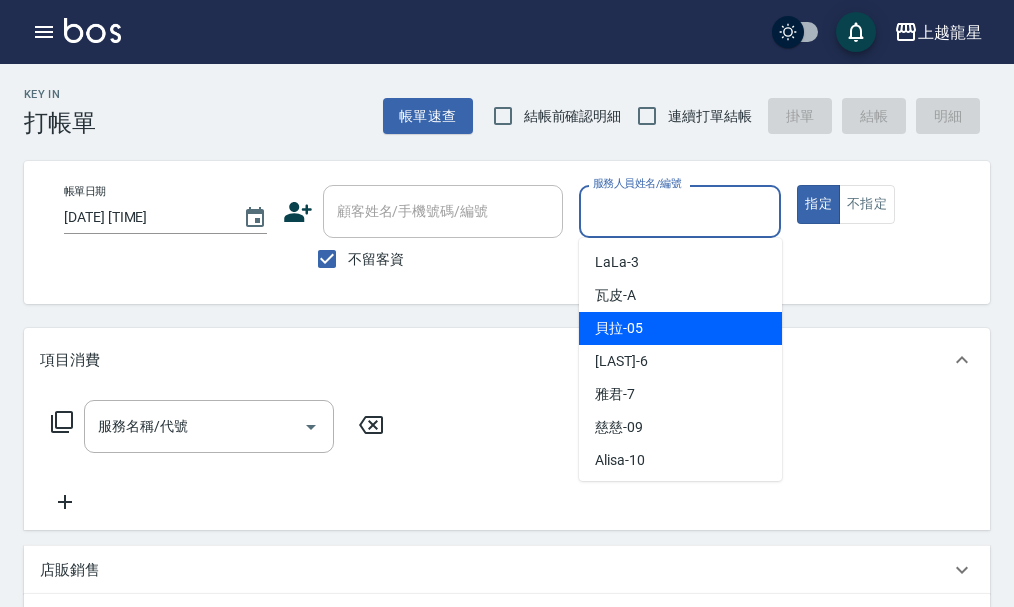 scroll, scrollTop: 367, scrollLeft: 0, axis: vertical 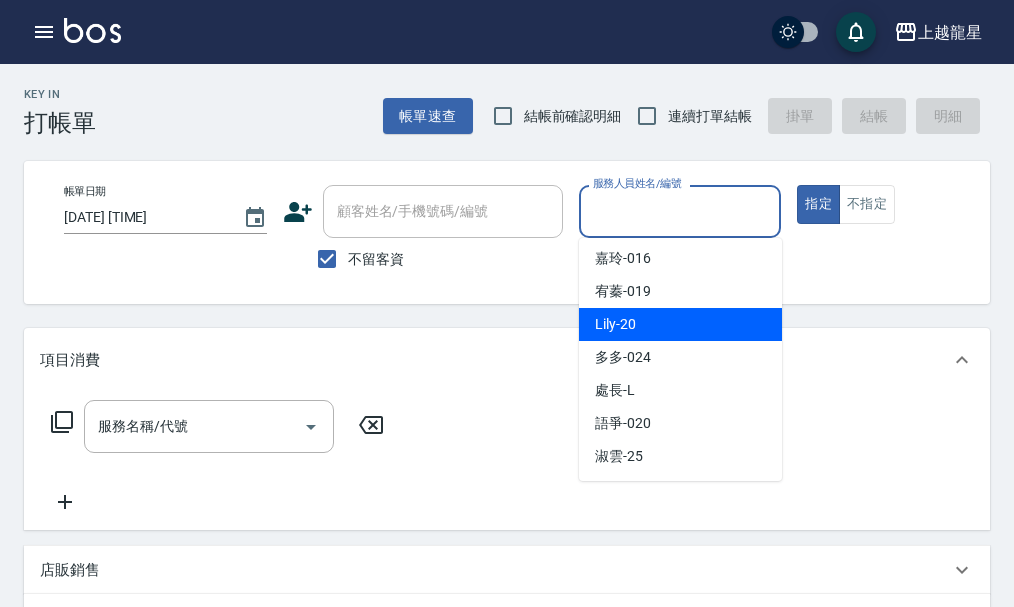 click on "Lily -20" at bounding box center (680, 324) 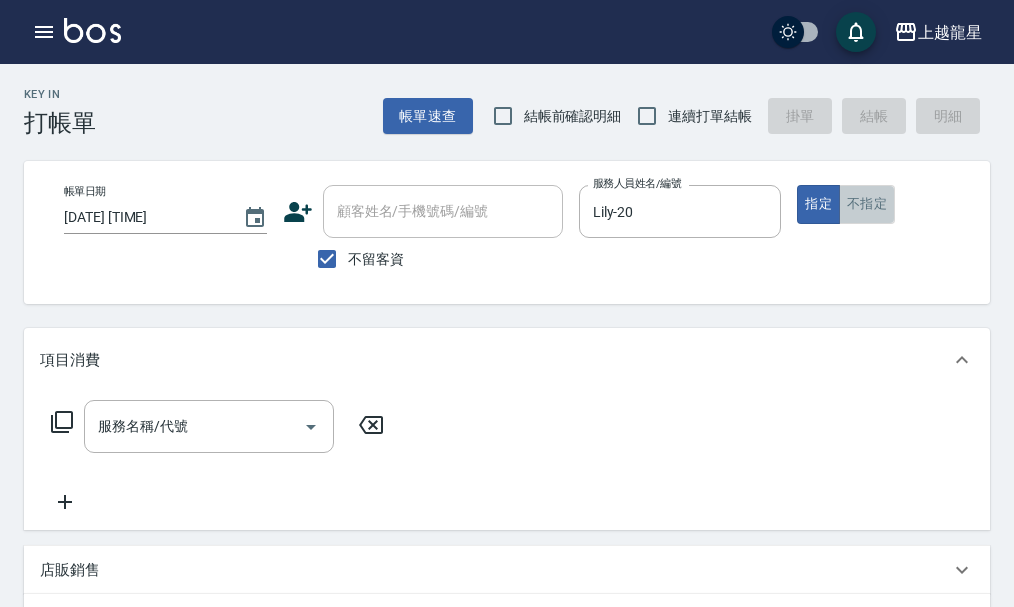 click on "不指定" at bounding box center [867, 204] 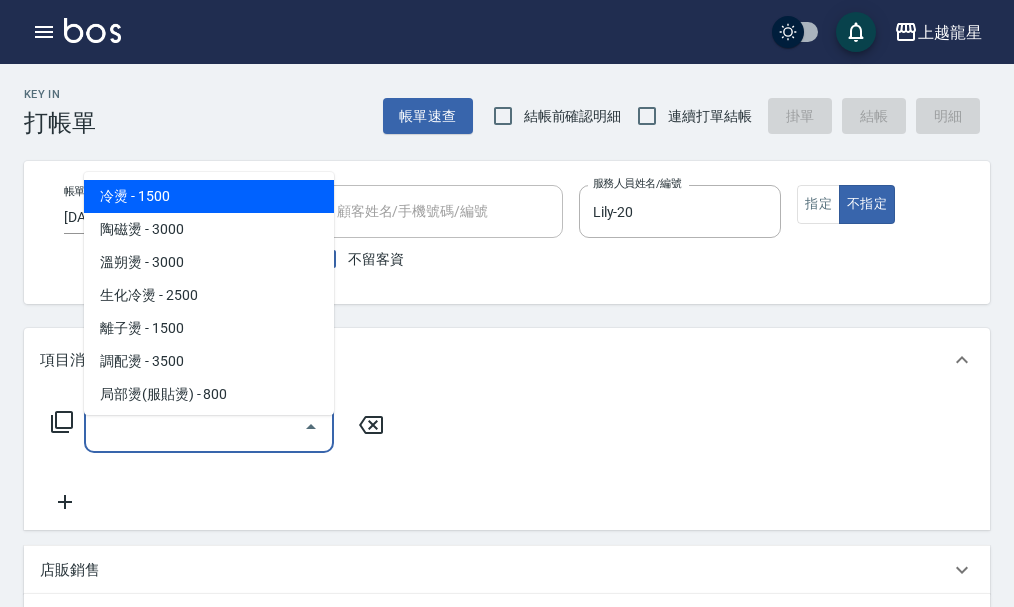 click on "服務名稱/代號" at bounding box center (194, 426) 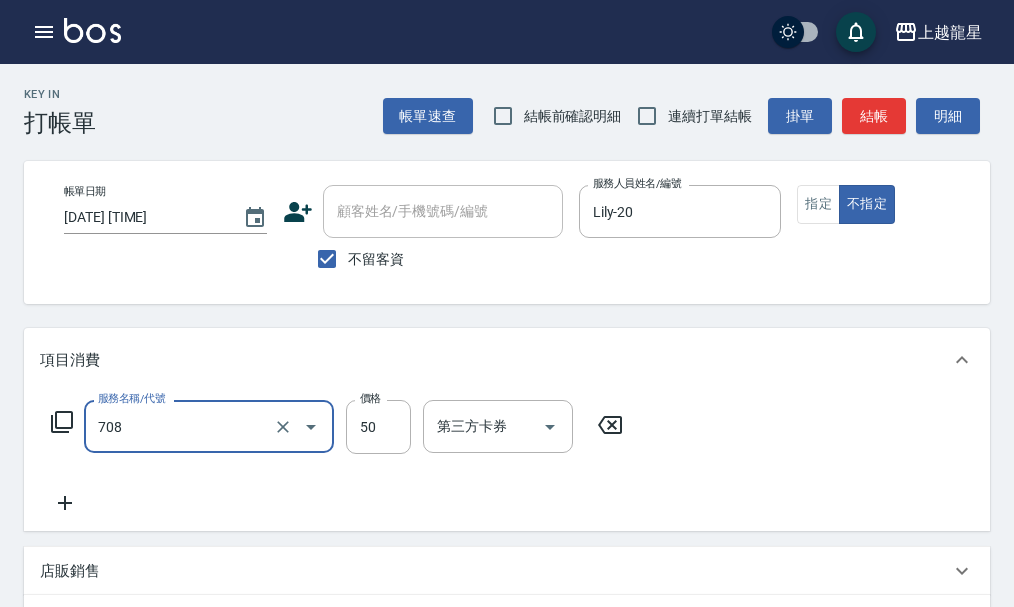 type on "吹捲.造型.包頭(708)" 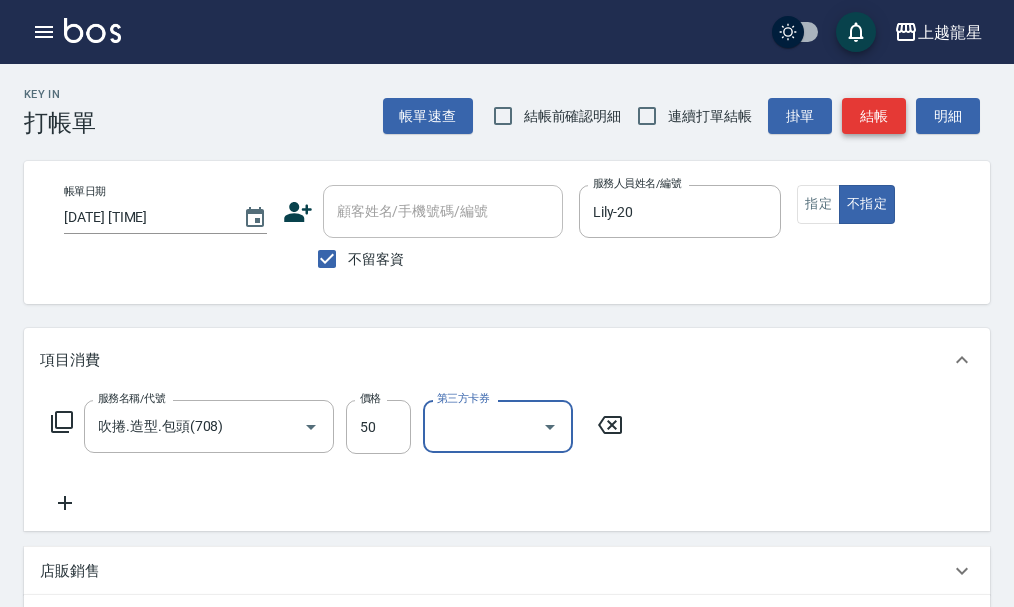 click on "結帳" at bounding box center (874, 116) 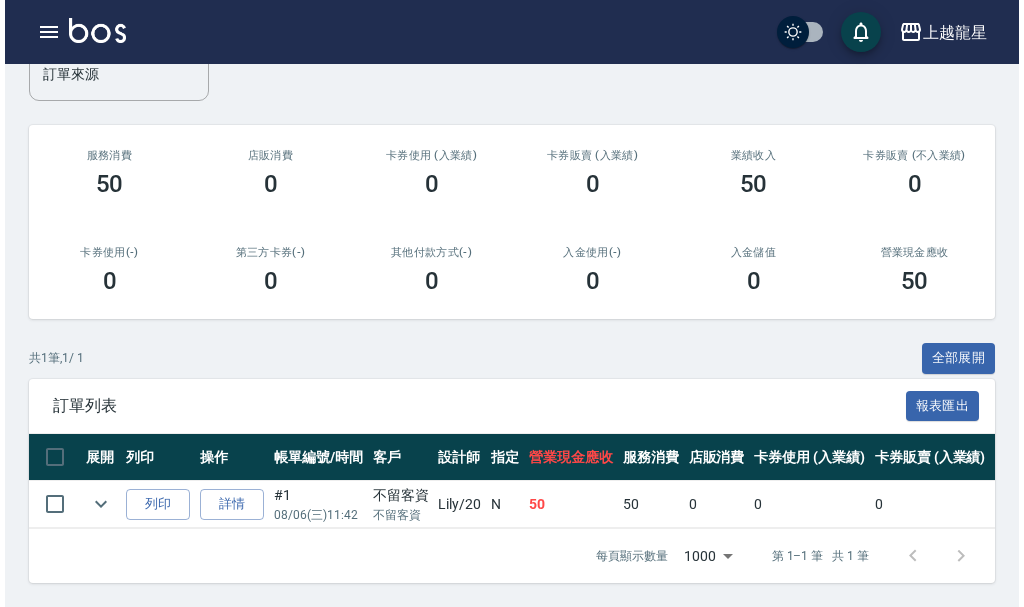 scroll, scrollTop: 0, scrollLeft: 0, axis: both 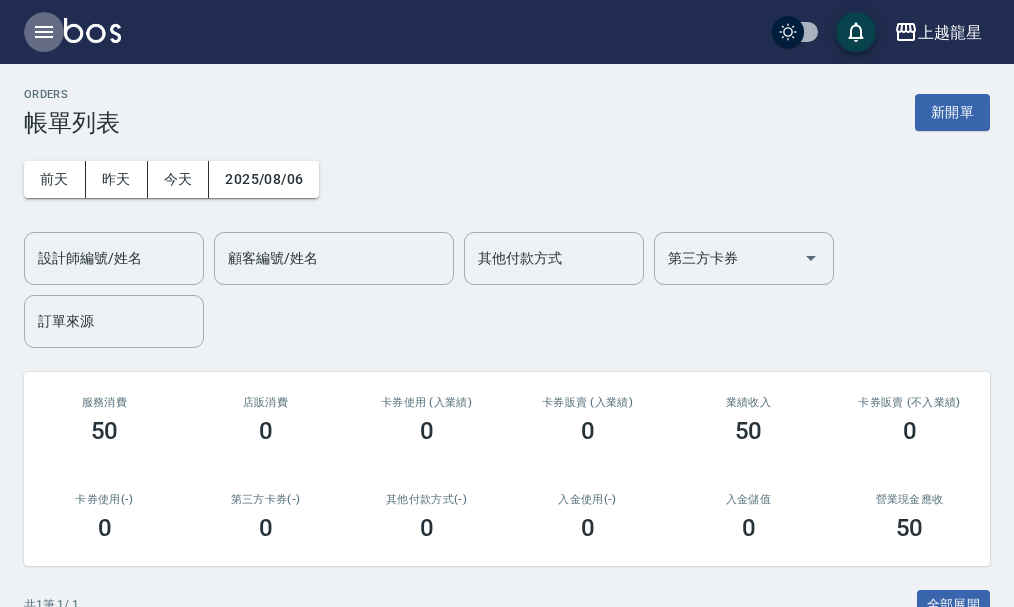 click 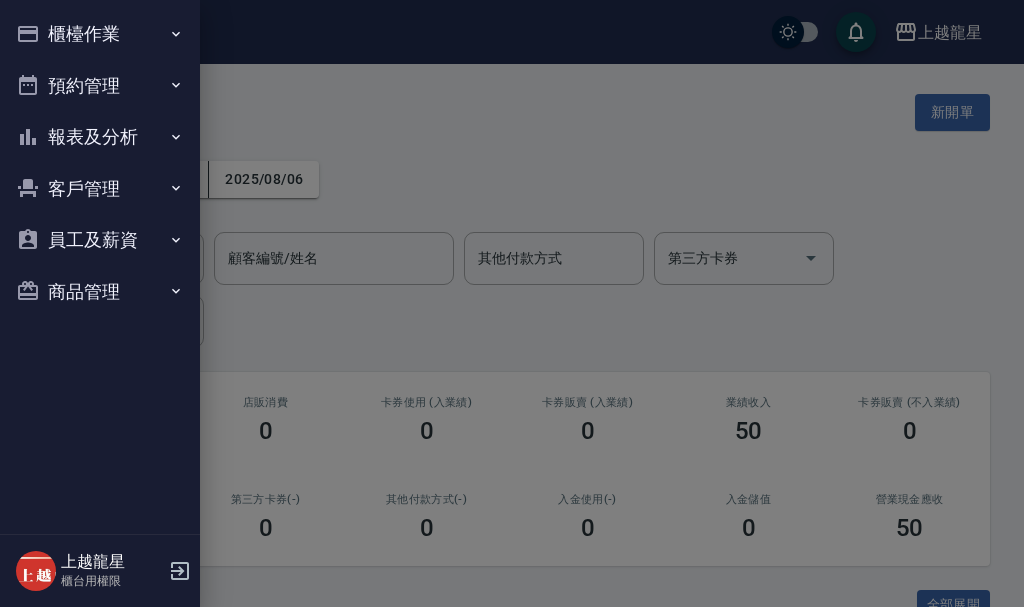 click on "報表及分析" at bounding box center [100, 137] 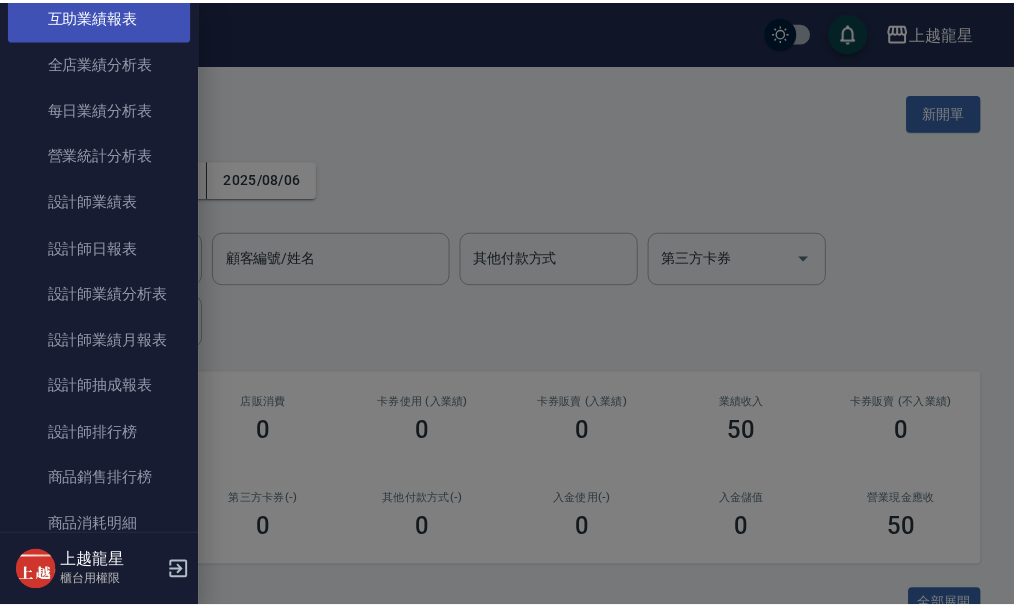 scroll, scrollTop: 600, scrollLeft: 0, axis: vertical 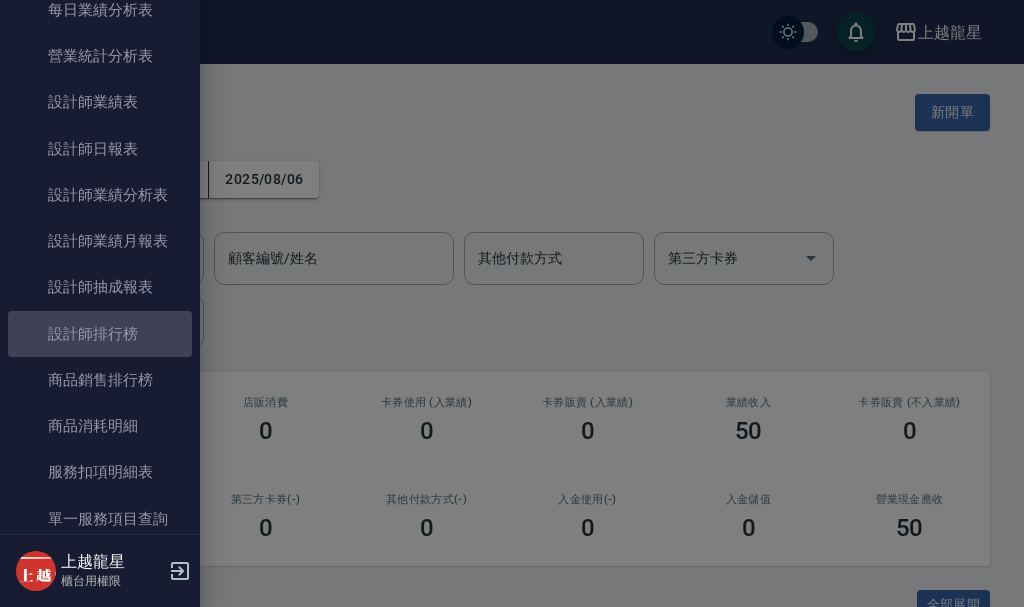 click on "設計師排行榜" at bounding box center [100, 334] 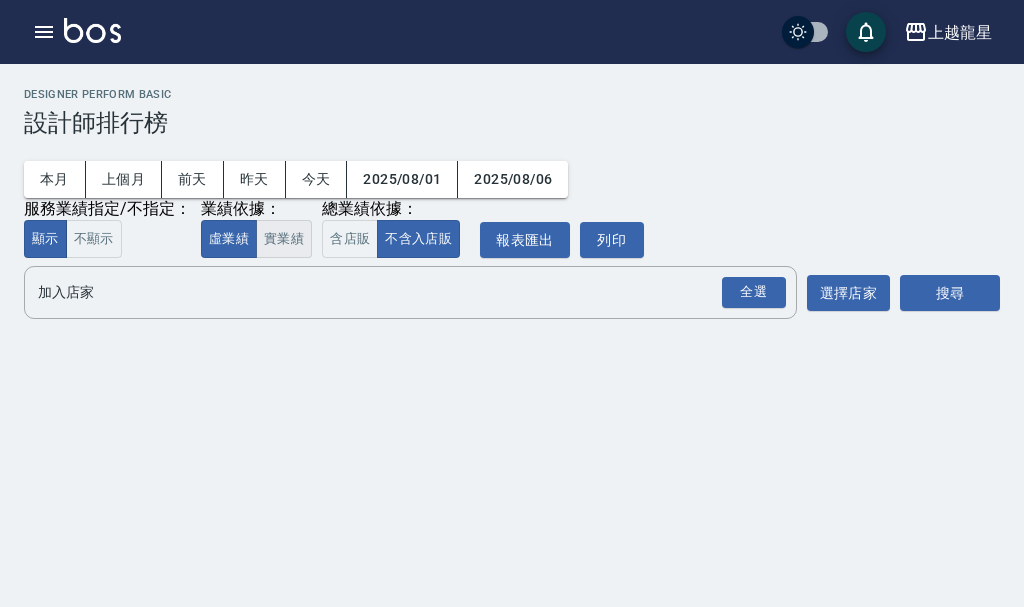 click on "實業績" at bounding box center (284, 239) 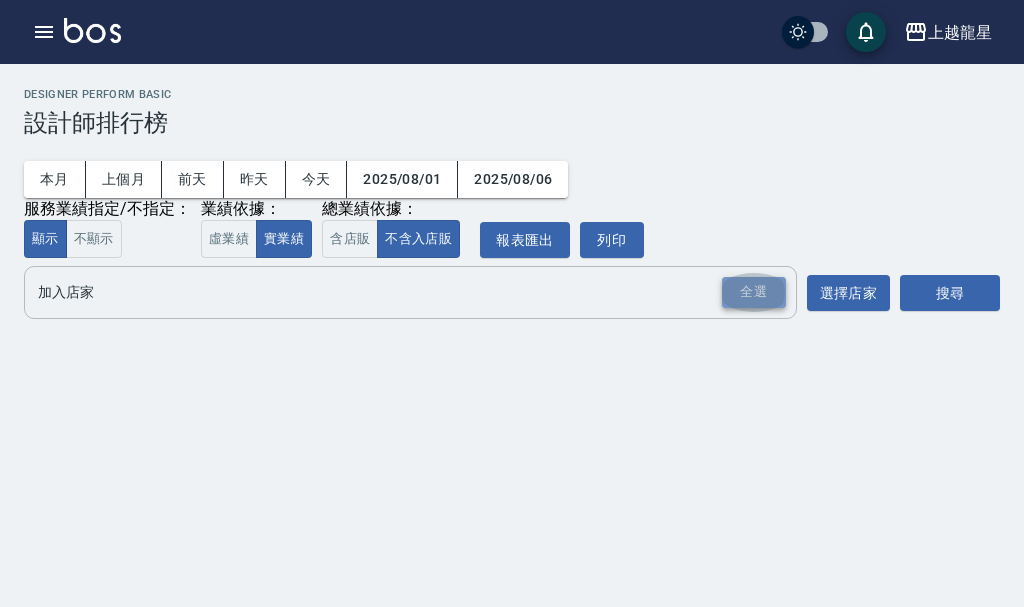click on "全選" at bounding box center [754, 292] 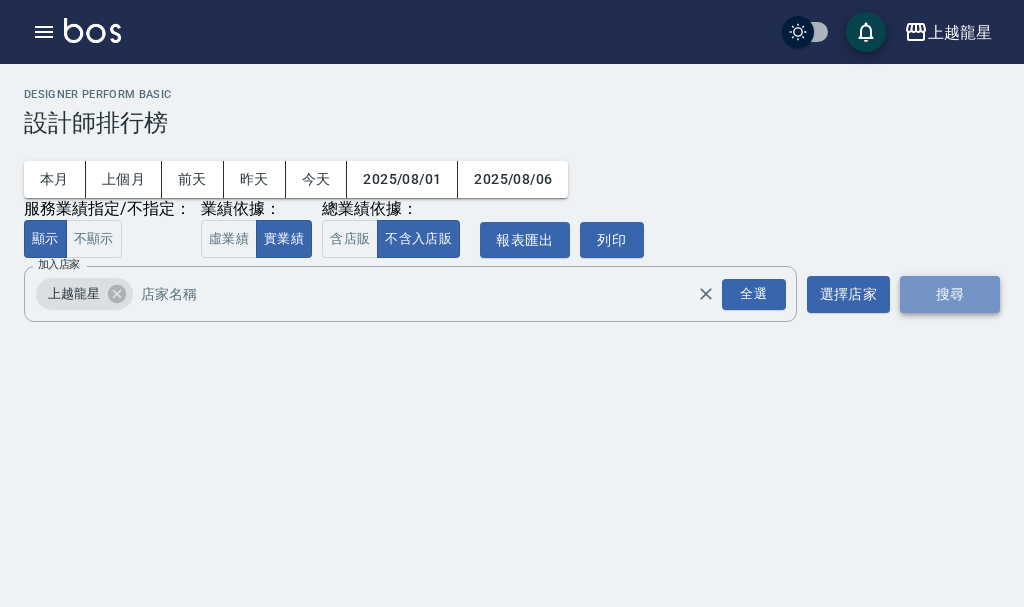 click on "搜尋" at bounding box center (950, 294) 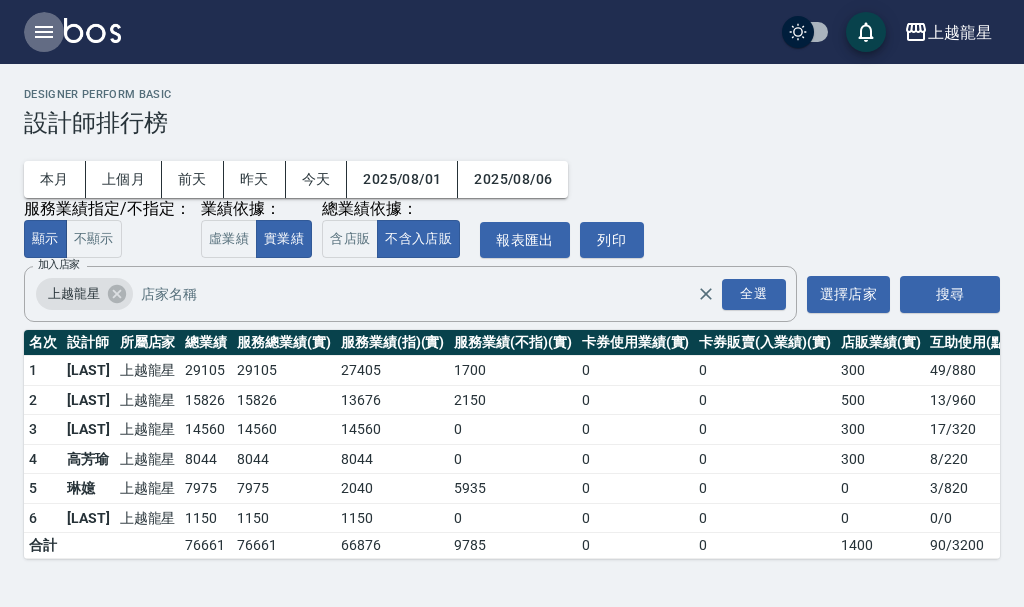 click 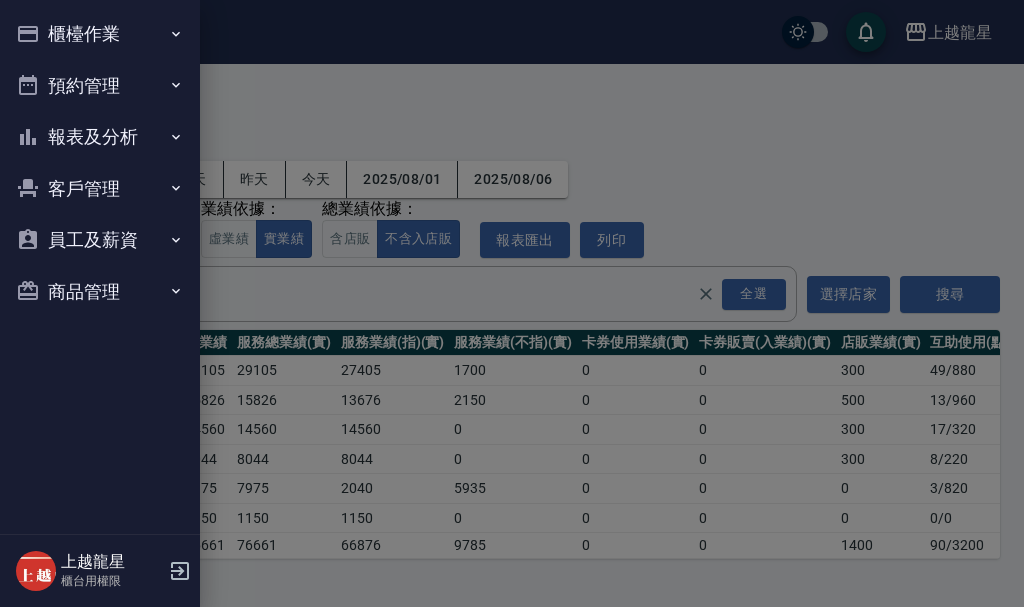 click on "櫃檯作業" at bounding box center [100, 34] 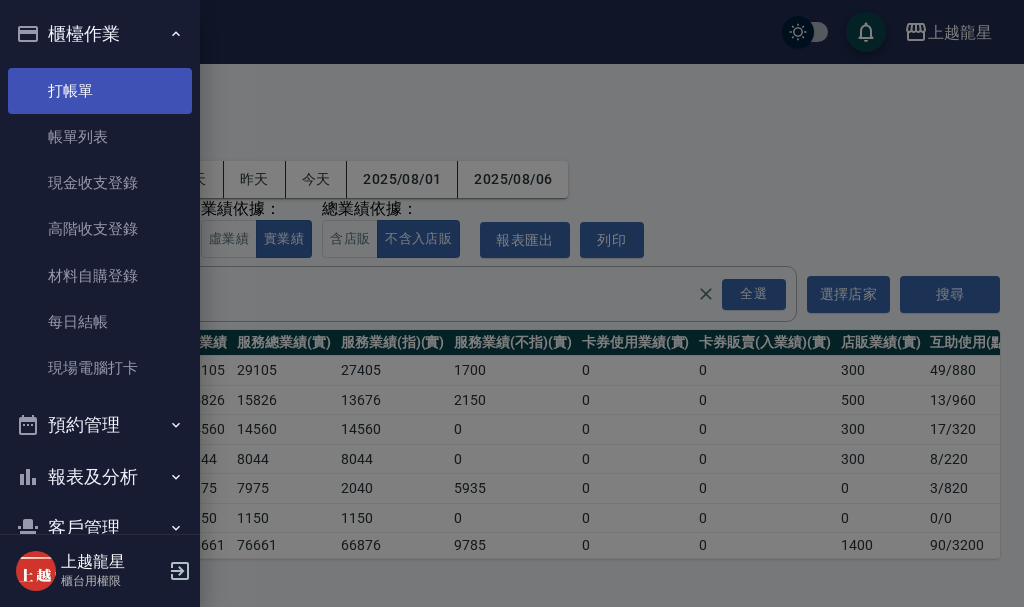 click on "打帳單" at bounding box center (100, 91) 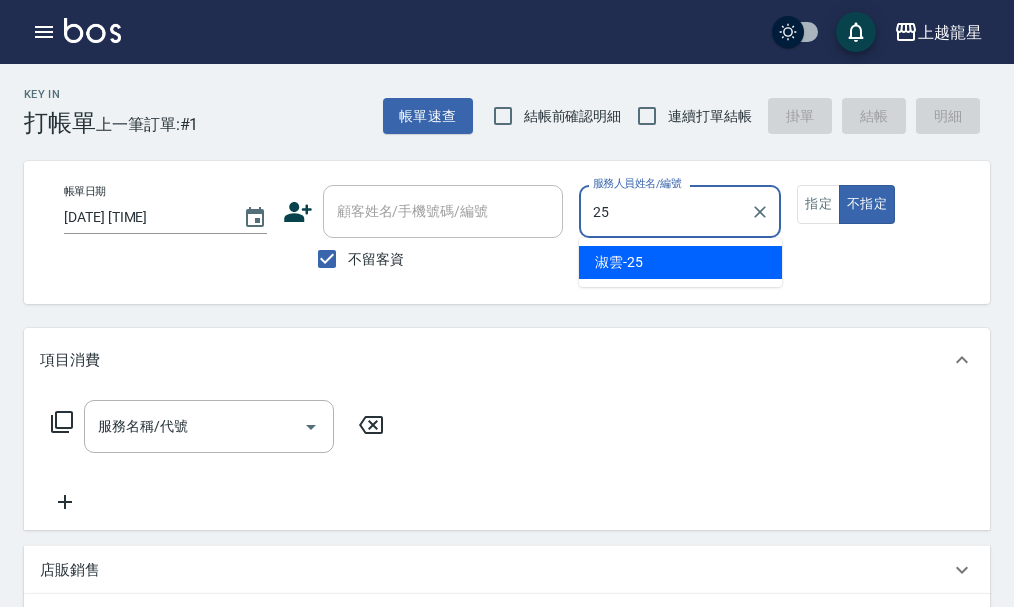 click on "淑雲 -25" at bounding box center [619, 262] 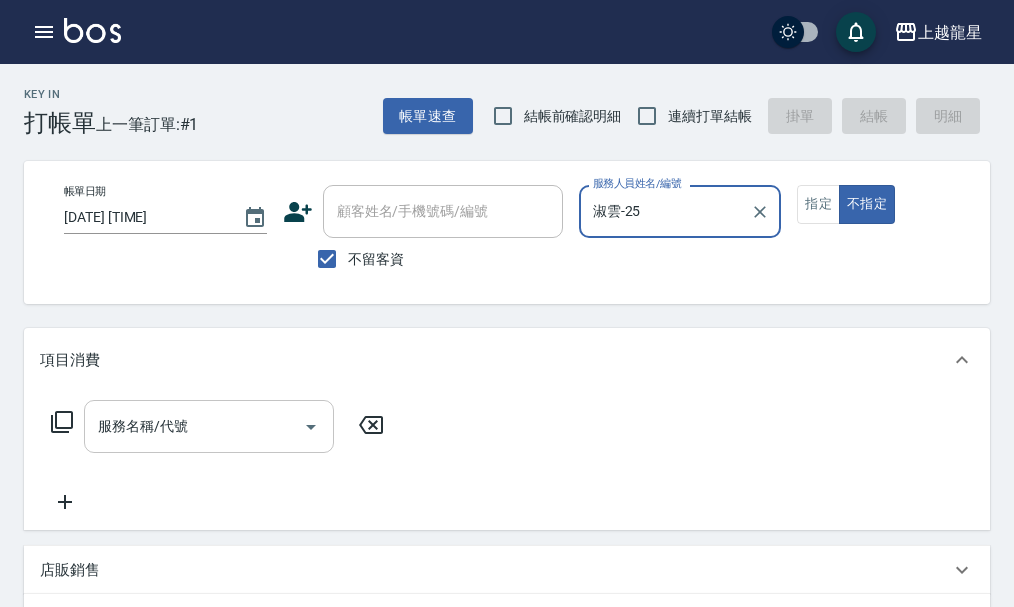 type on "淑雲-25" 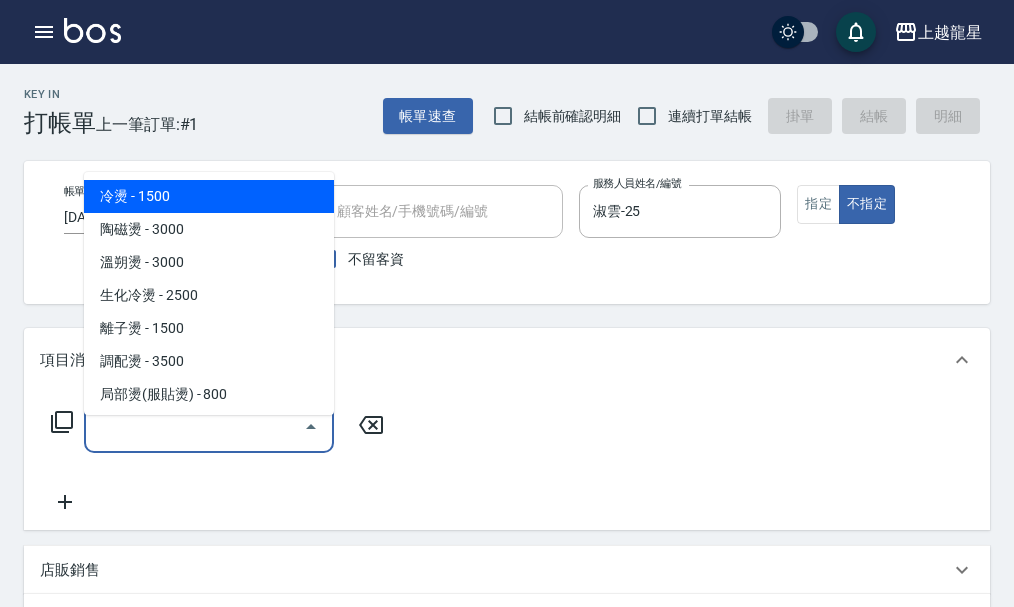 click on "服務名稱/代號" at bounding box center (194, 426) 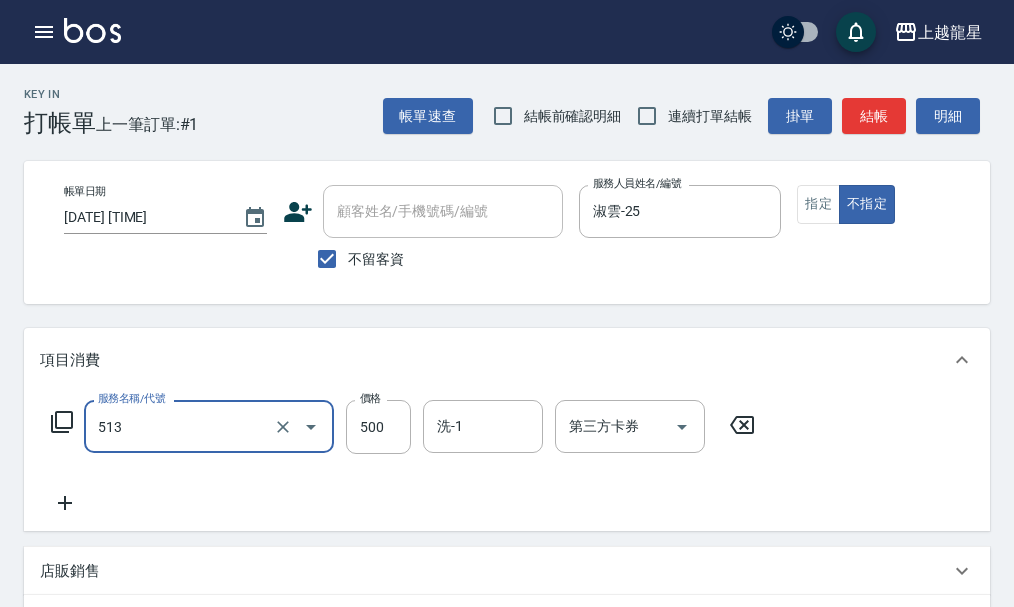 type on "SPA健康洗(513)" 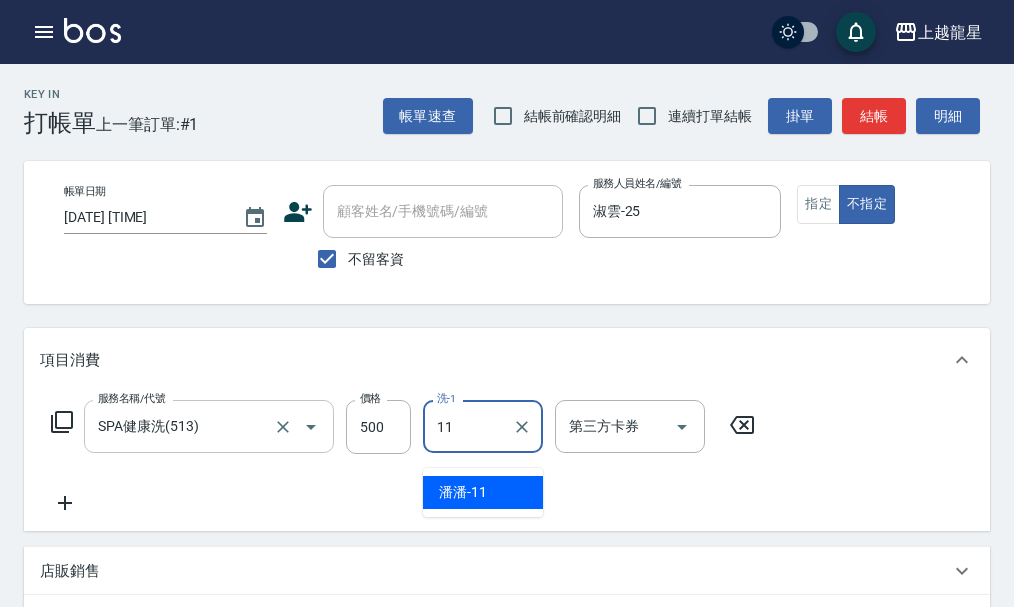 type on "潘潘-11" 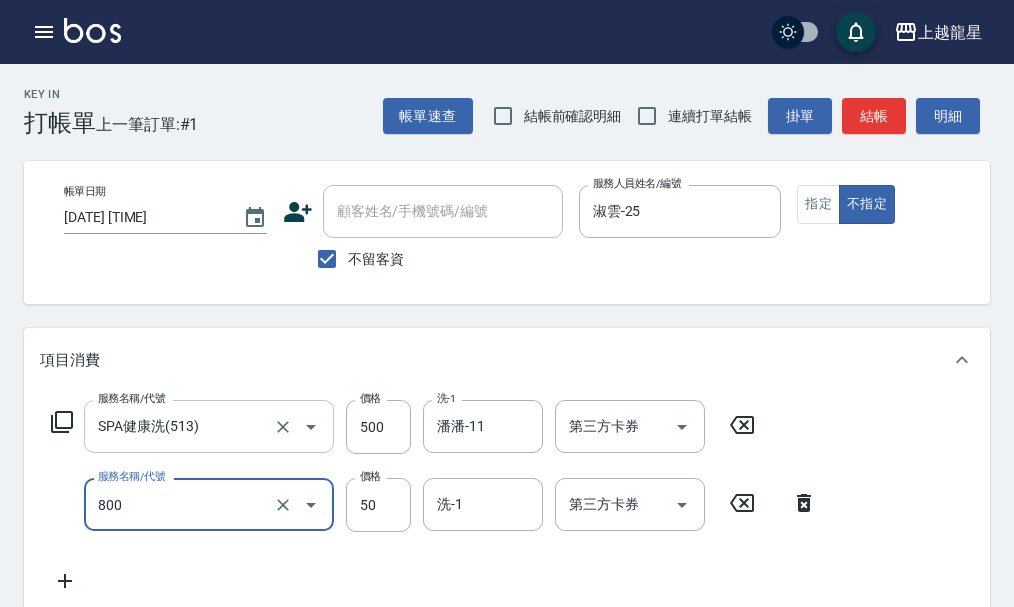 type on "快速修護(800)" 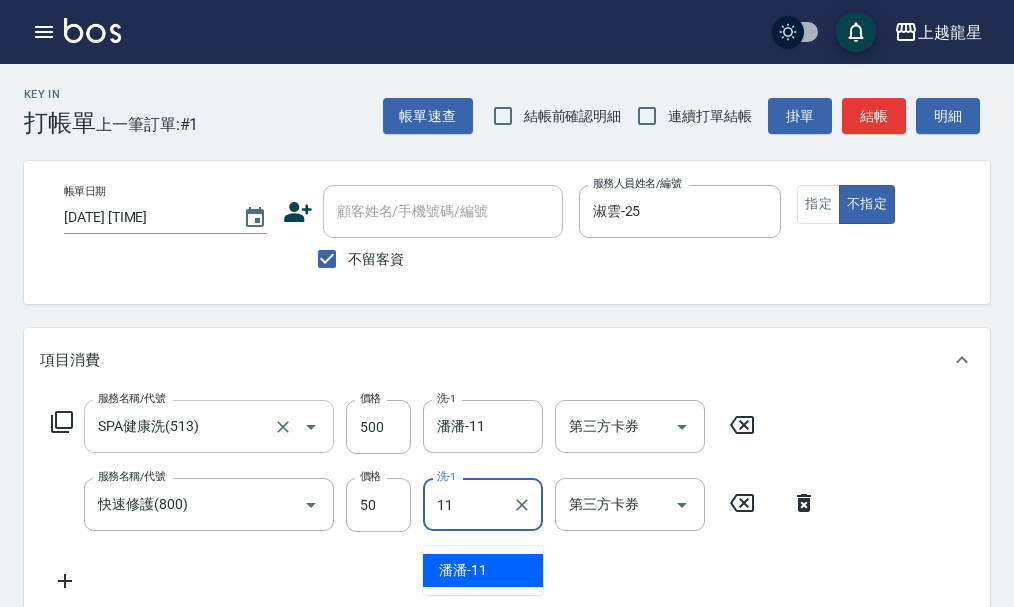 type on "潘潘-11" 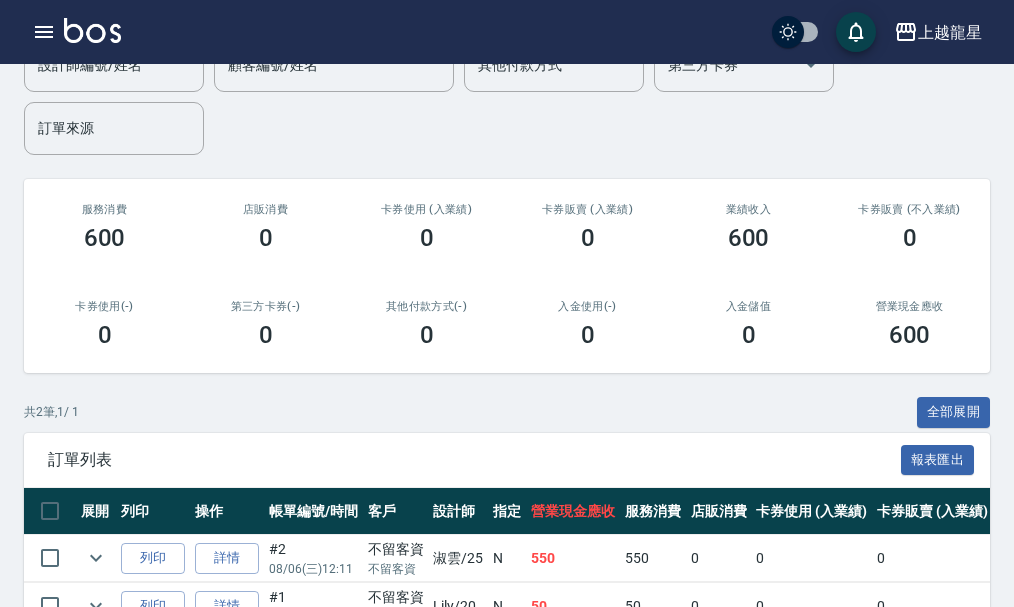 scroll, scrollTop: 310, scrollLeft: 0, axis: vertical 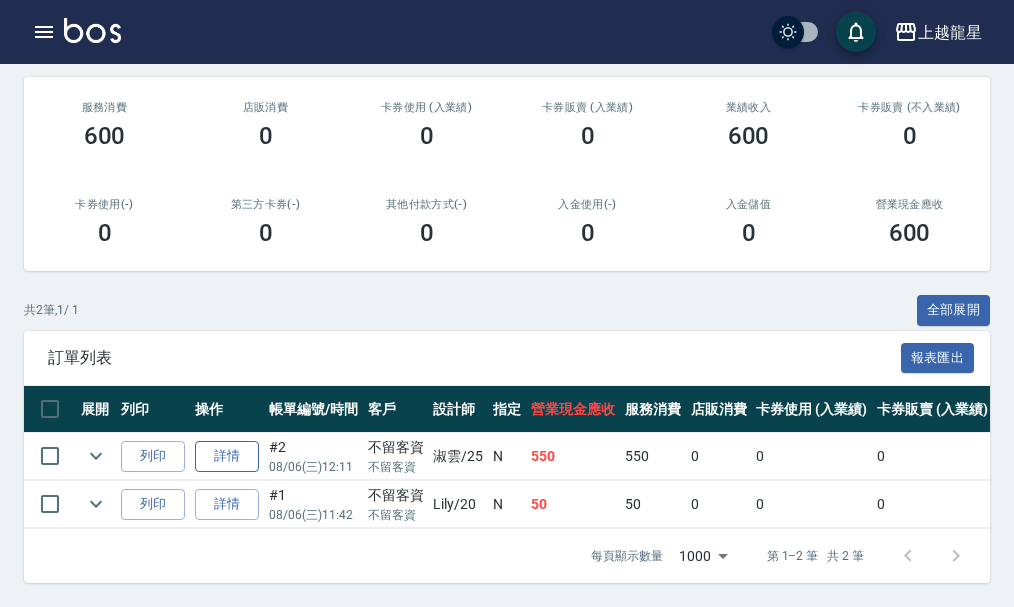click on "詳情" at bounding box center [227, 456] 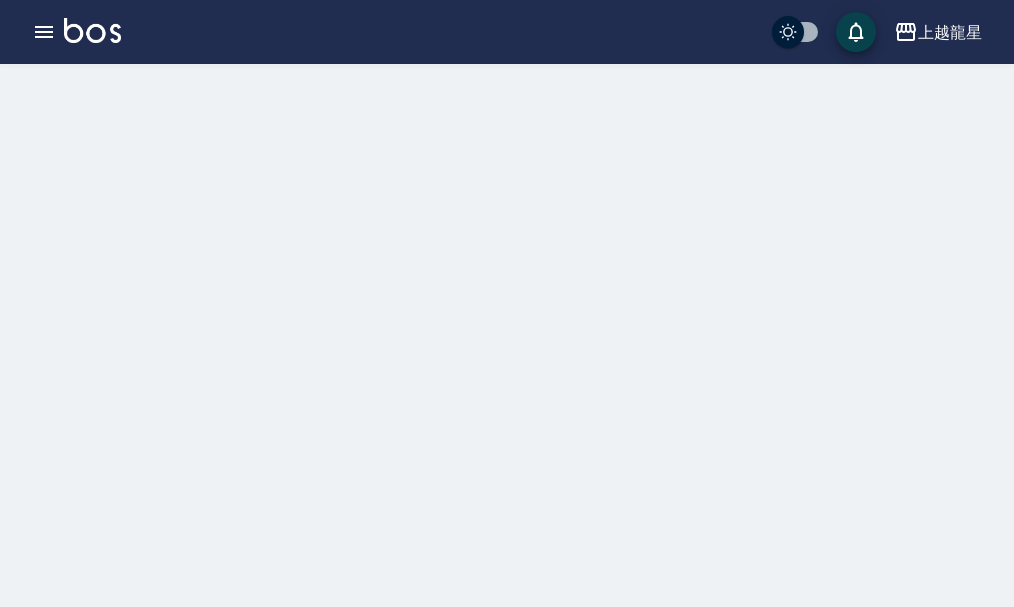 scroll, scrollTop: 0, scrollLeft: 0, axis: both 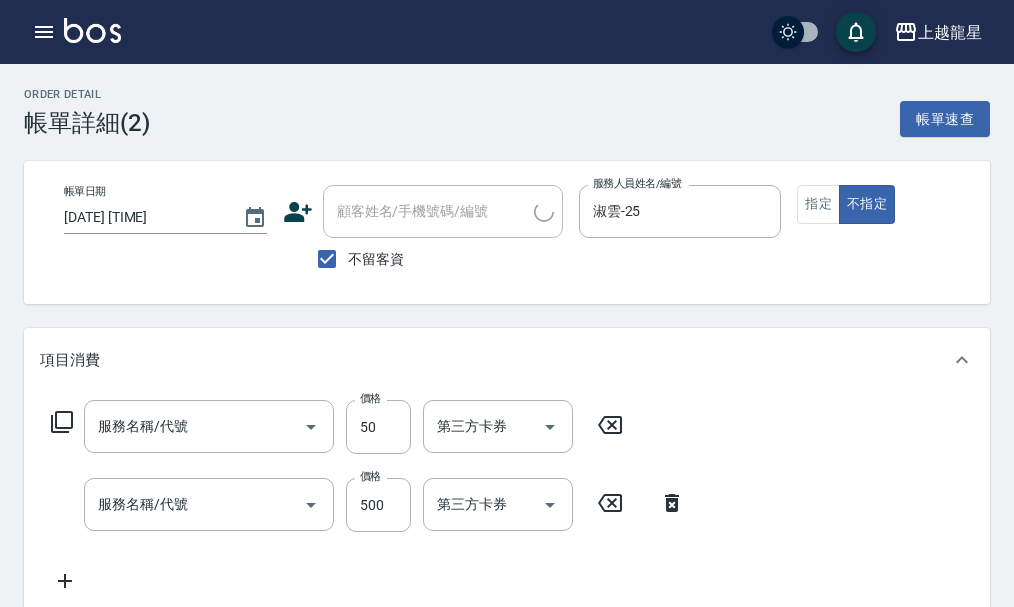 type on "2025/08/06 12:11" 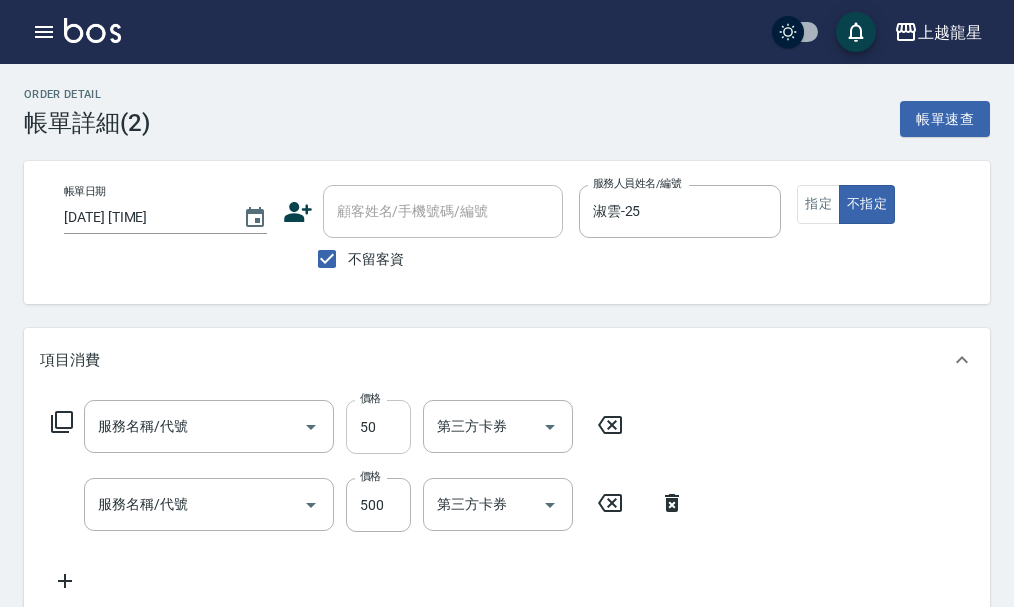 type on "快速修護(800)" 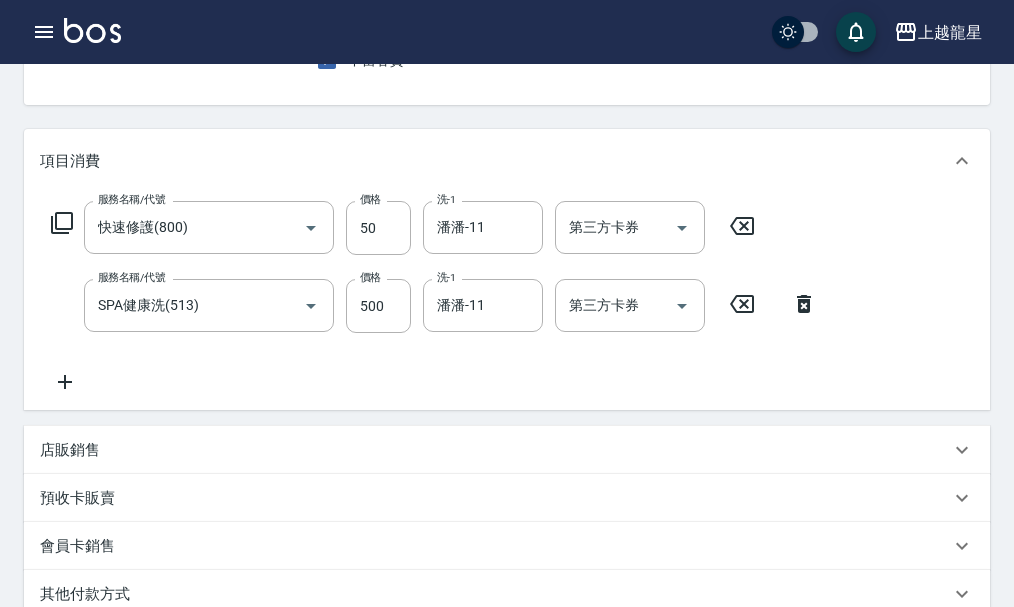 scroll, scrollTop: 200, scrollLeft: 0, axis: vertical 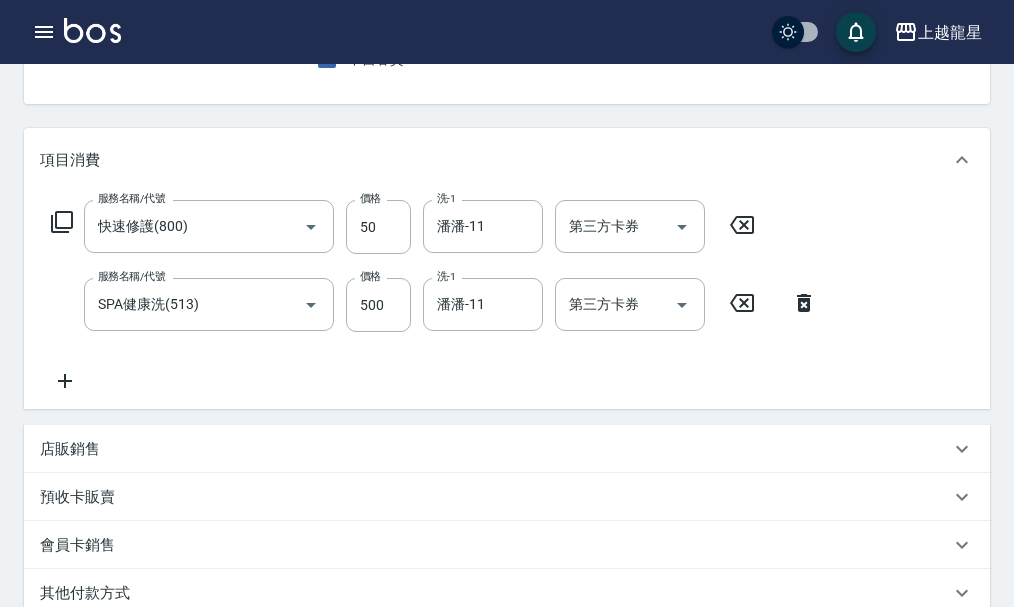 click 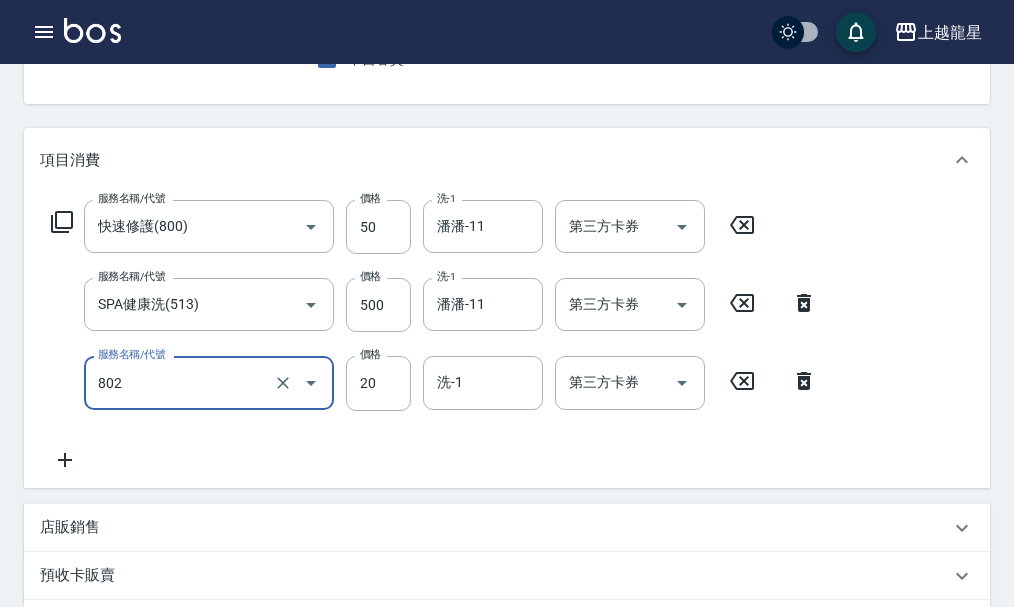 type on "潤絲(802)" 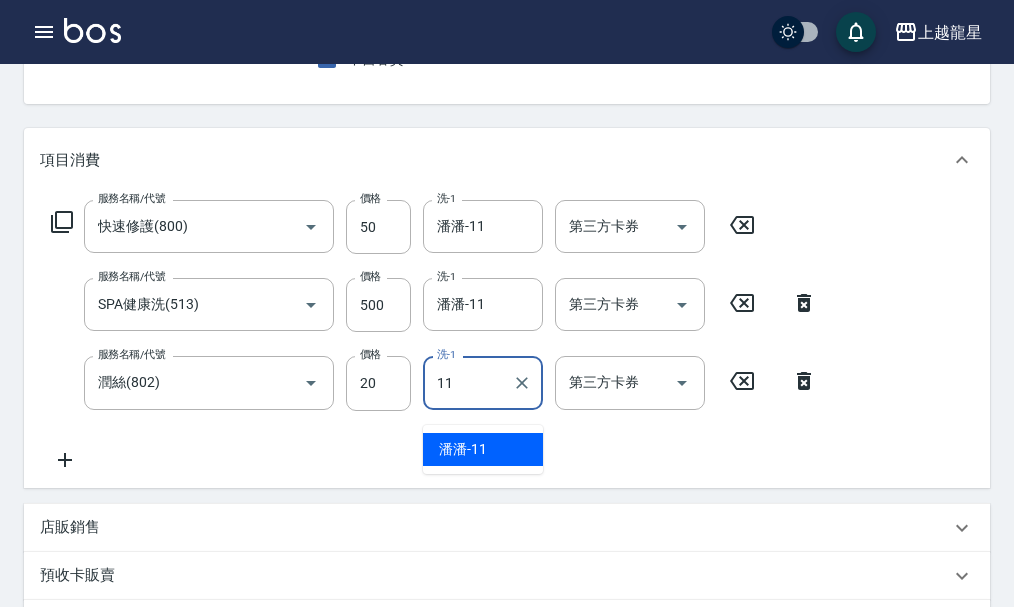type on "潘潘-11" 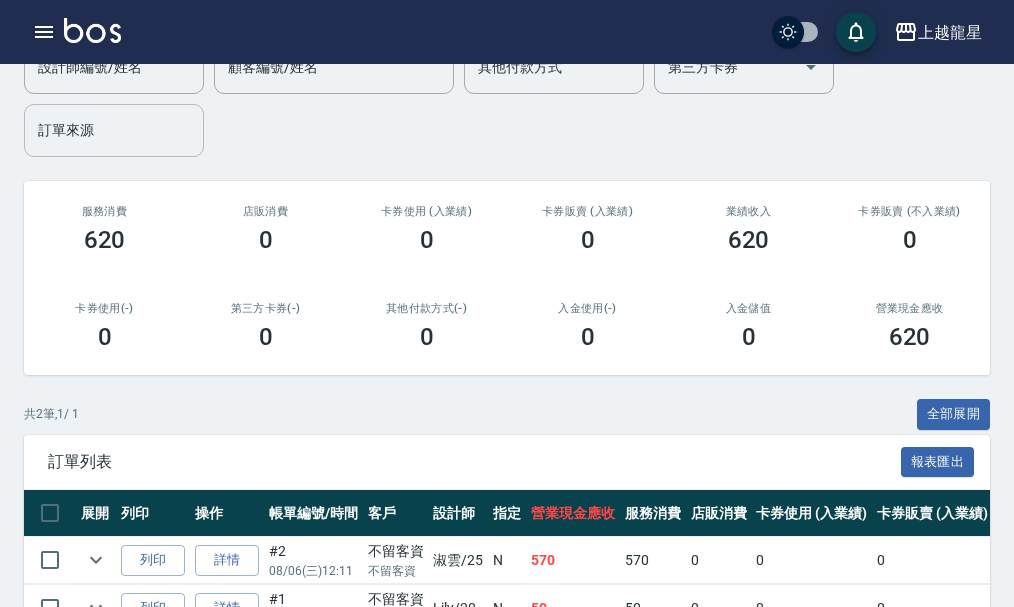 scroll, scrollTop: 200, scrollLeft: 0, axis: vertical 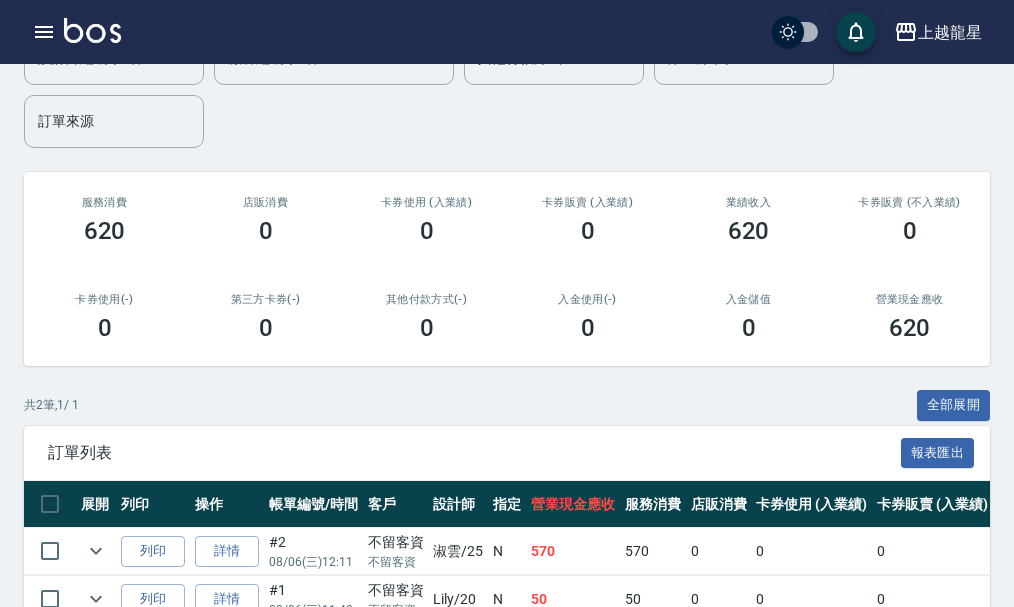 click at bounding box center [92, 30] 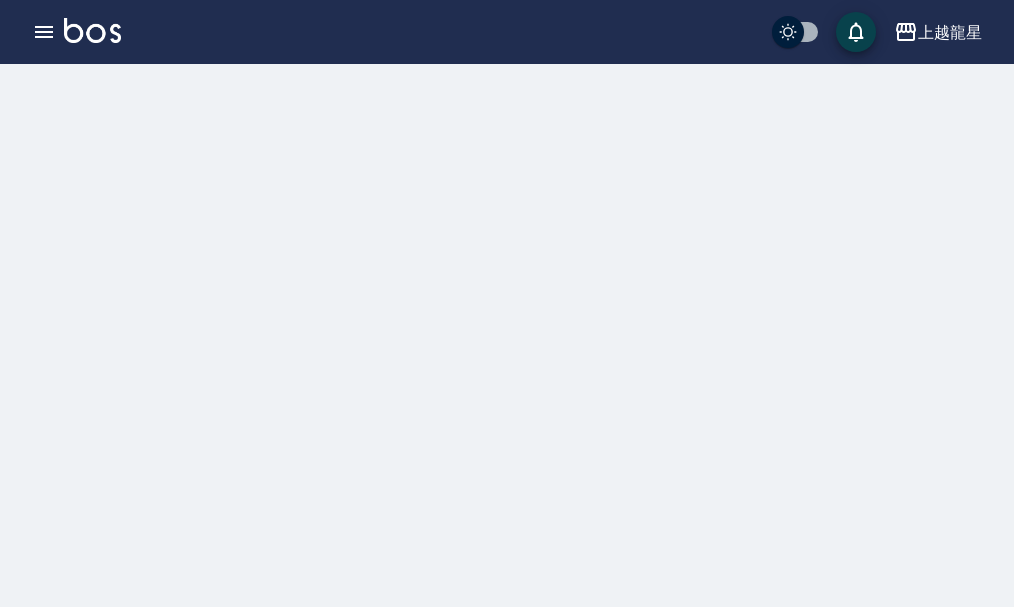 scroll, scrollTop: 0, scrollLeft: 0, axis: both 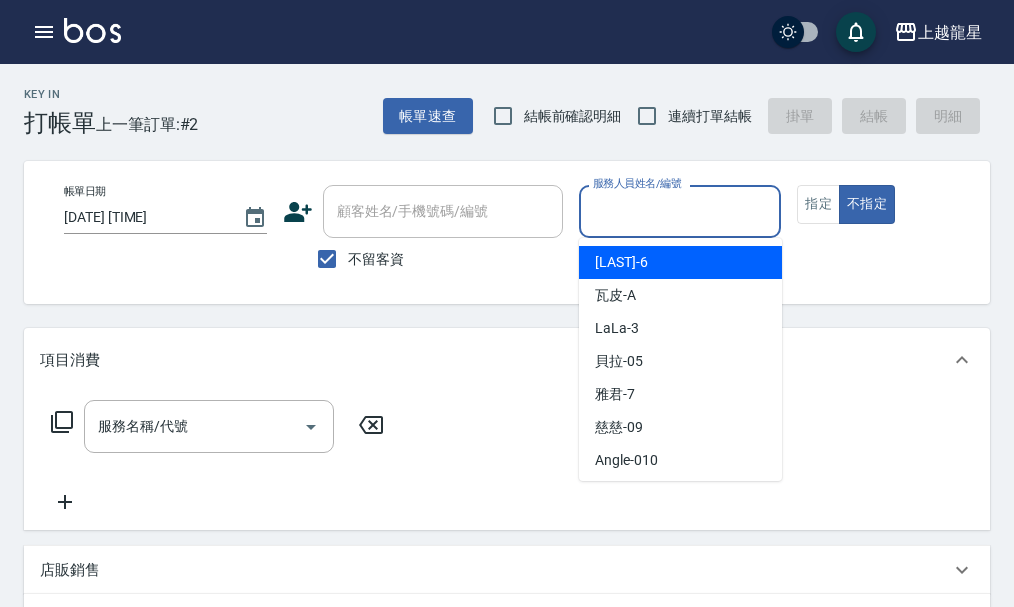 click on "服務人員姓名/編號" at bounding box center (680, 211) 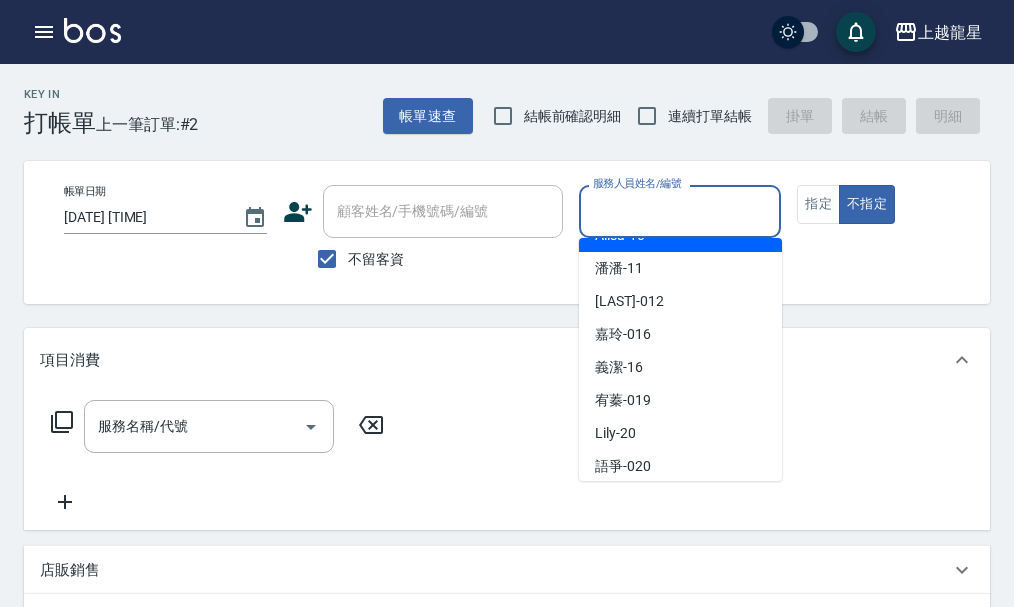 scroll, scrollTop: 300, scrollLeft: 0, axis: vertical 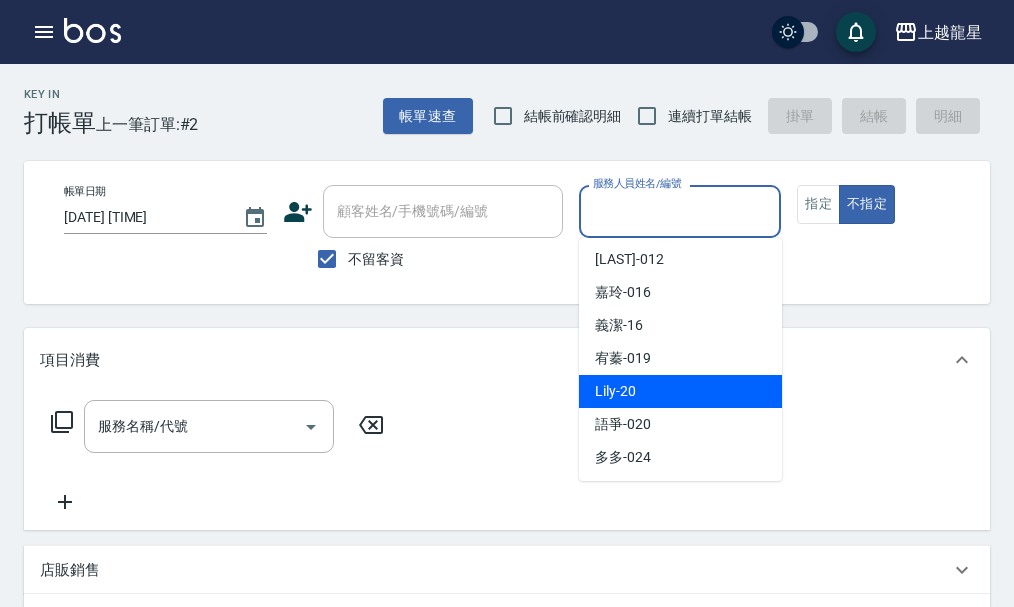 click on "Lily -20" at bounding box center [615, 391] 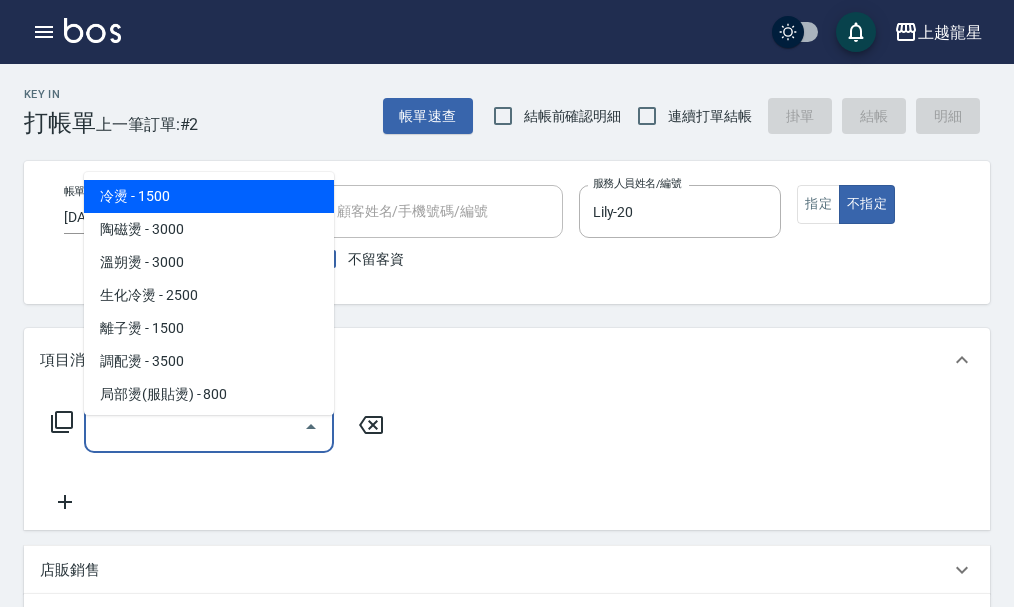 click on "服務名稱/代號" at bounding box center [194, 426] 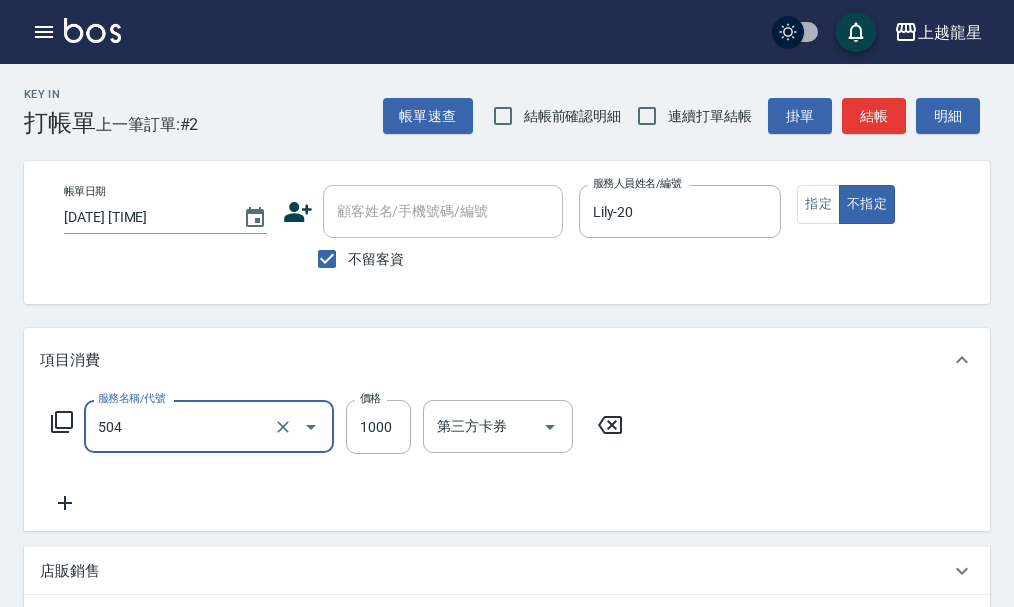 type on "去脂泥膠(504)" 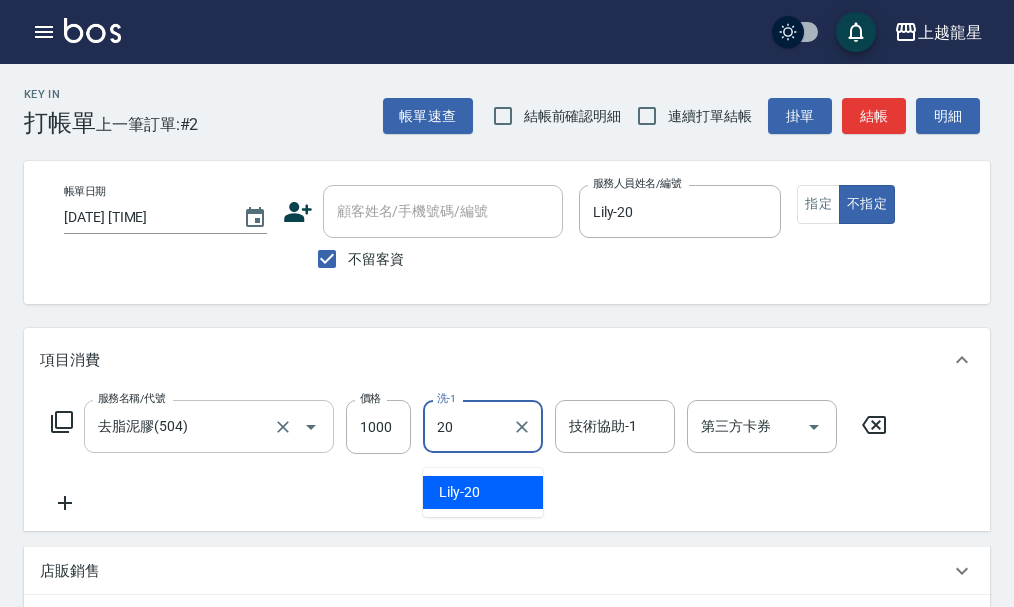 type on "Lily-20" 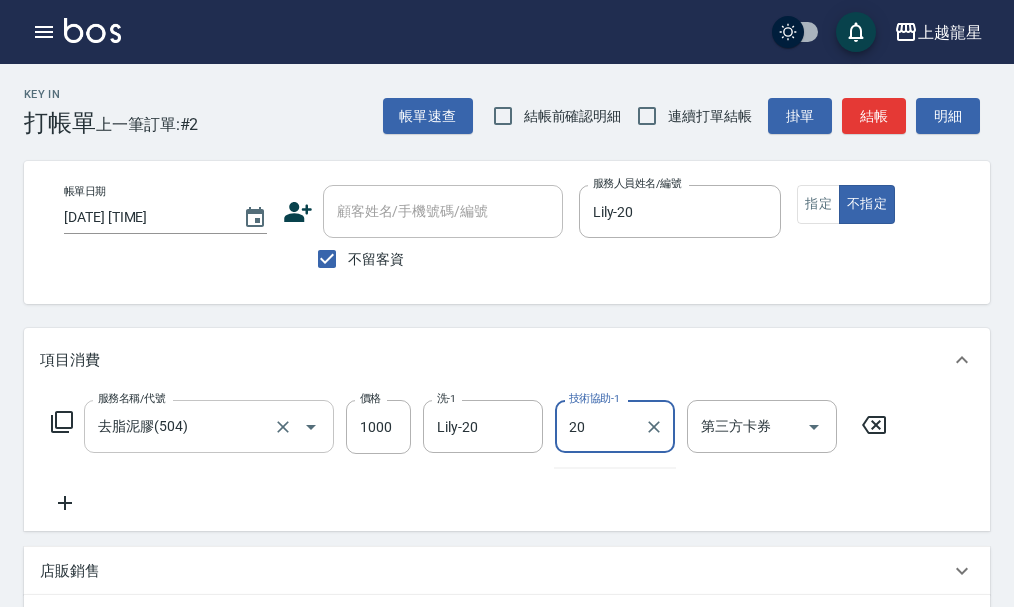 type on "Lily-20" 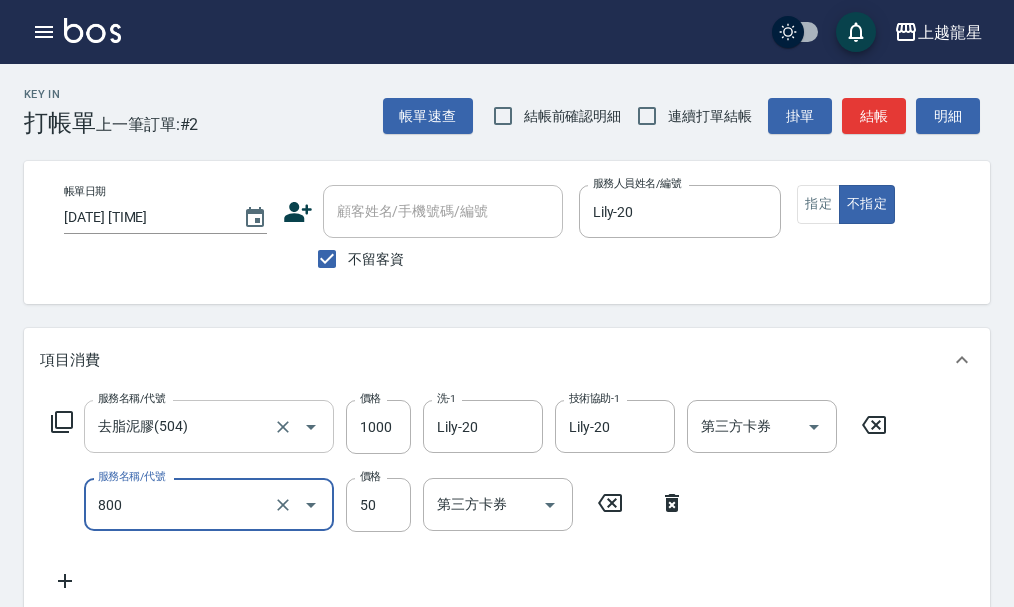 type on "快速修護(800)" 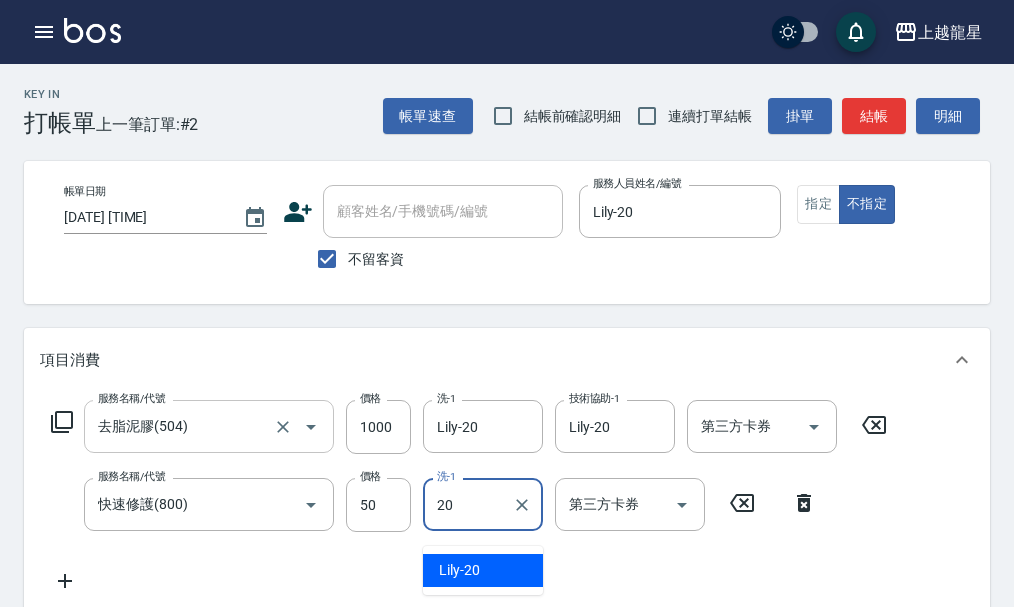 type on "Lily-20" 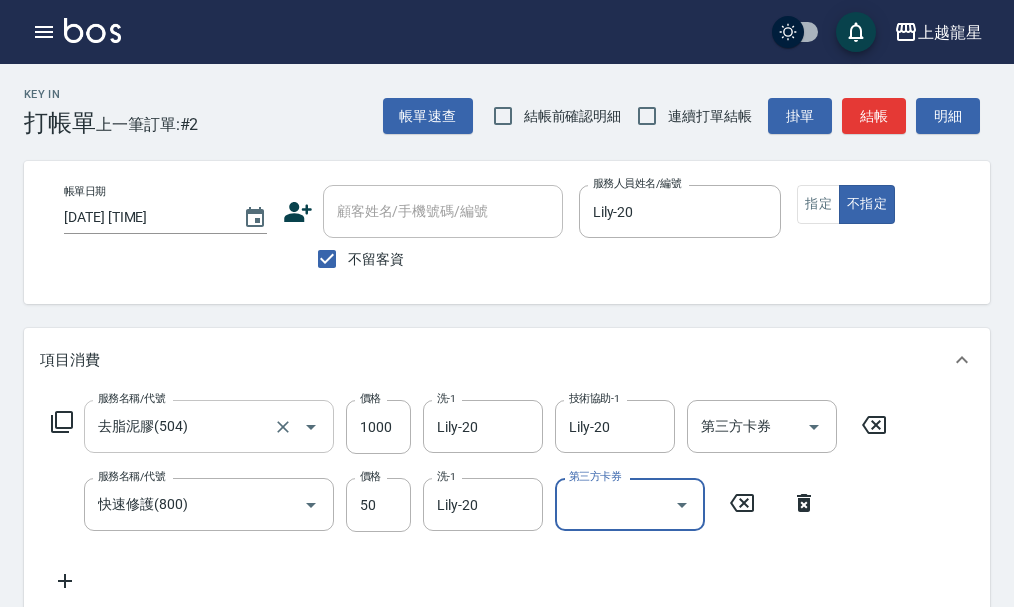 scroll, scrollTop: 9, scrollLeft: 0, axis: vertical 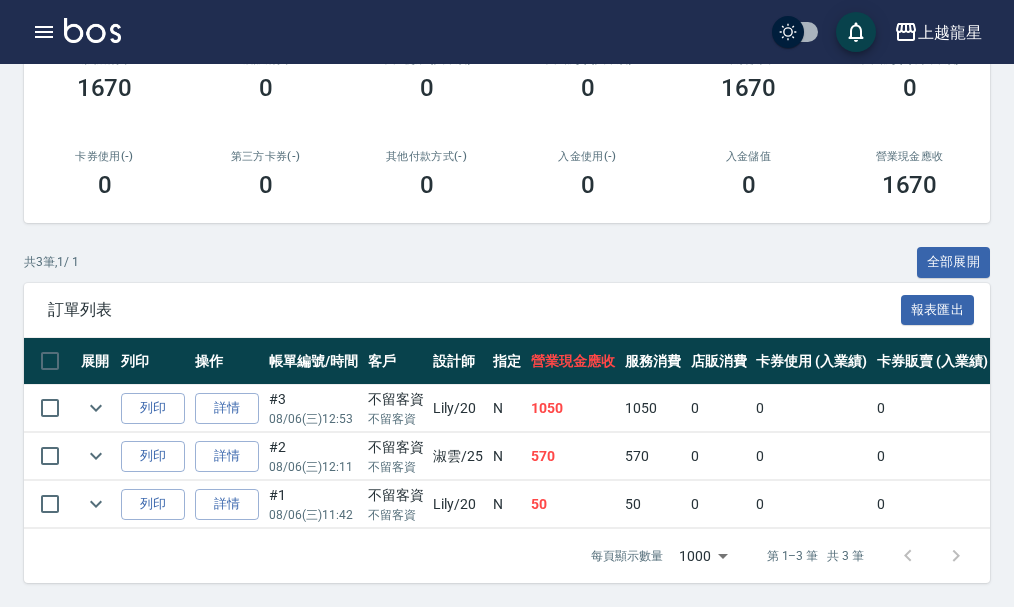 click at bounding box center (92, 30) 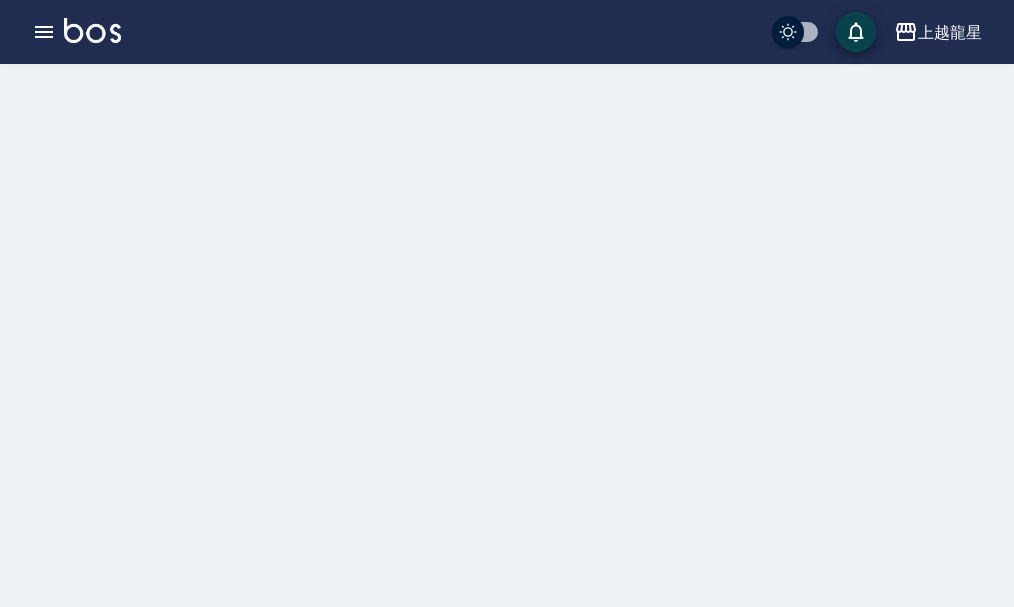 scroll, scrollTop: 0, scrollLeft: 0, axis: both 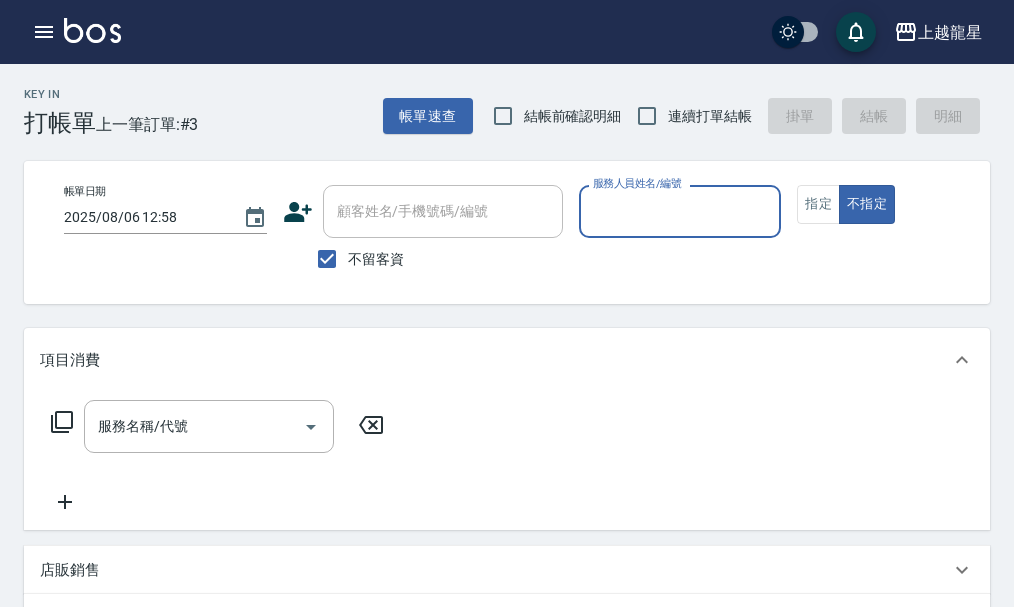 click on "服務人員姓名/編號" at bounding box center (680, 211) 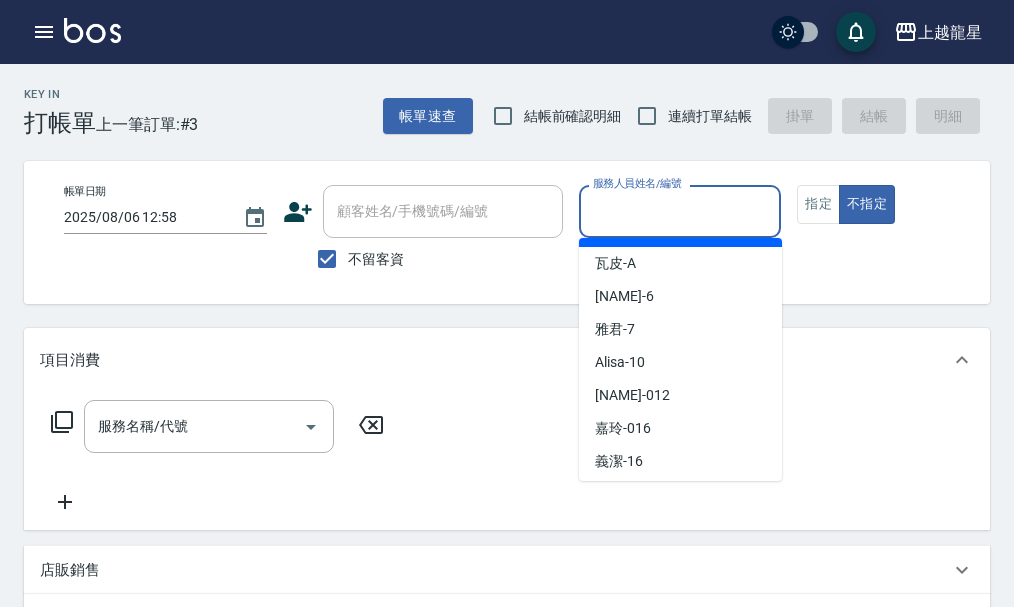 scroll, scrollTop: 367, scrollLeft: 0, axis: vertical 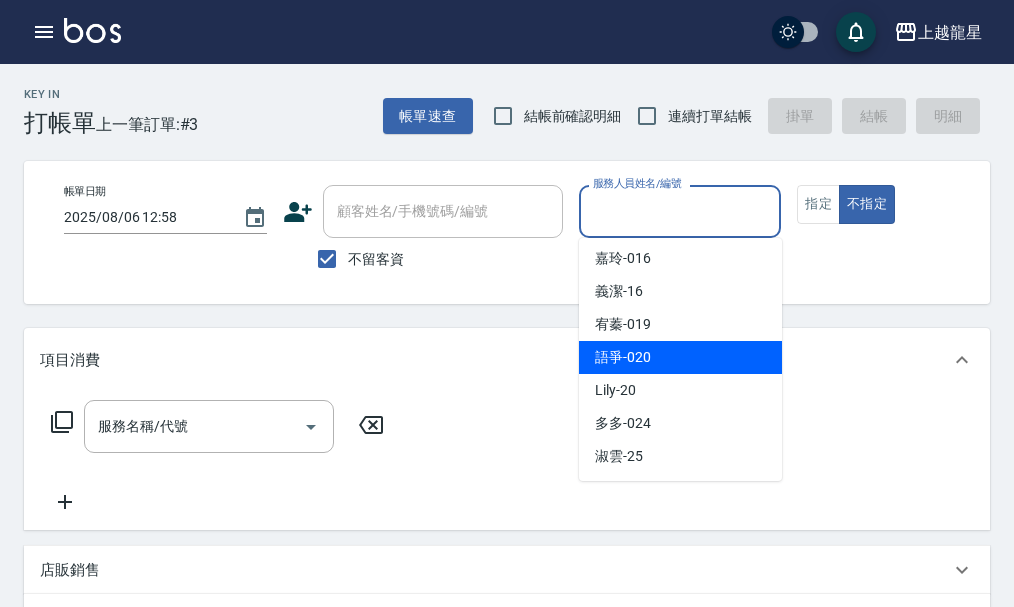 click on "語爭 -020" at bounding box center [623, 357] 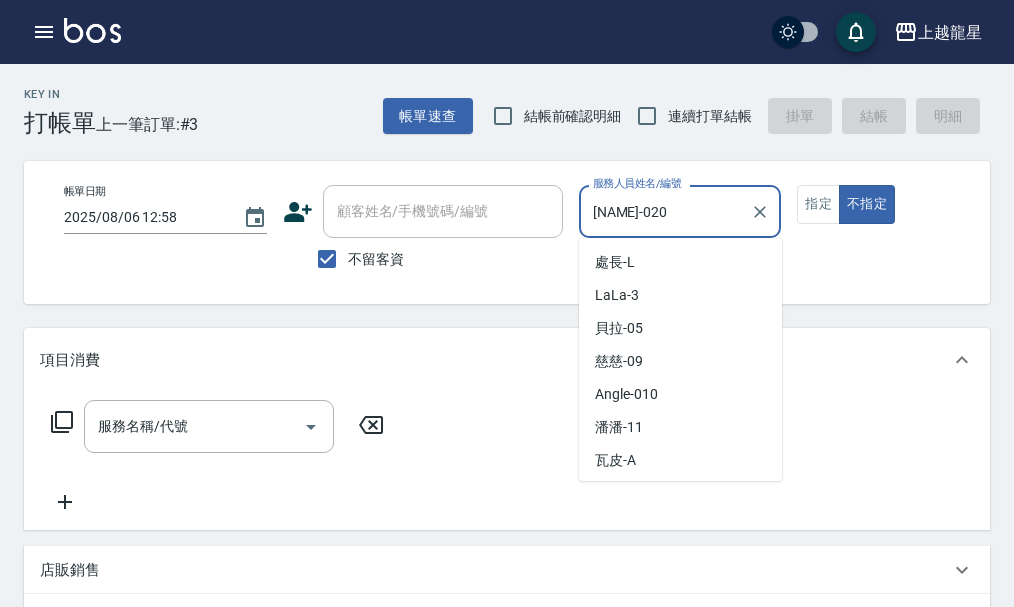click on "語爭-020" at bounding box center [665, 211] 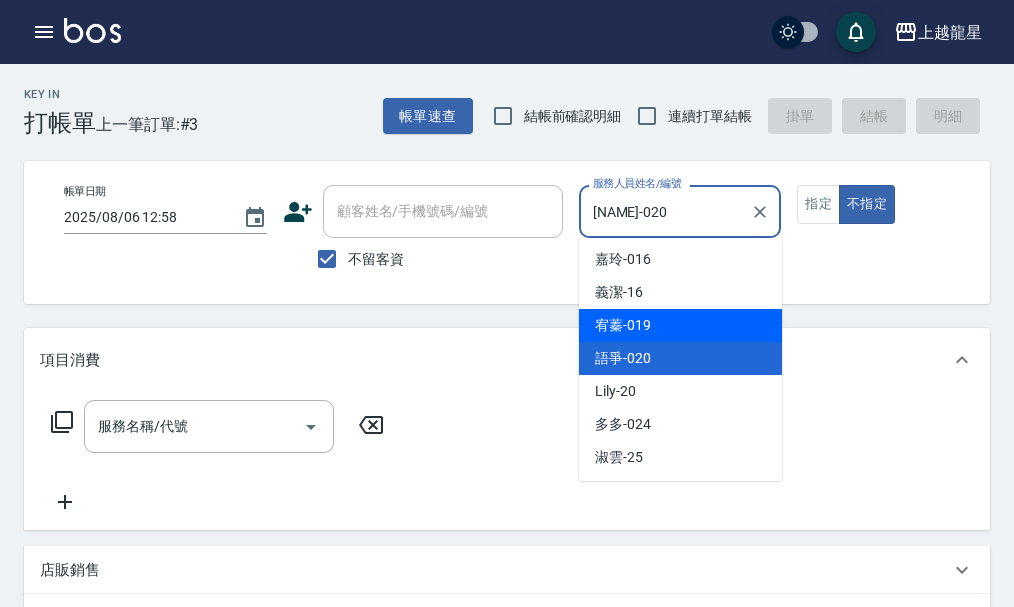 scroll, scrollTop: 367, scrollLeft: 0, axis: vertical 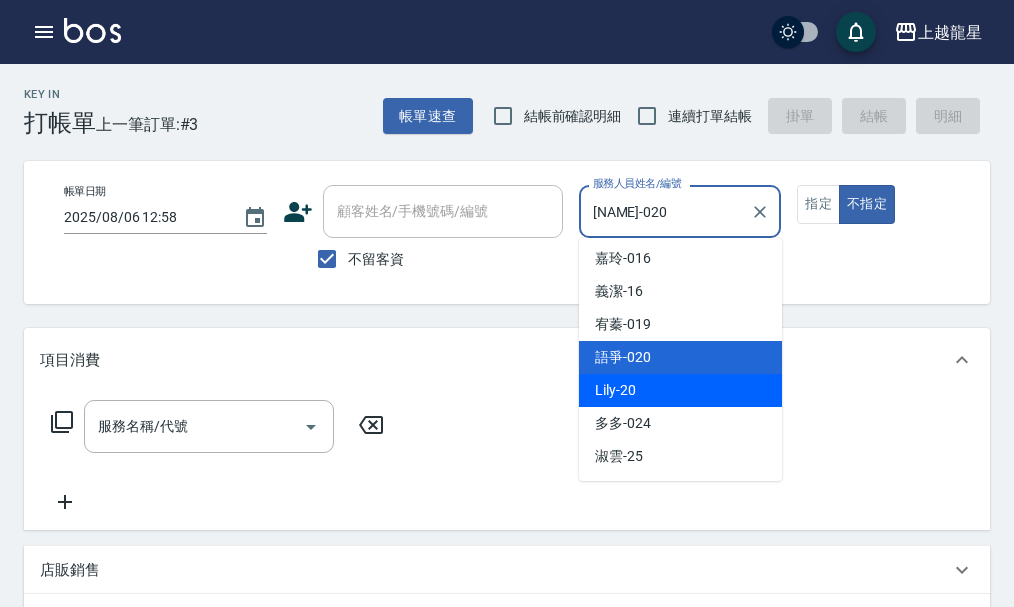 click on "Lily -20" at bounding box center (615, 390) 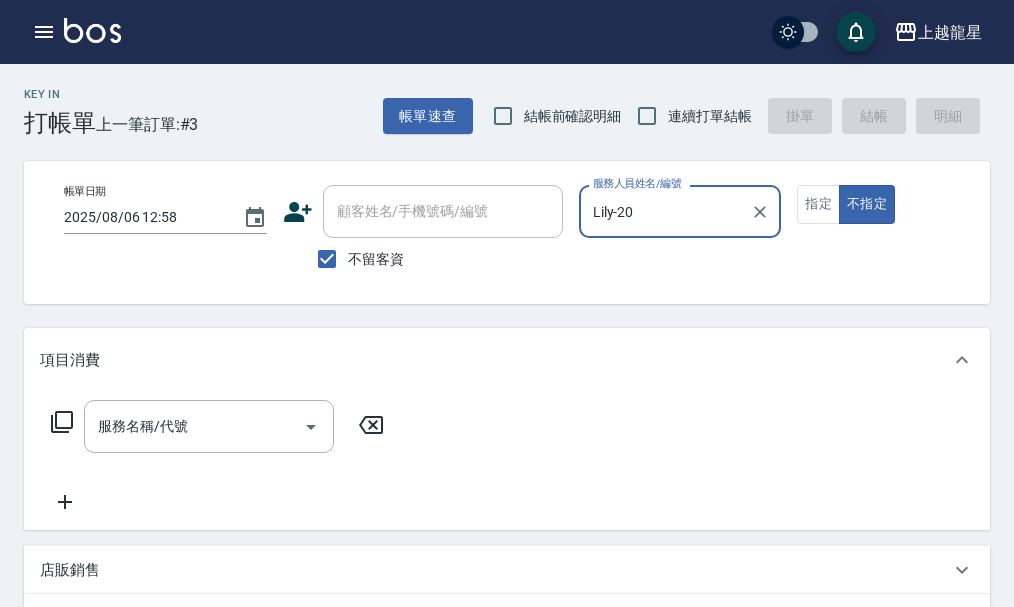 click on "服務名稱/代號" at bounding box center [194, 426] 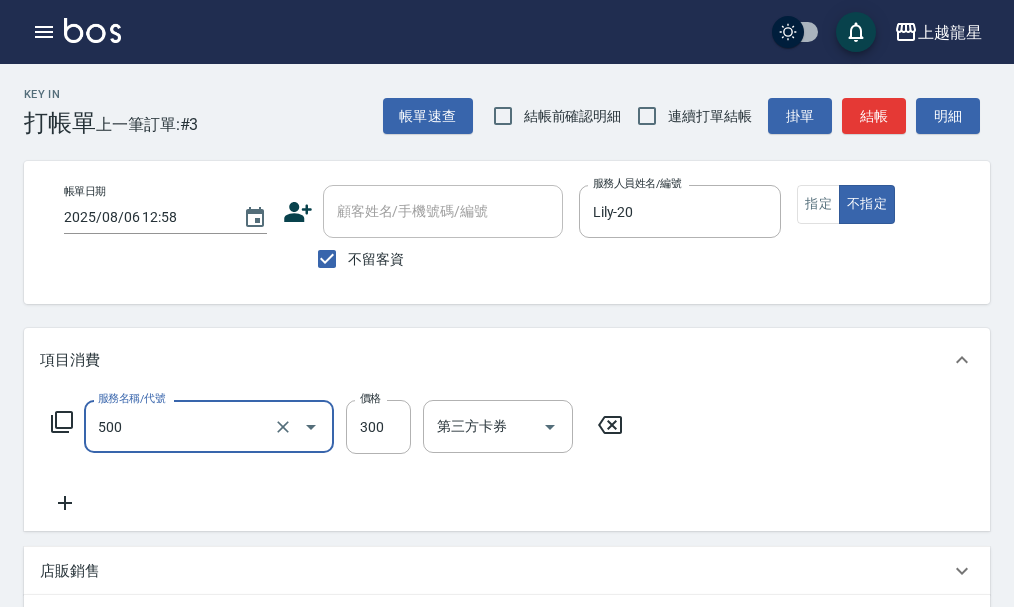 type on "一般洗髮(500)" 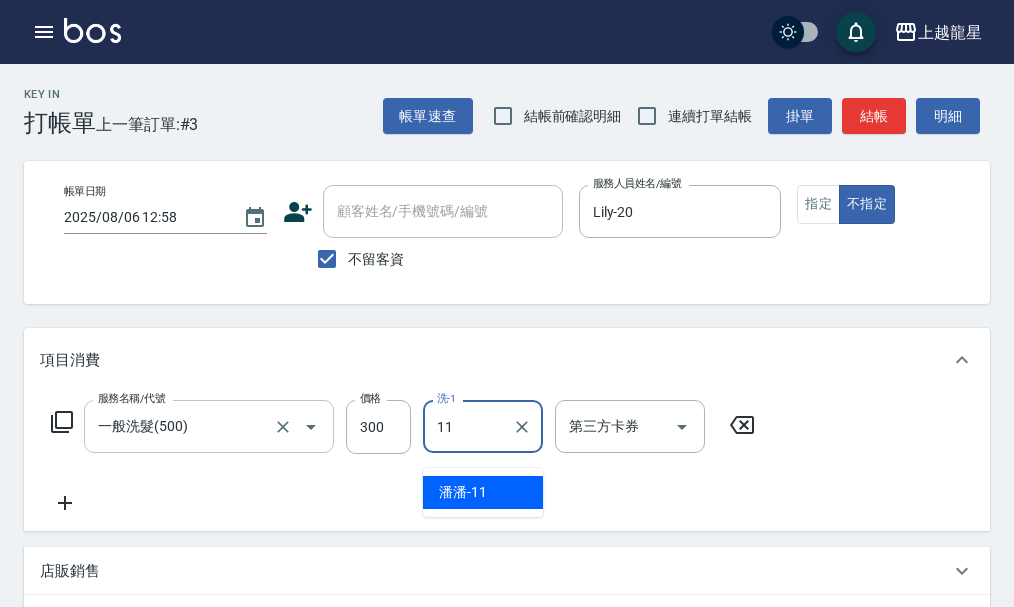 type on "潘潘-11" 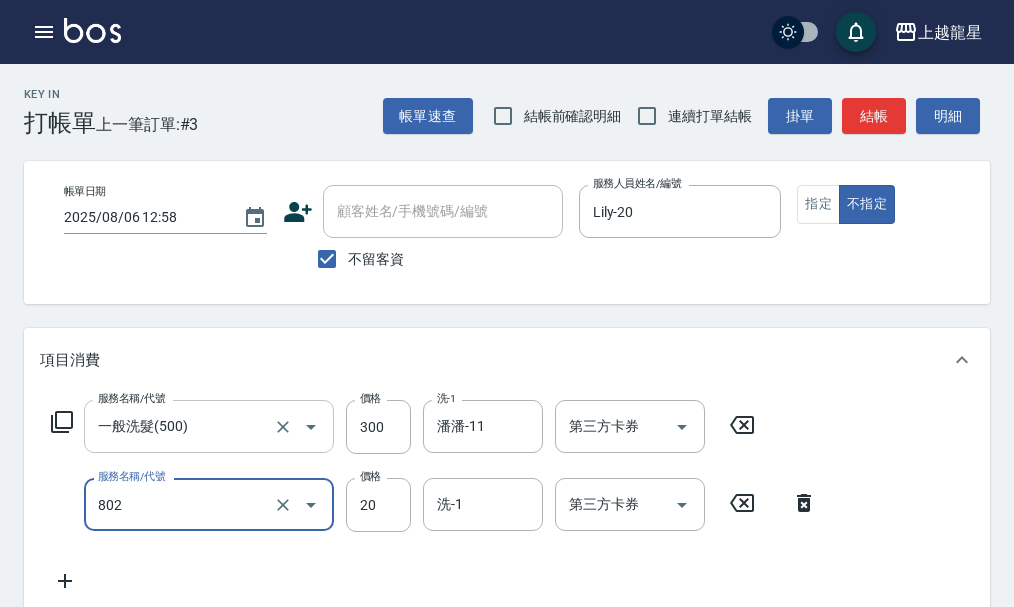 type on "潤絲(802)" 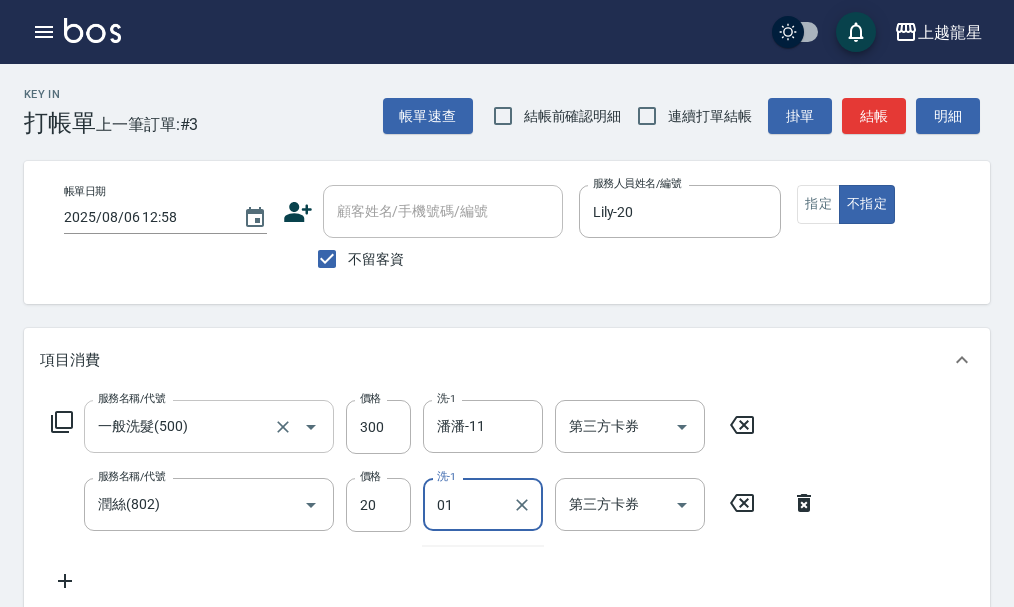 type on "0" 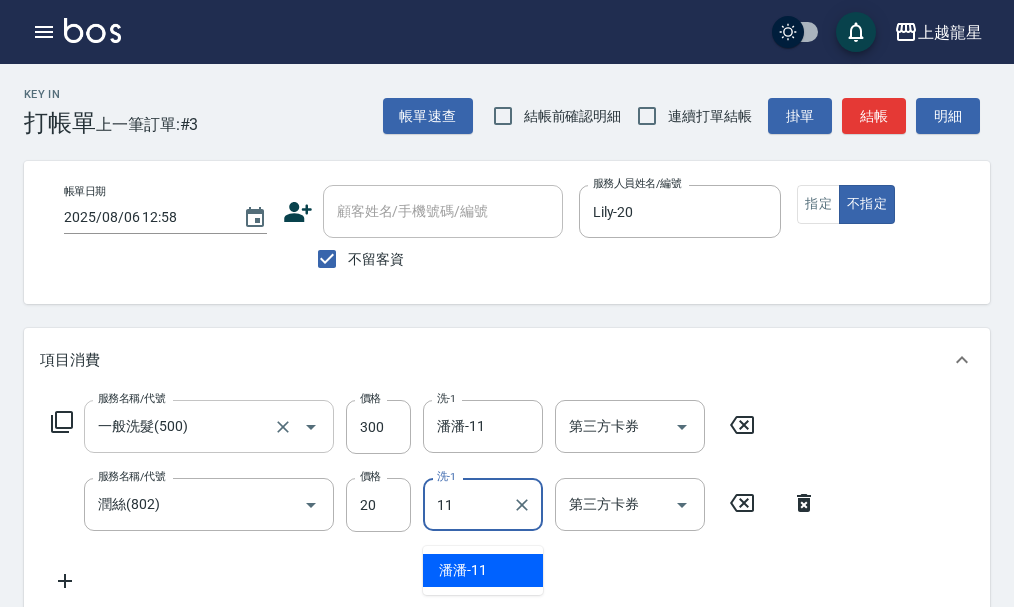 type on "潘潘-11" 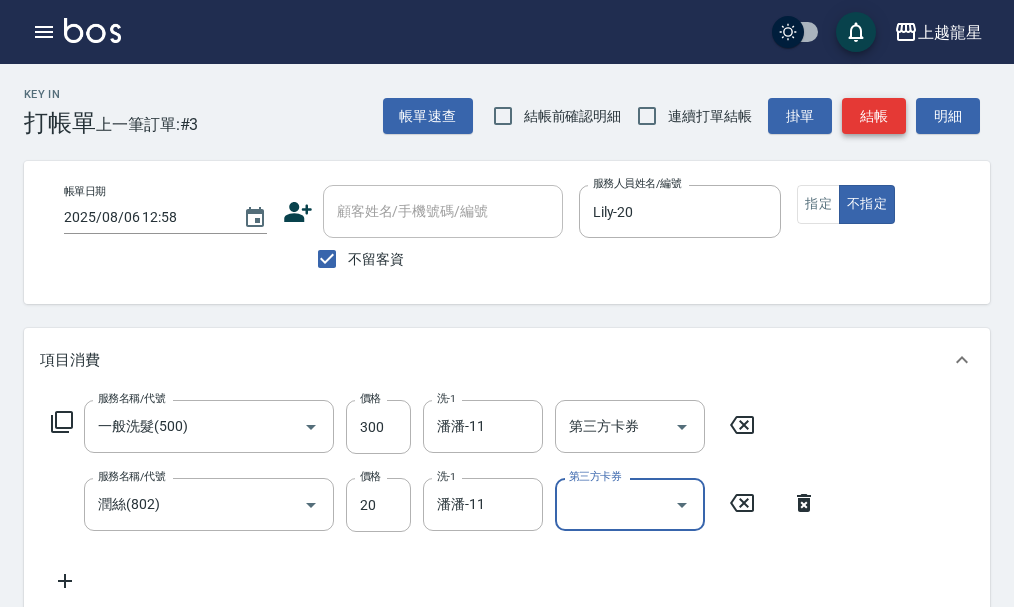 click on "結帳" at bounding box center [874, 116] 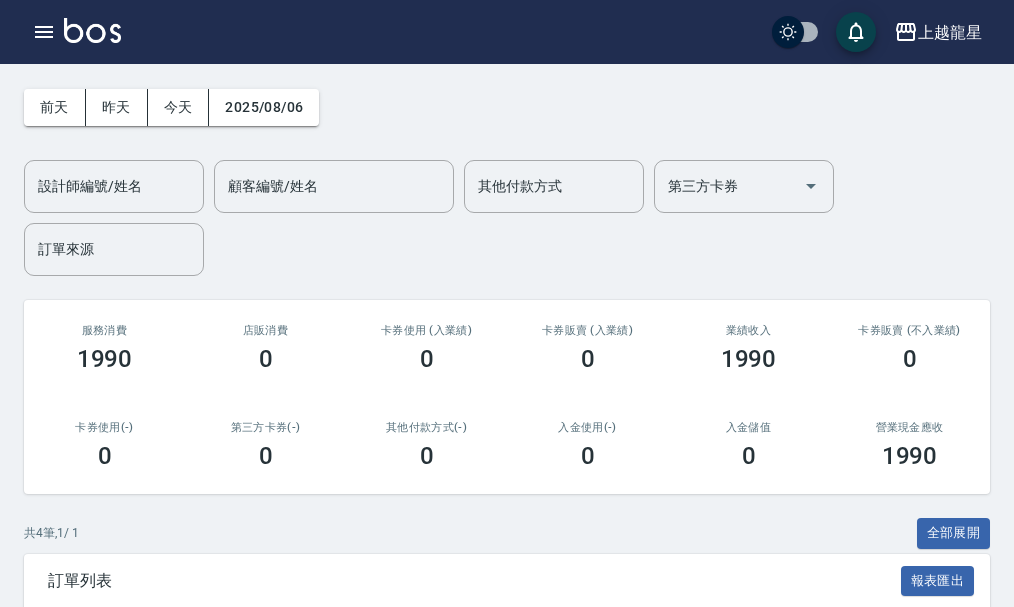 scroll, scrollTop: 0, scrollLeft: 0, axis: both 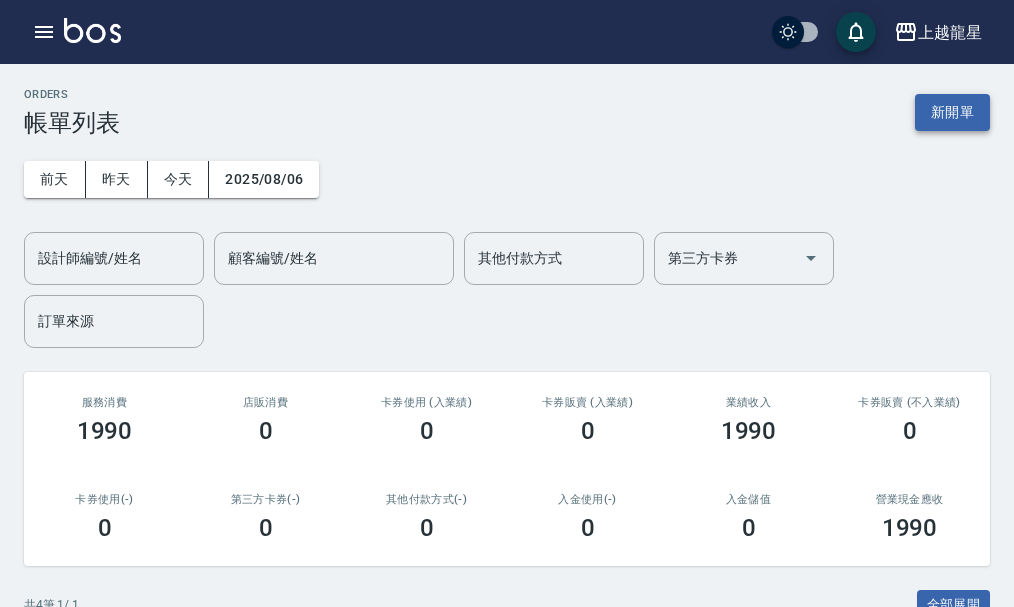 click on "新開單" at bounding box center [952, 112] 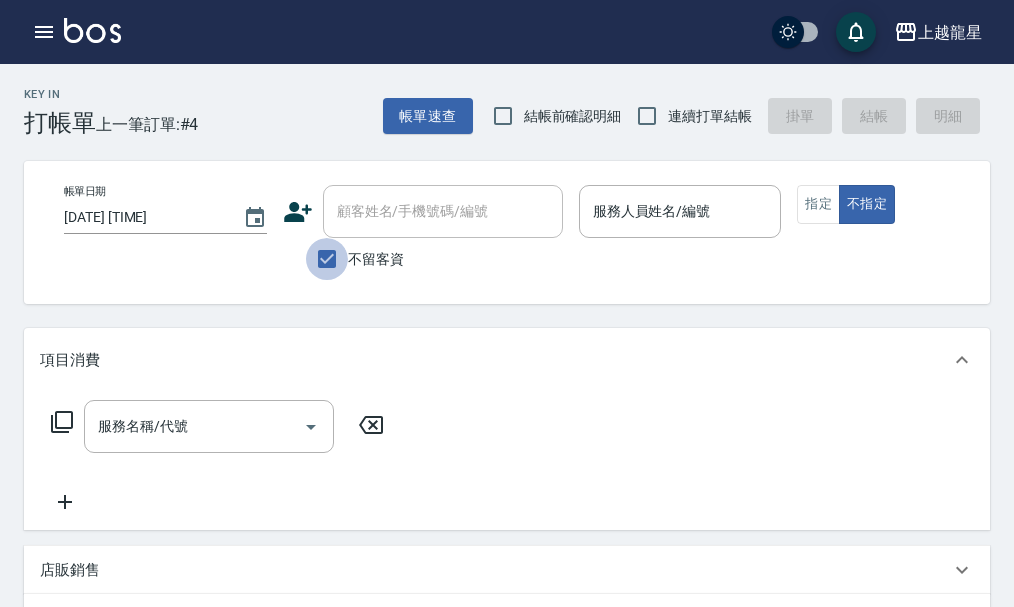 click on "不留客資" at bounding box center (327, 259) 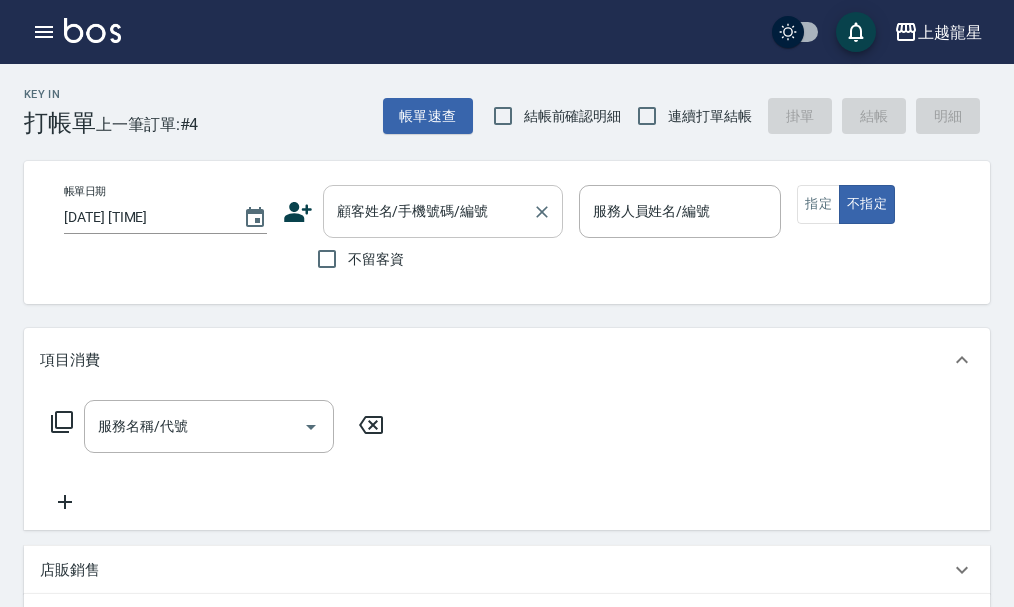 click on "顧客姓名/手機號碼/編號" at bounding box center (443, 211) 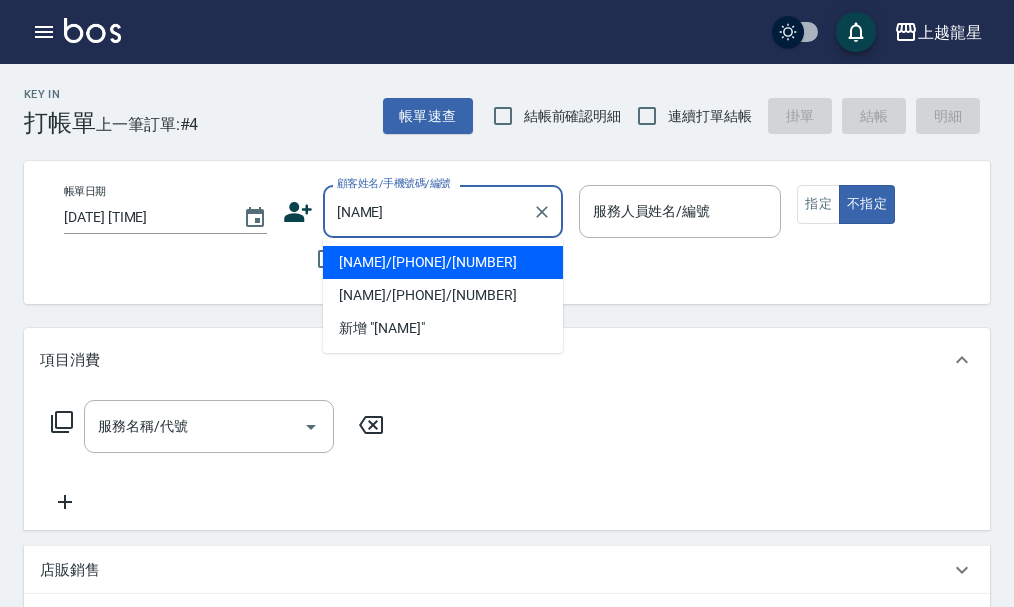 click on "[NAME]/[PHONE]/[NUMBER]" at bounding box center (443, 262) 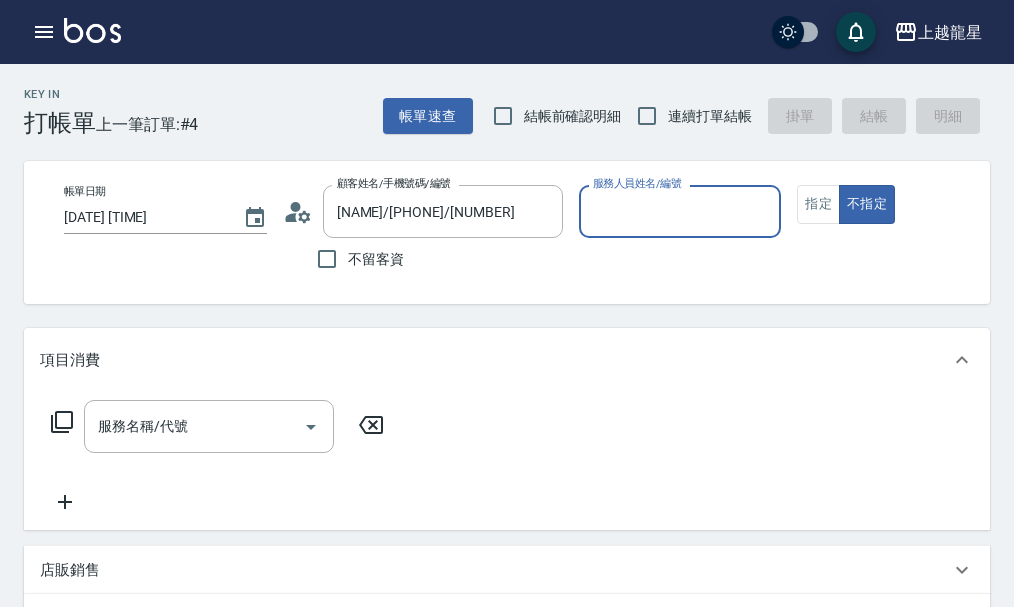 type on "Alisa-10" 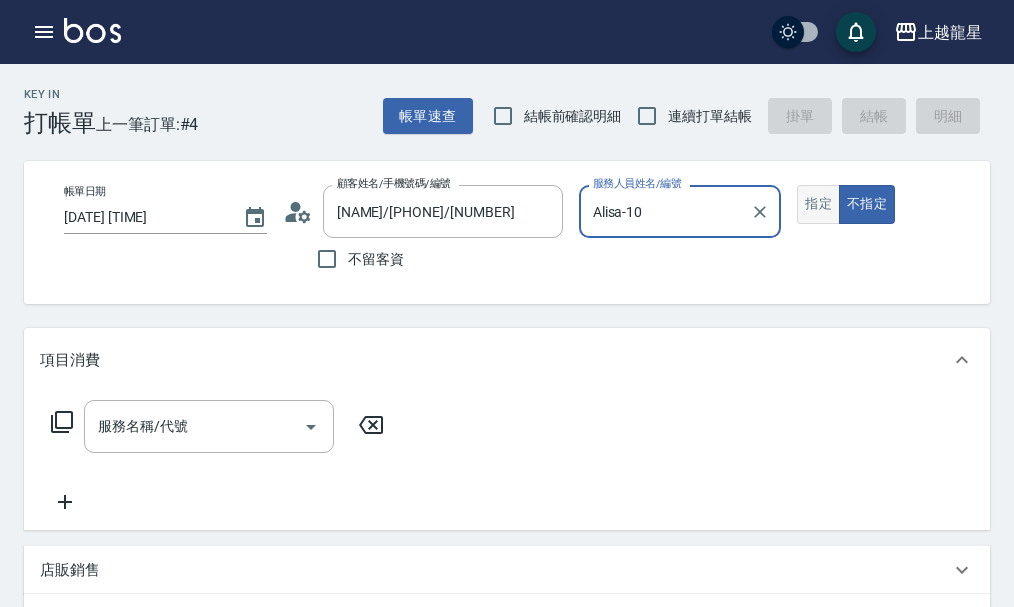 click on "指定" at bounding box center (818, 204) 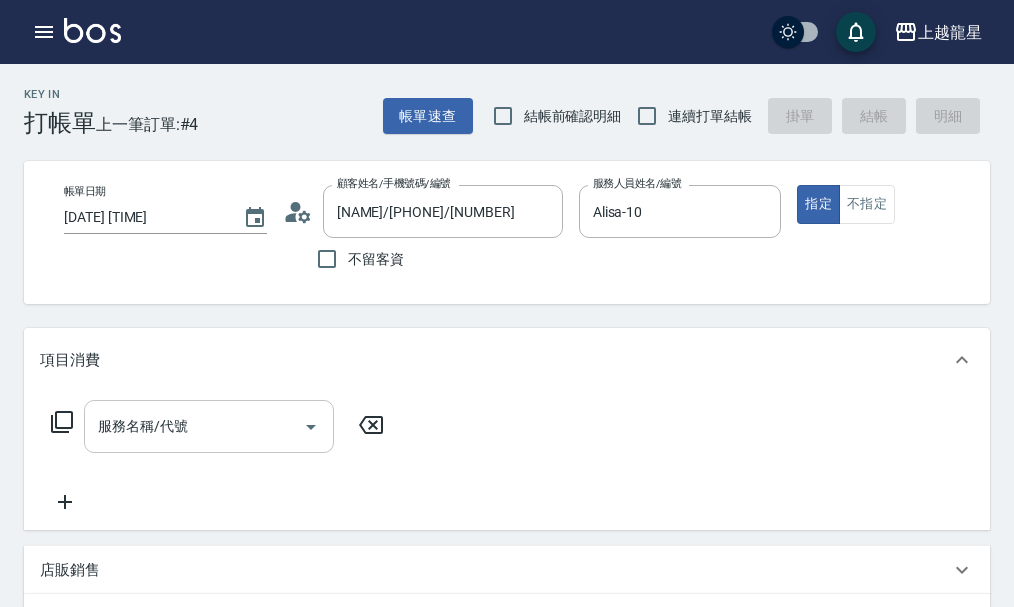 click on "服務名稱/代號" at bounding box center [194, 426] 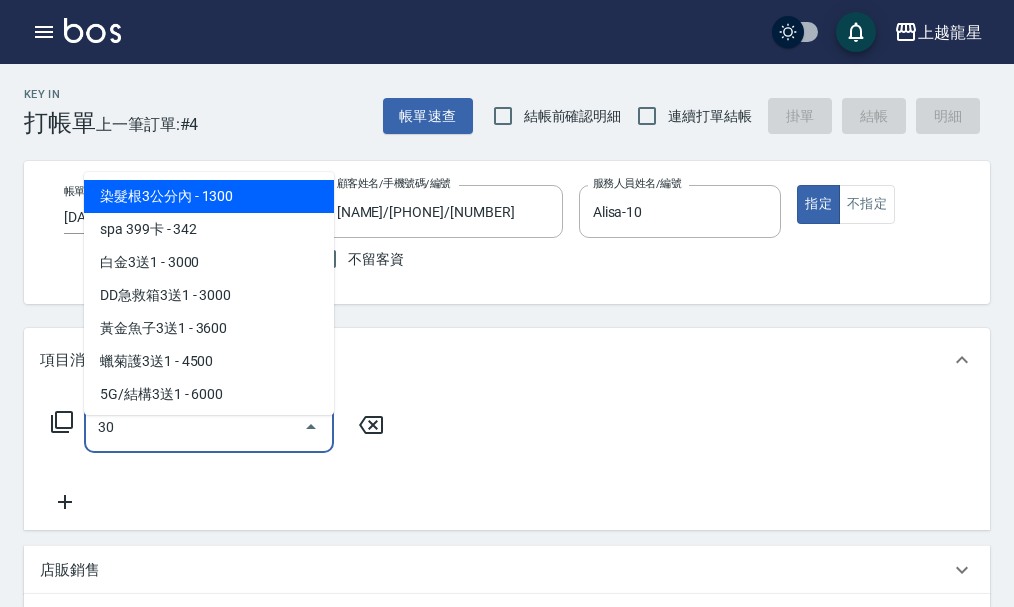 type on "303" 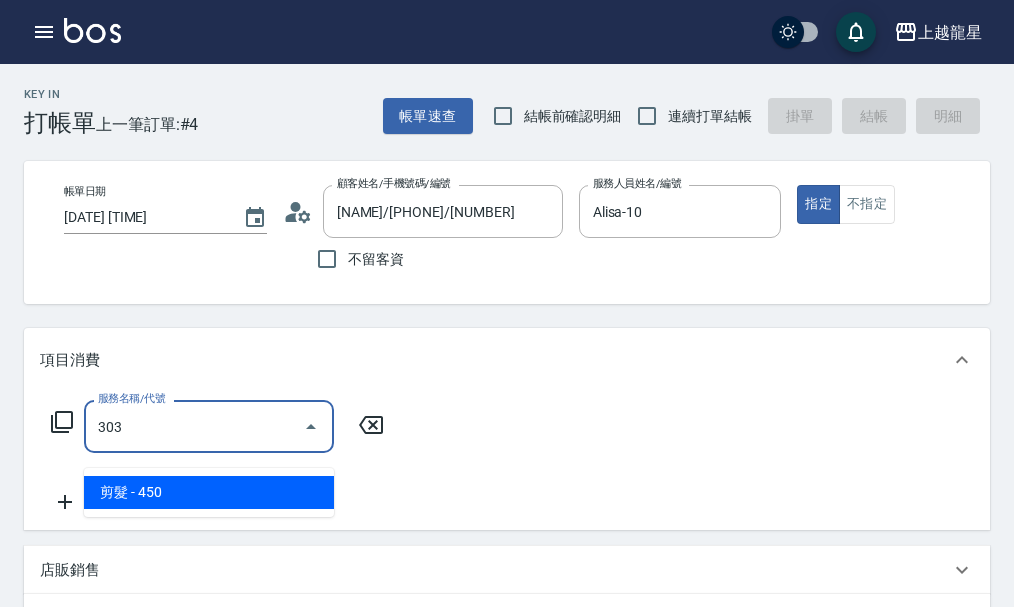 click on "剪髮 - 450" at bounding box center [209, 492] 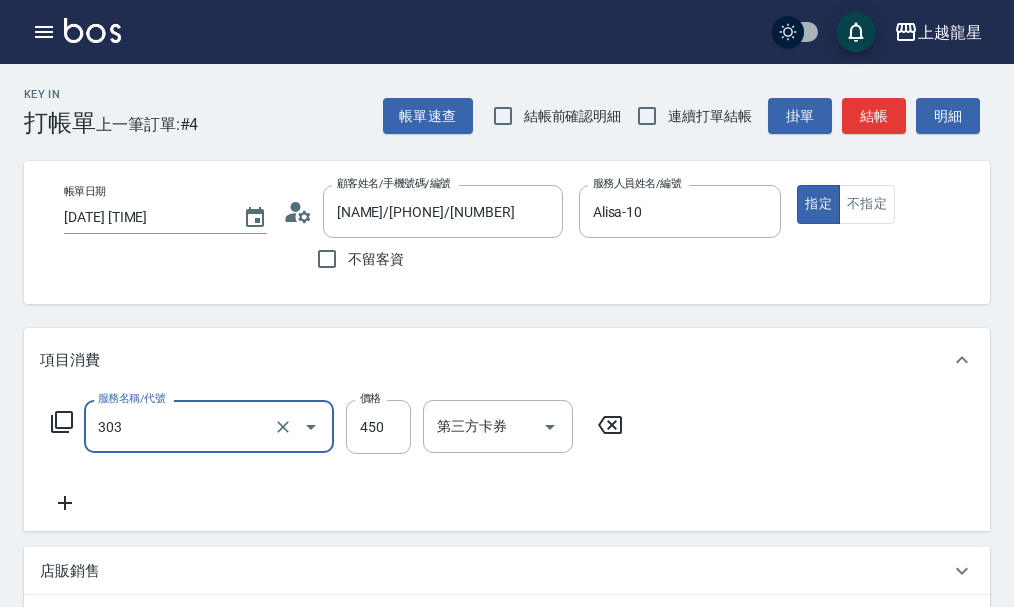 click on "303" at bounding box center [181, 426] 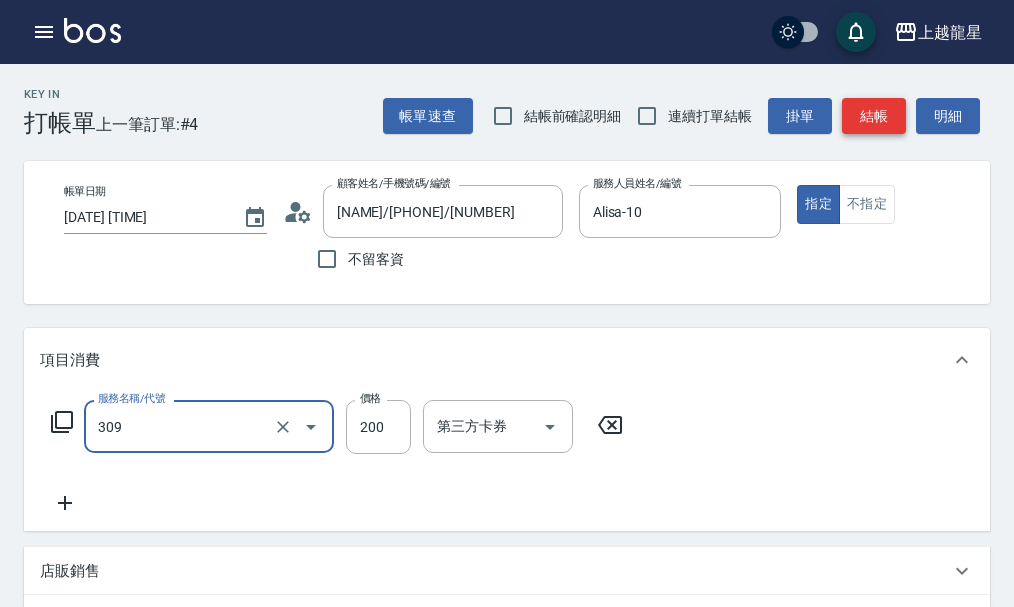 type on "剪髮(國小)(309)" 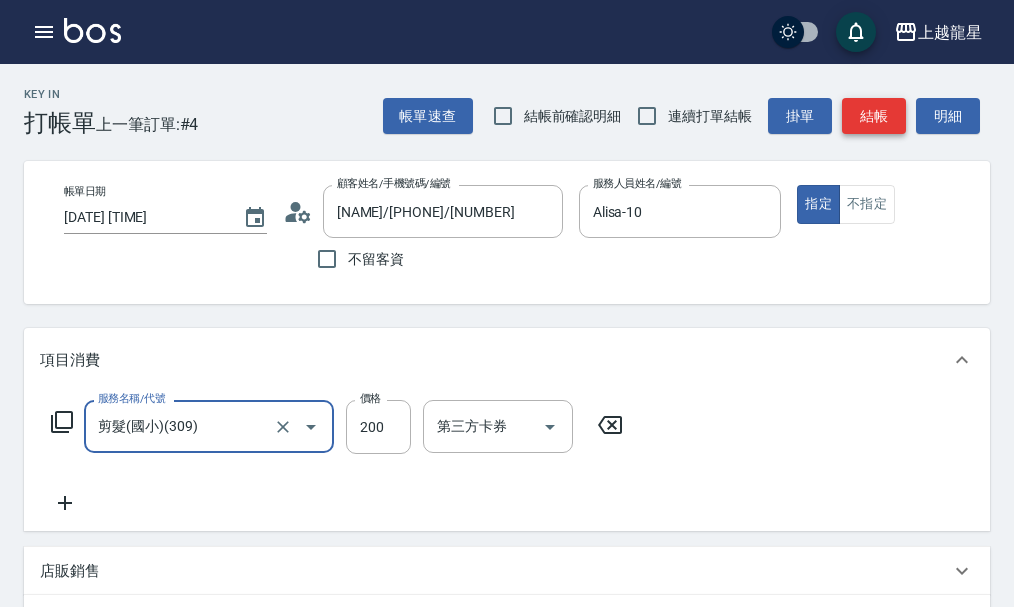 click on "結帳" at bounding box center (874, 116) 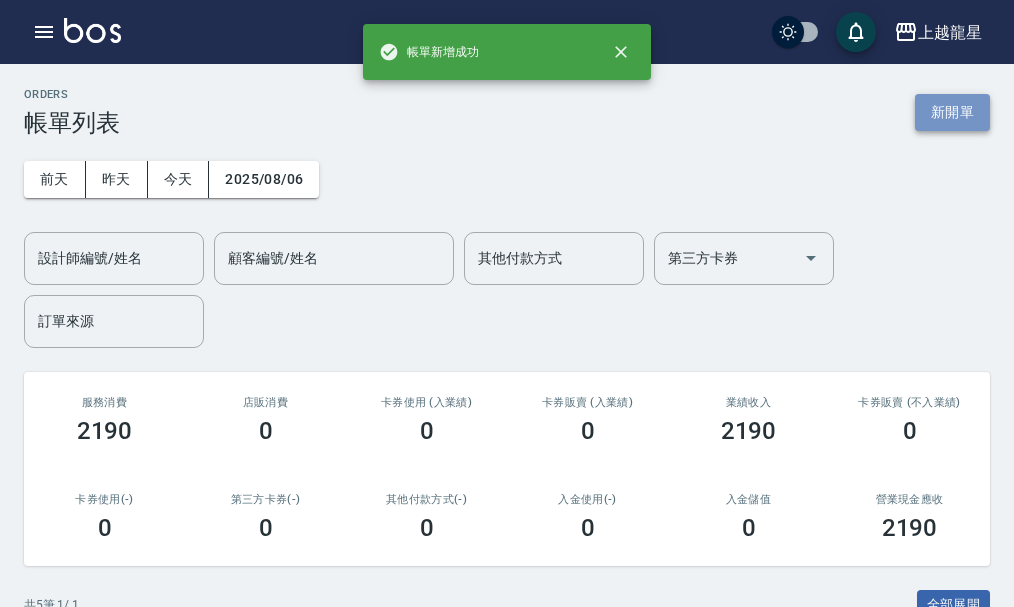 click on "新開單" at bounding box center [952, 112] 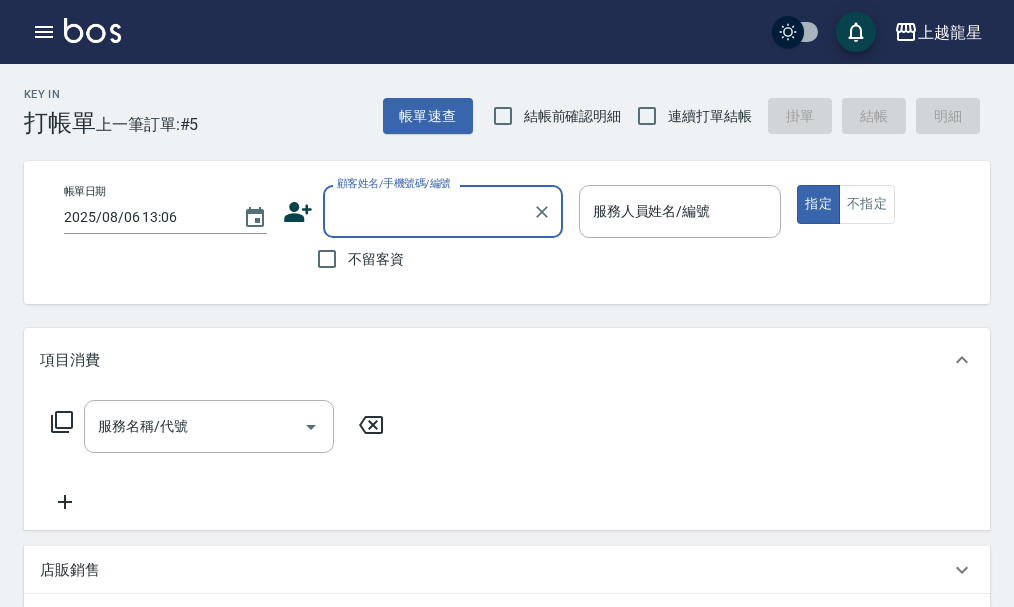 click on "顧客姓名/手機號碼/編號" at bounding box center (443, 211) 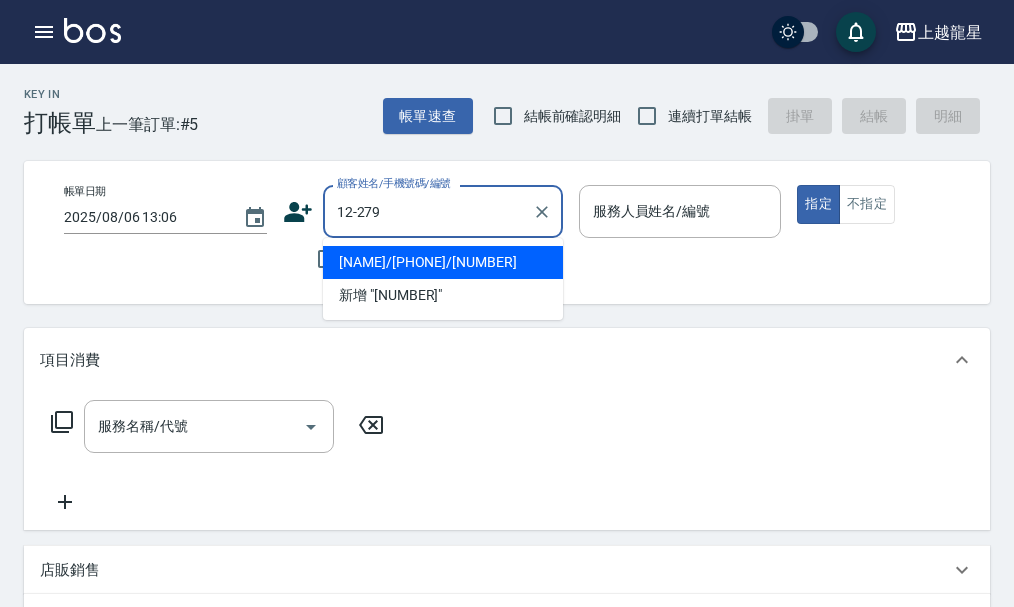 type on "[NAME]/[PHONE]/[NUMBER]" 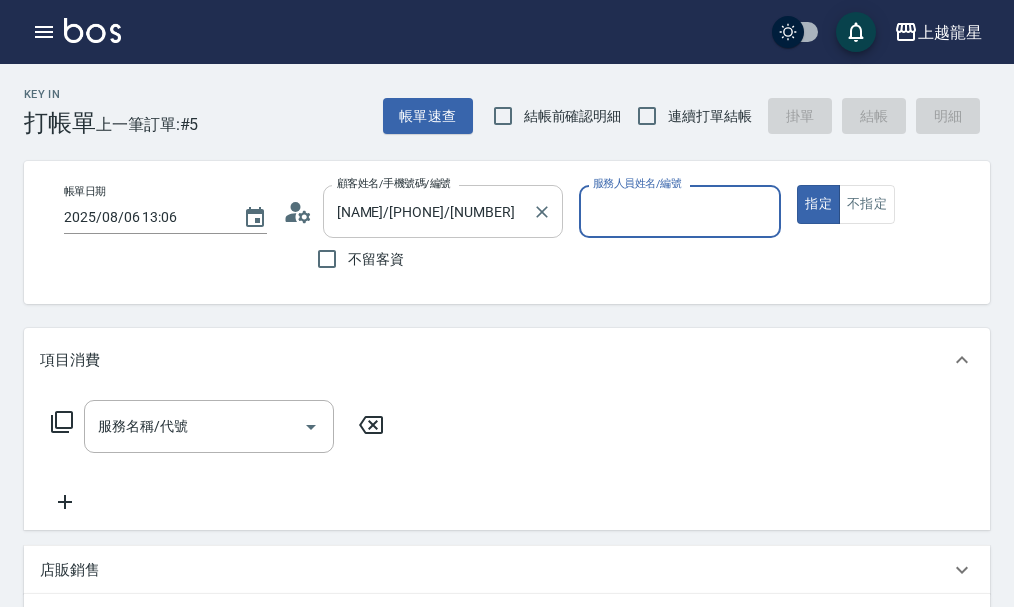 type on "Alisa-10" 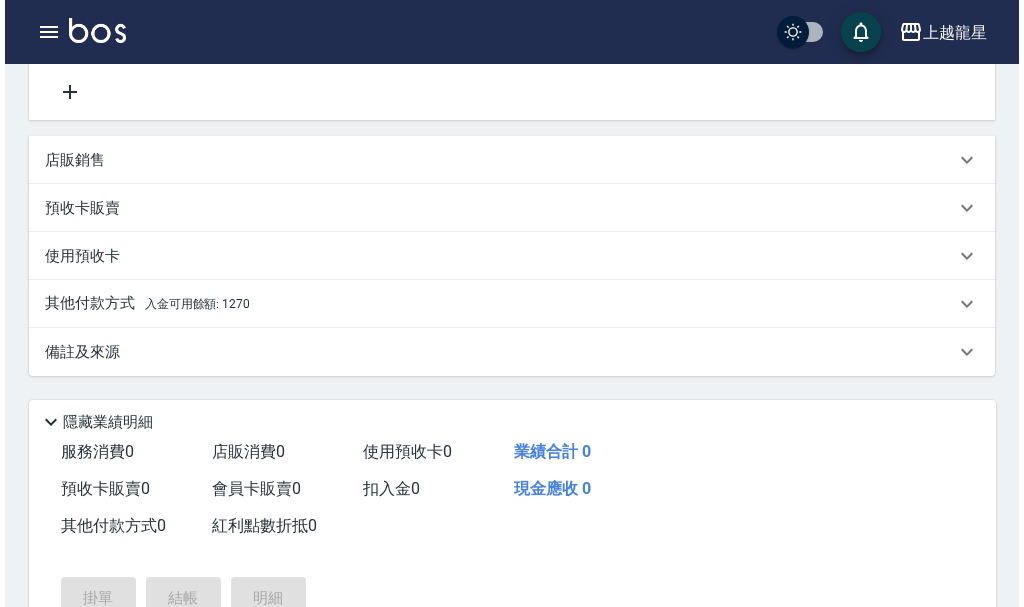 scroll, scrollTop: 0, scrollLeft: 0, axis: both 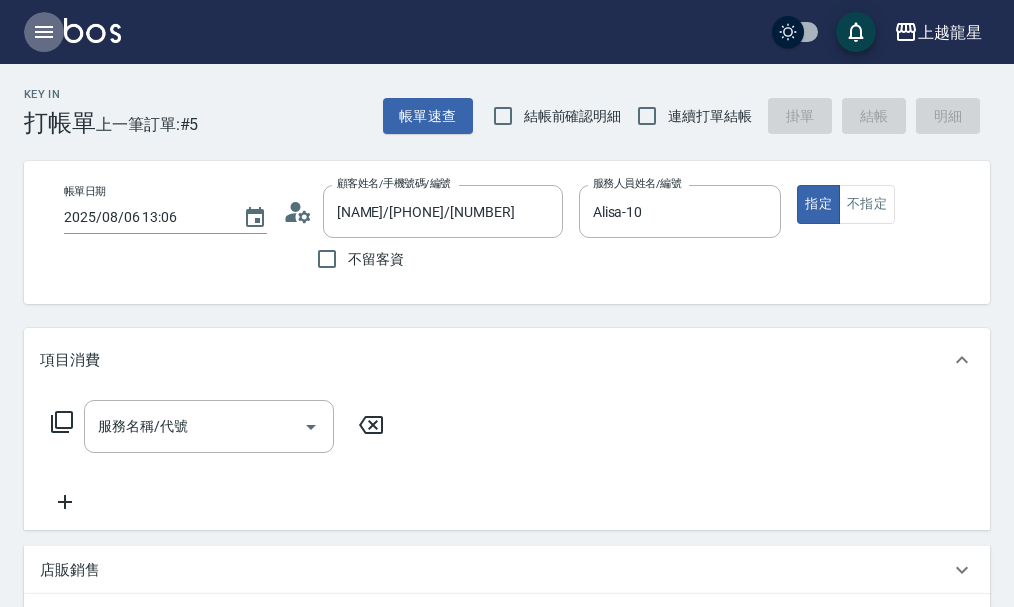 click 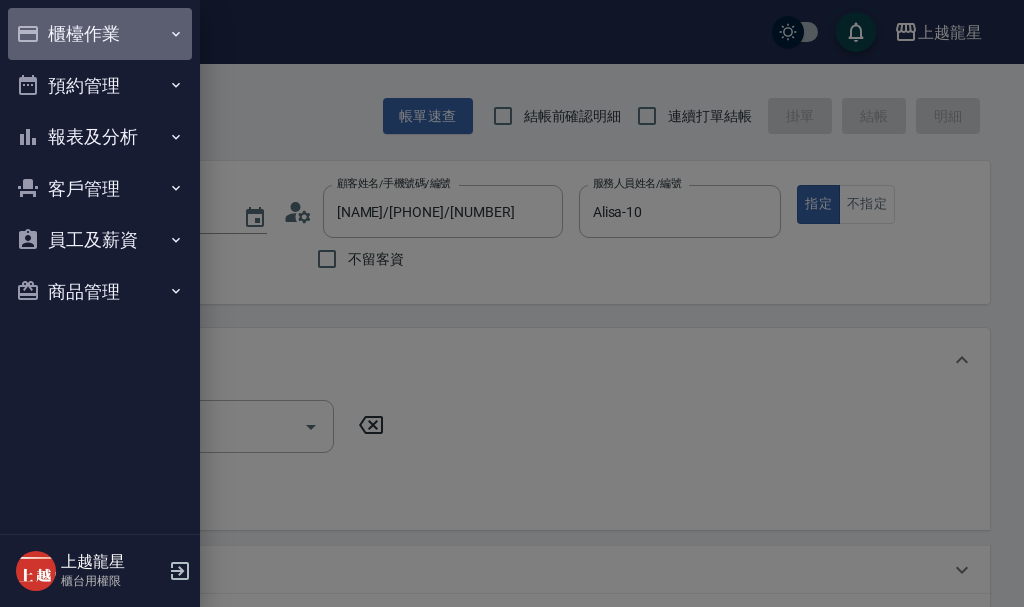click on "櫃檯作業" at bounding box center (100, 34) 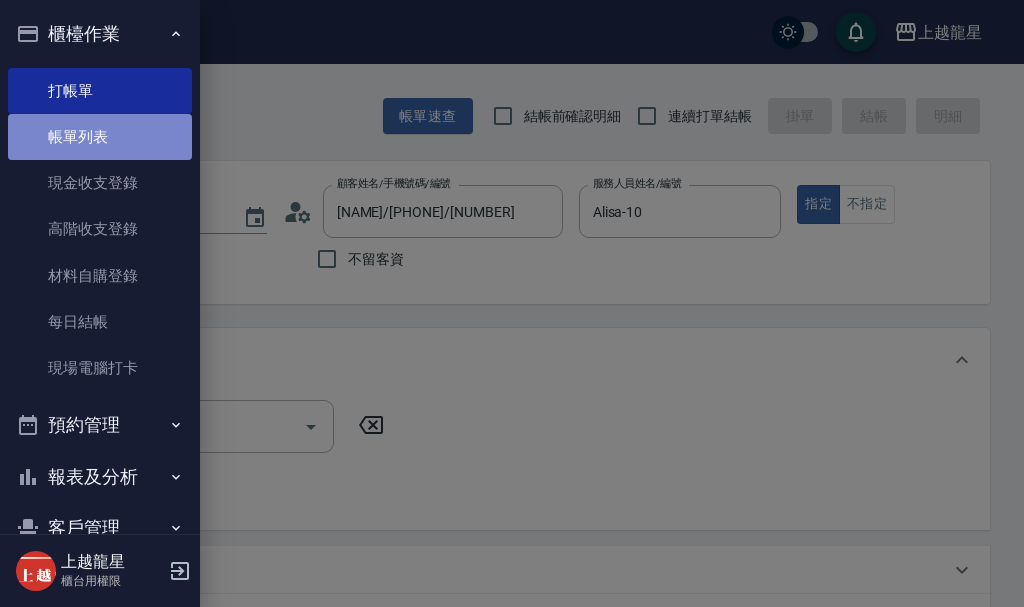 click on "帳單列表" at bounding box center (100, 137) 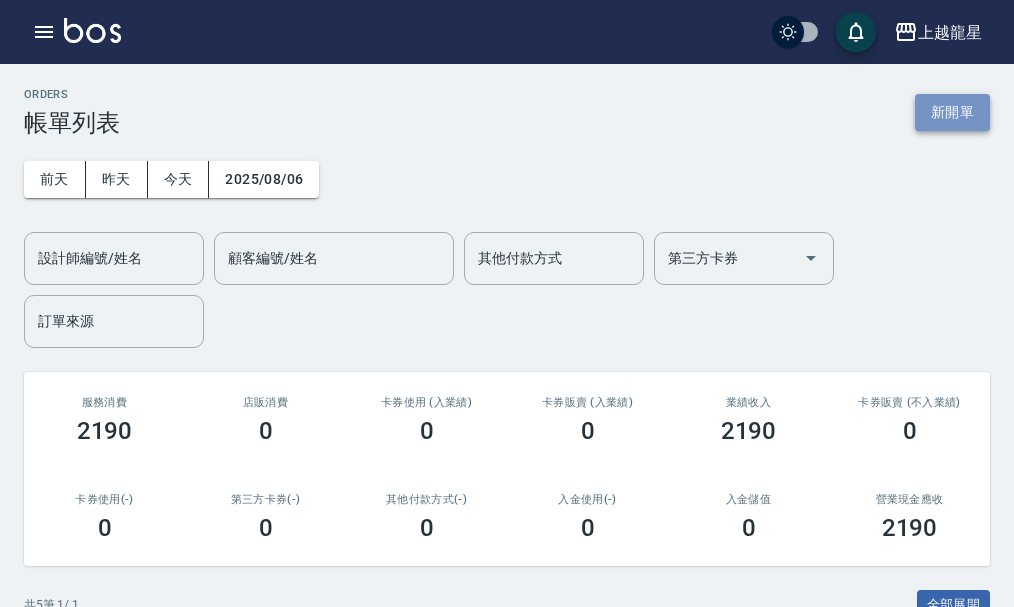 click on "新開單" at bounding box center (952, 112) 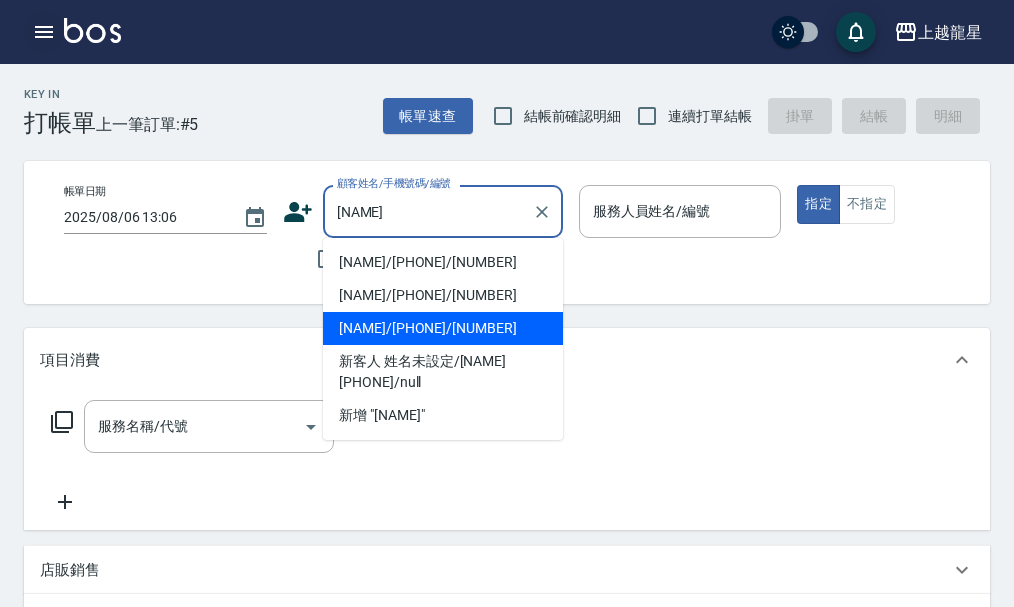 type on "黃寶" 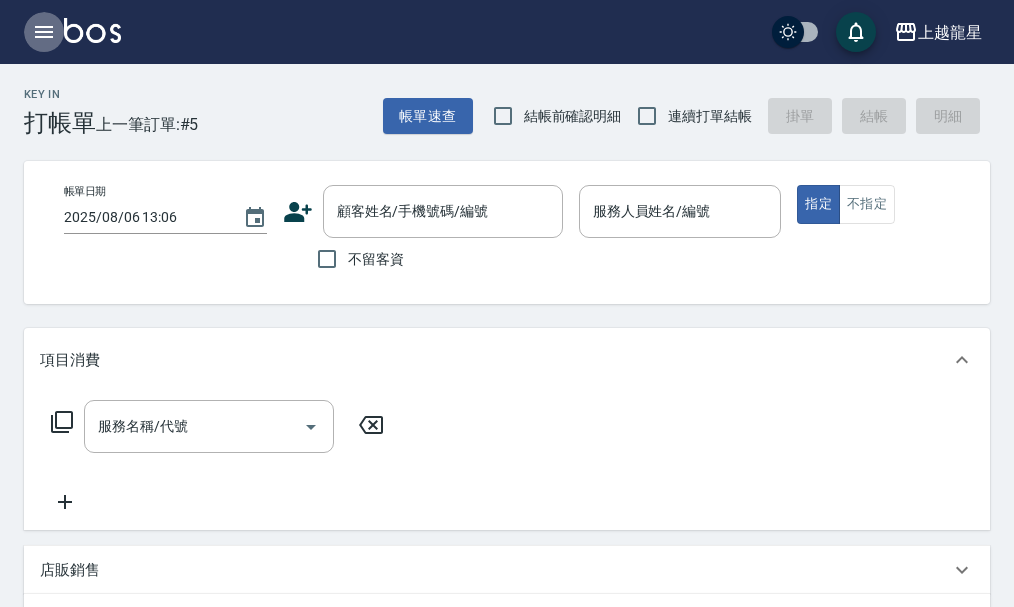 click 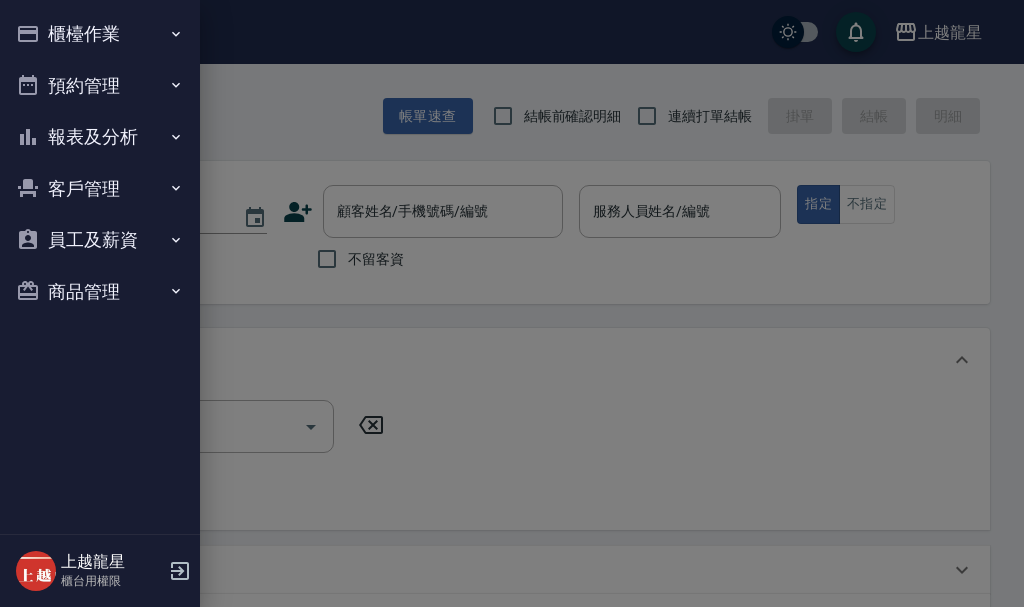 click on "櫃檯作業" at bounding box center (100, 34) 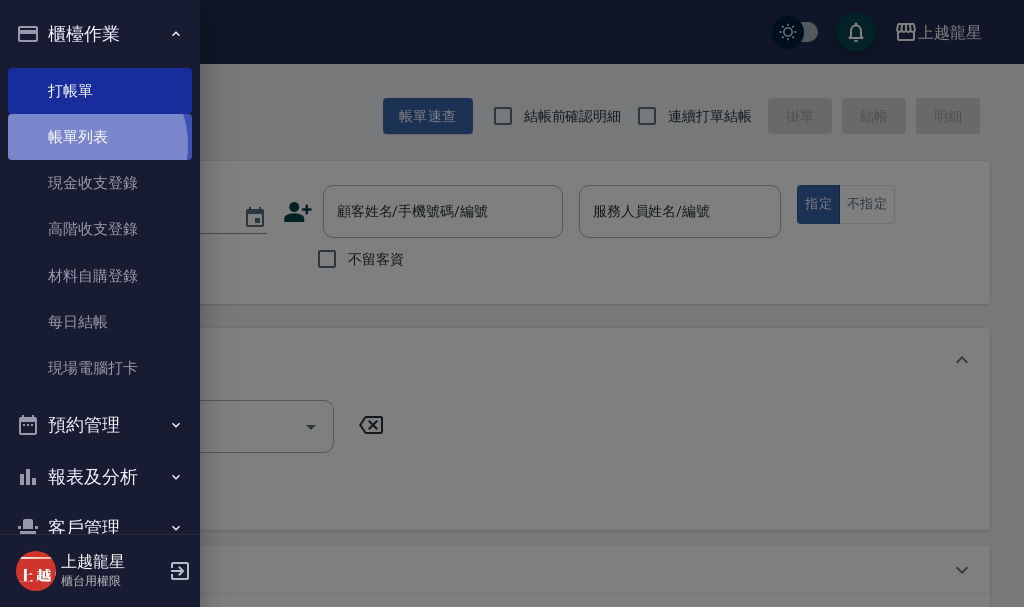 click on "帳單列表" at bounding box center [100, 137] 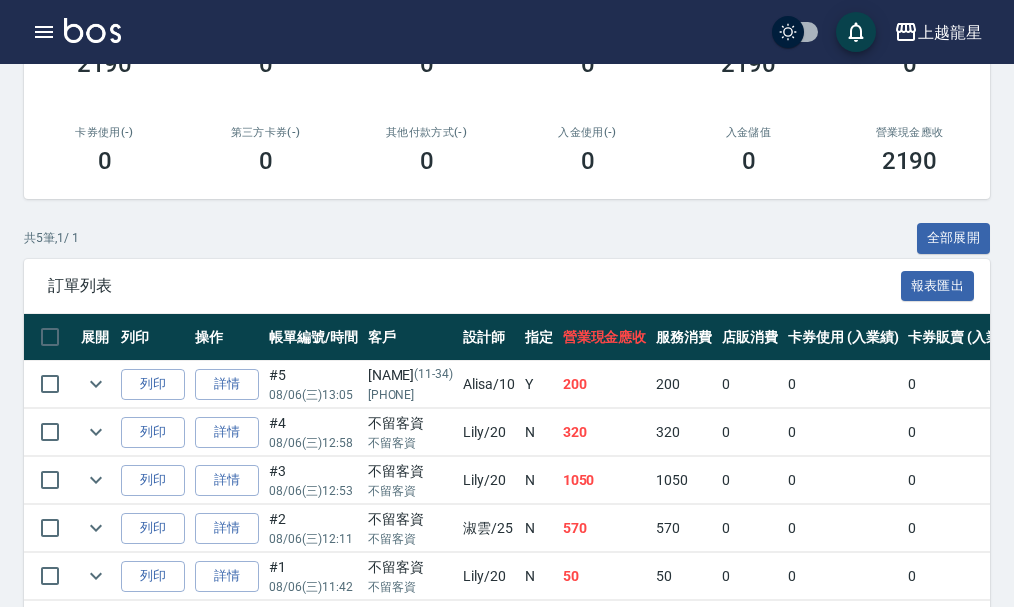 scroll, scrollTop: 454, scrollLeft: 0, axis: vertical 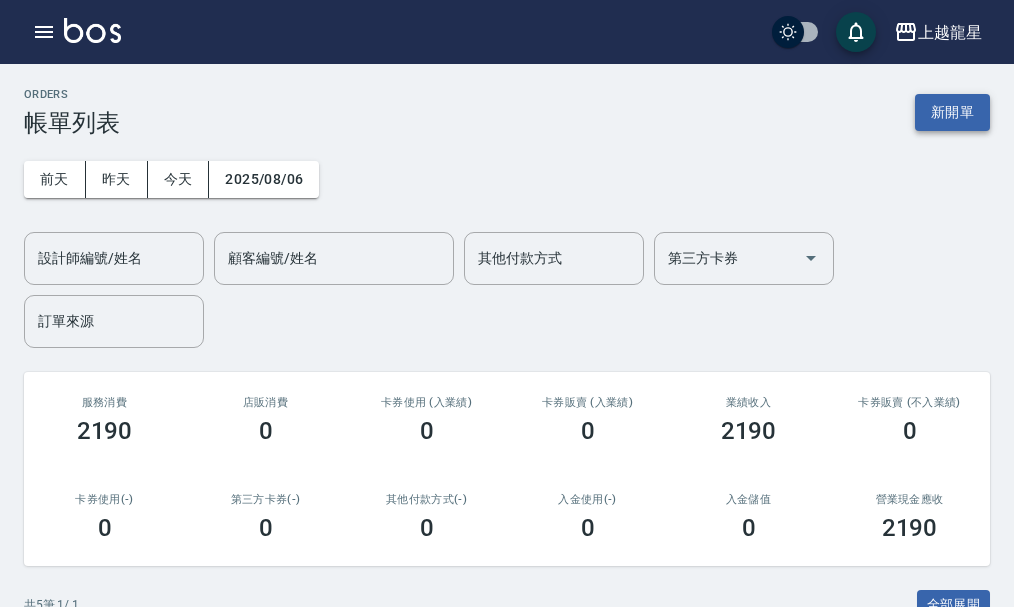 click on "新開單" at bounding box center (952, 112) 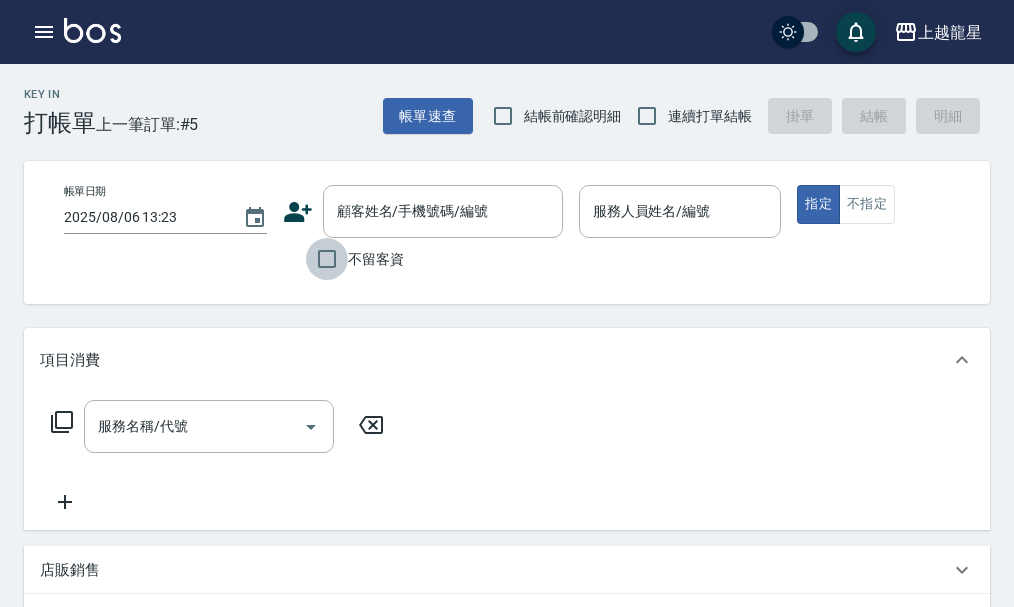 click on "不留客資" at bounding box center (327, 259) 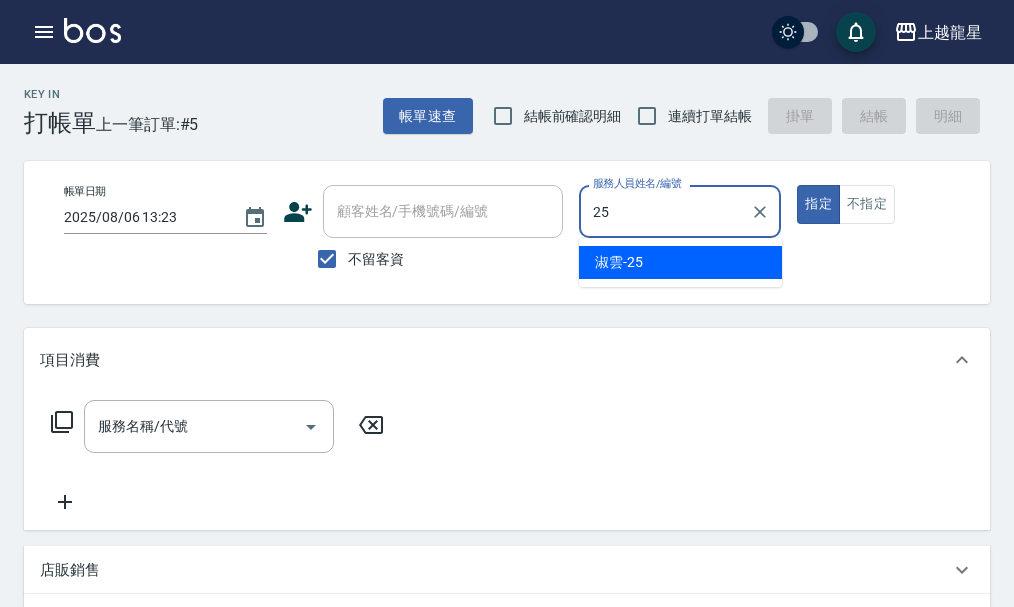 click on "淑雲 -25" at bounding box center [680, 262] 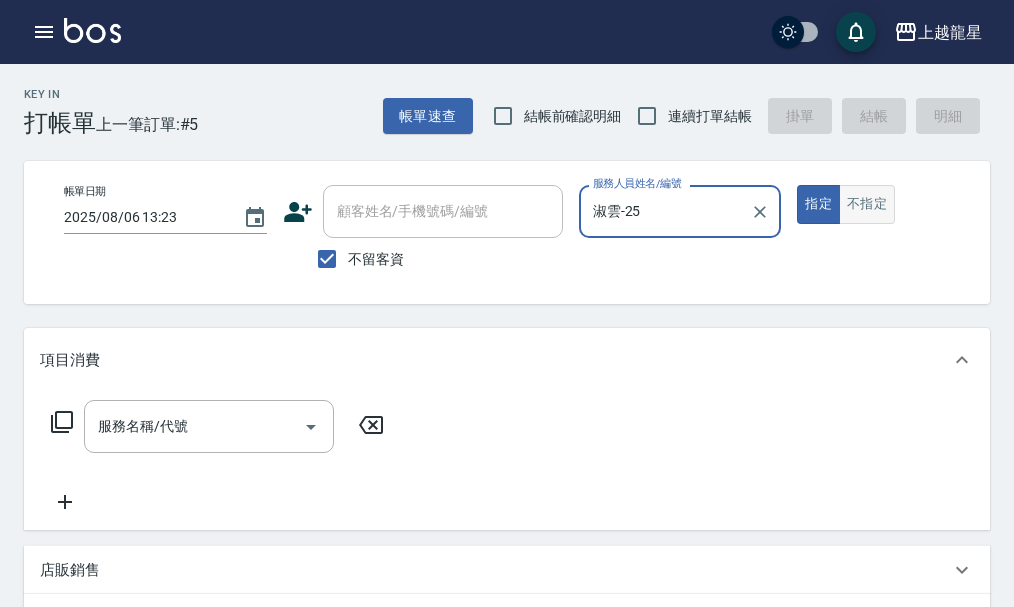 type on "淑雲-25" 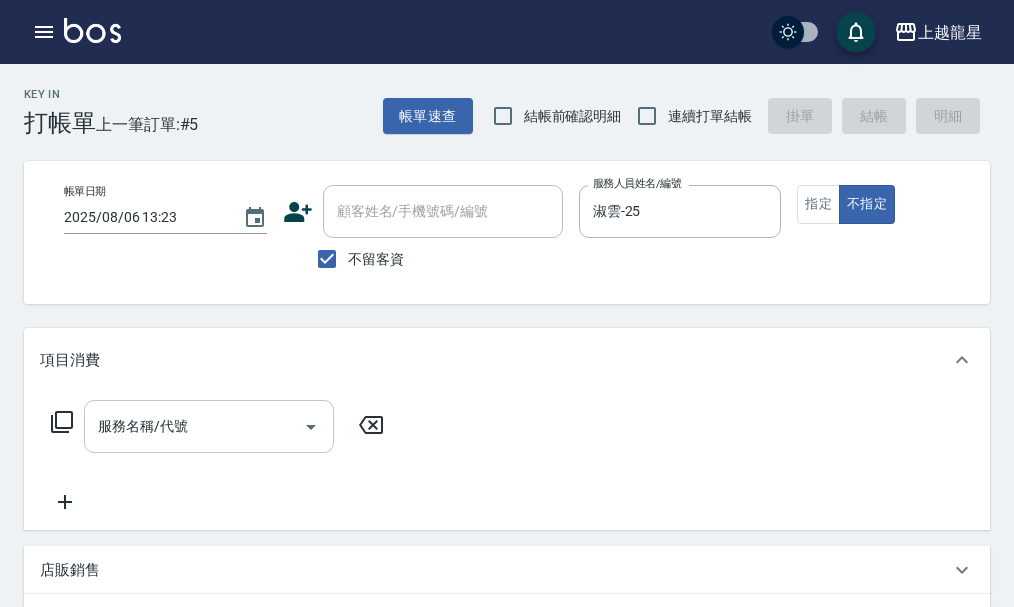click on "服務名稱/代號" at bounding box center [194, 426] 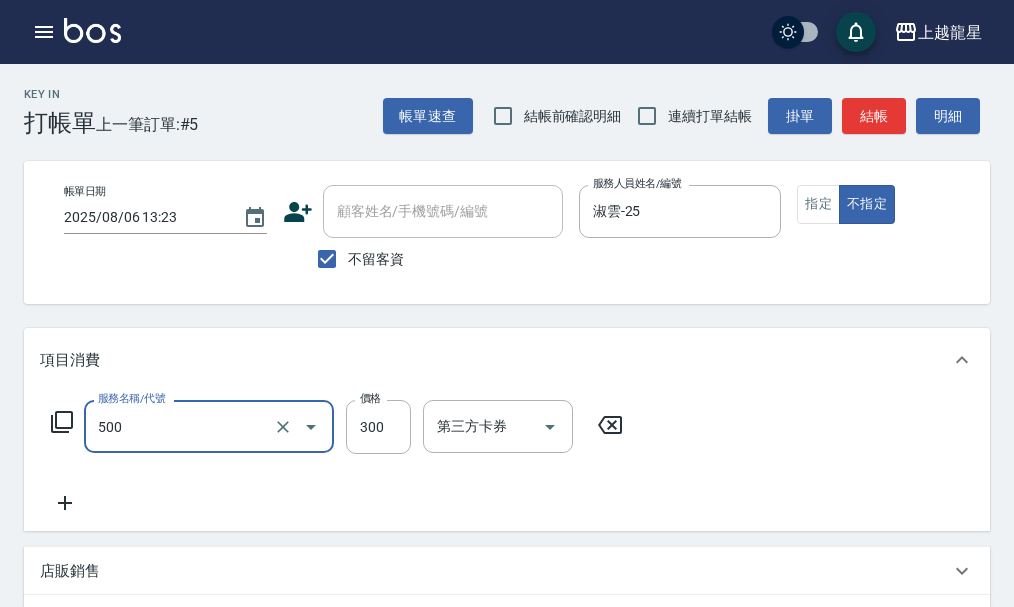 type on "一般洗髮(500)" 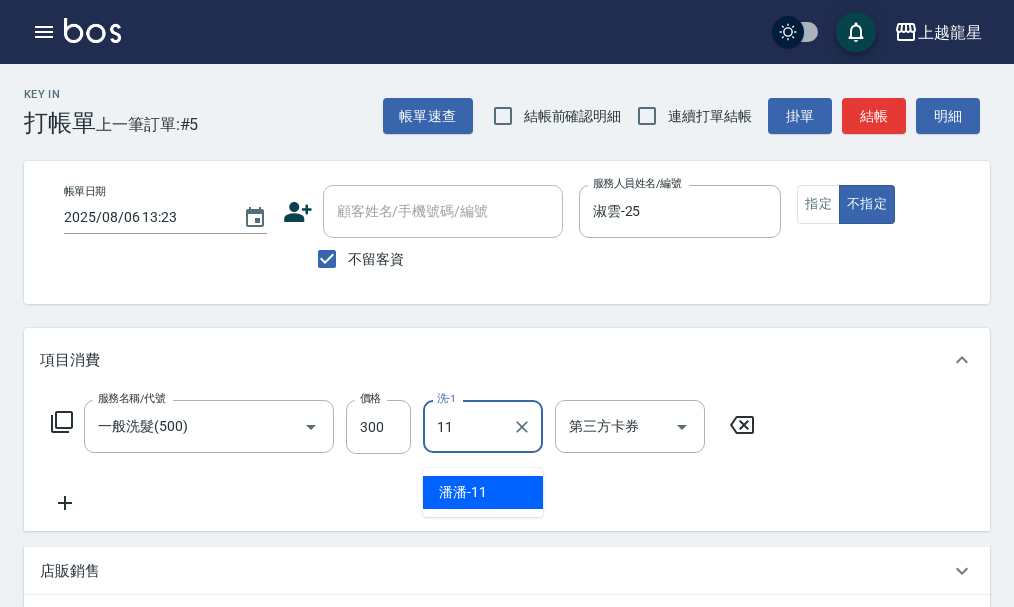 type on "潘潘-11" 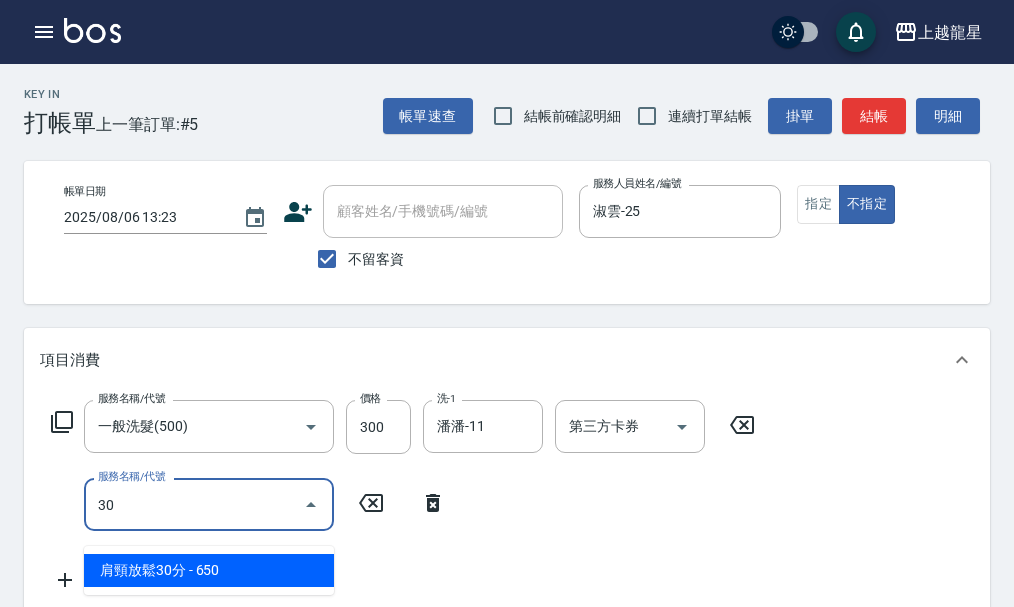 type on "304" 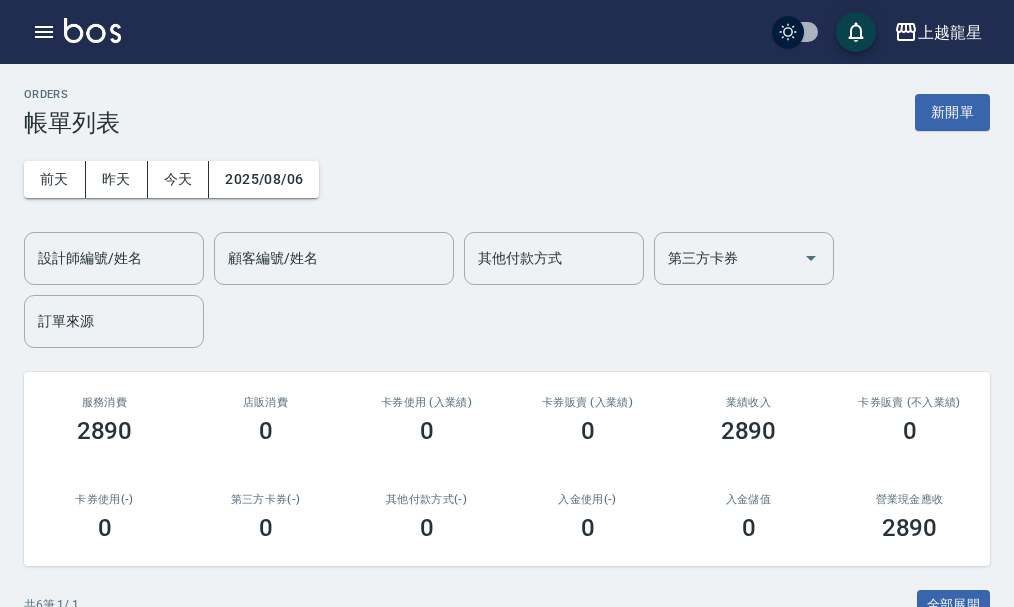 click at bounding box center (92, 30) 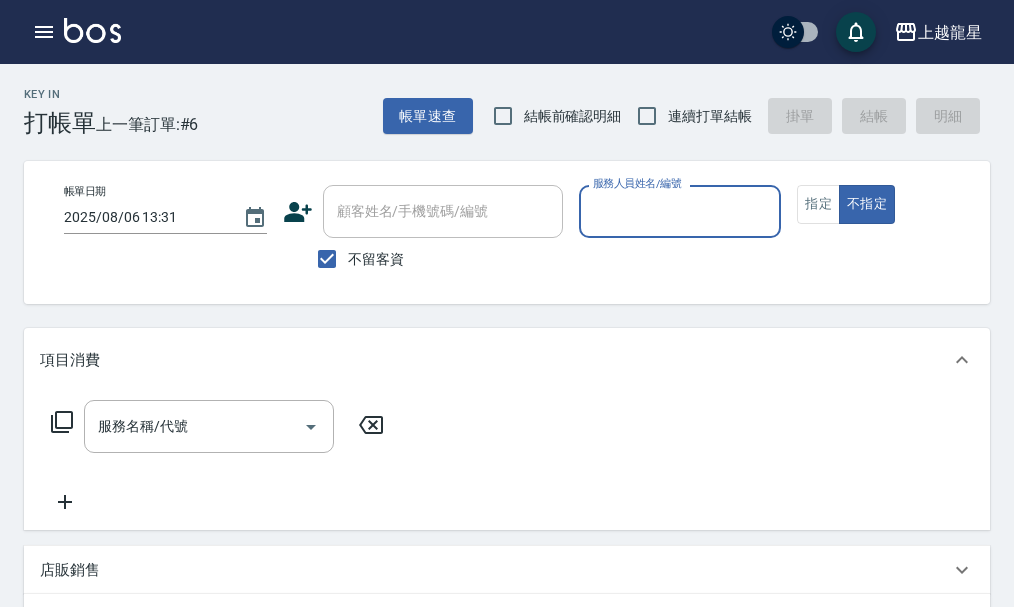 click on "服務人員姓名/編號" at bounding box center [680, 211] 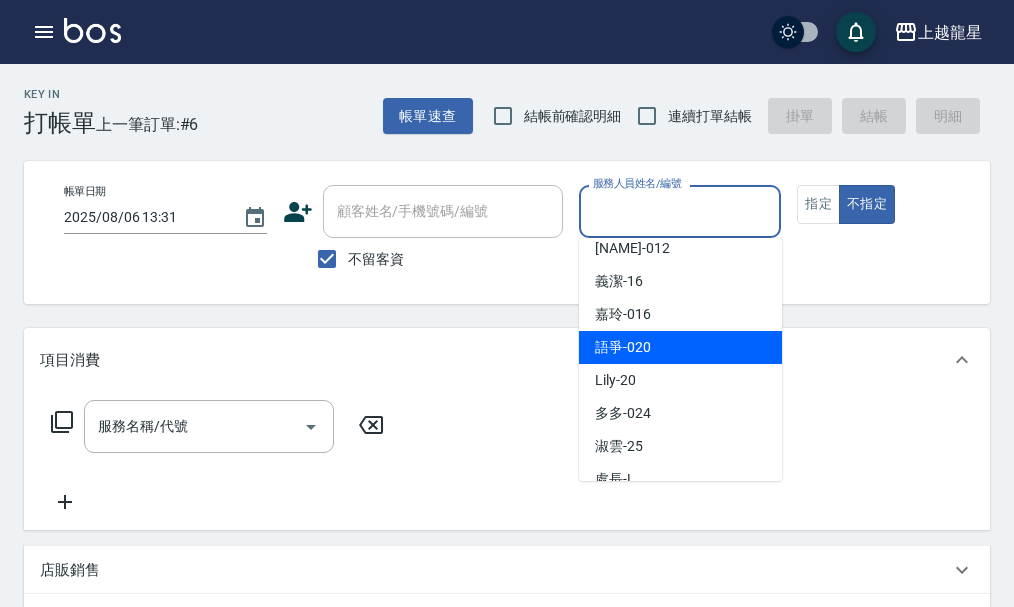scroll, scrollTop: 367, scrollLeft: 0, axis: vertical 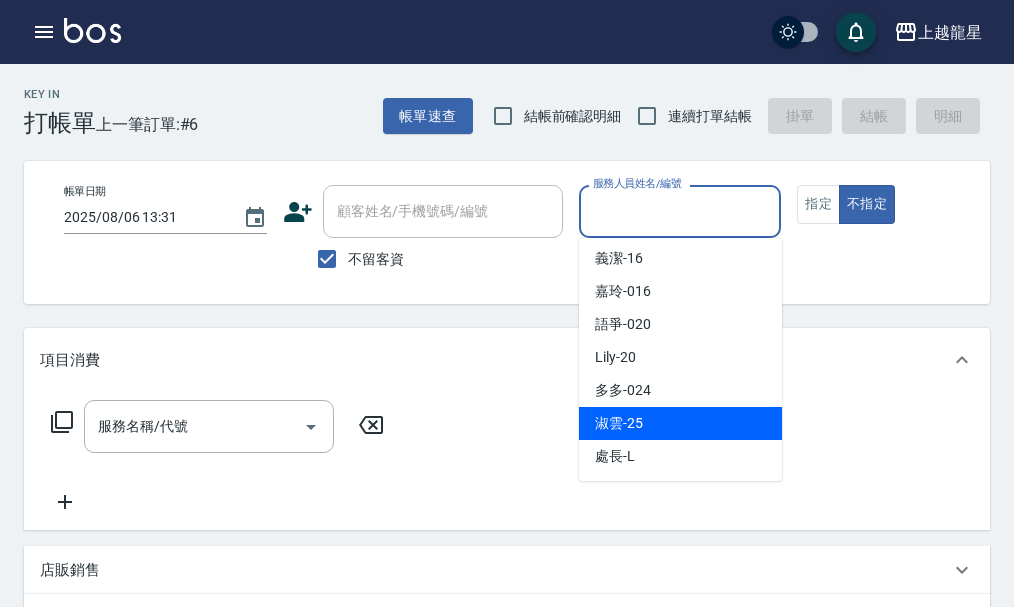 click on "淑雲 -25" at bounding box center (680, 423) 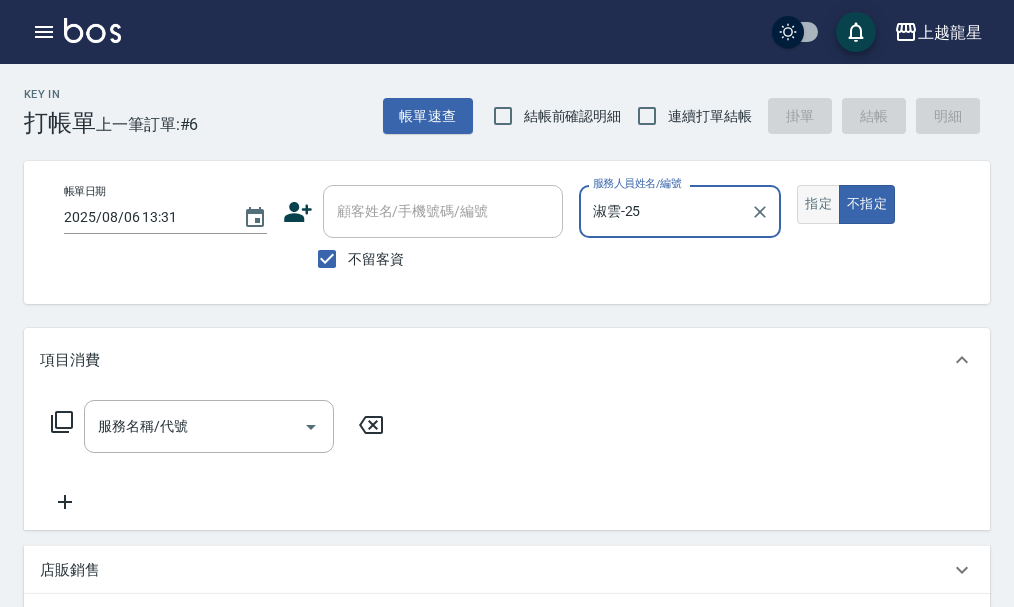 click on "指定" at bounding box center (818, 204) 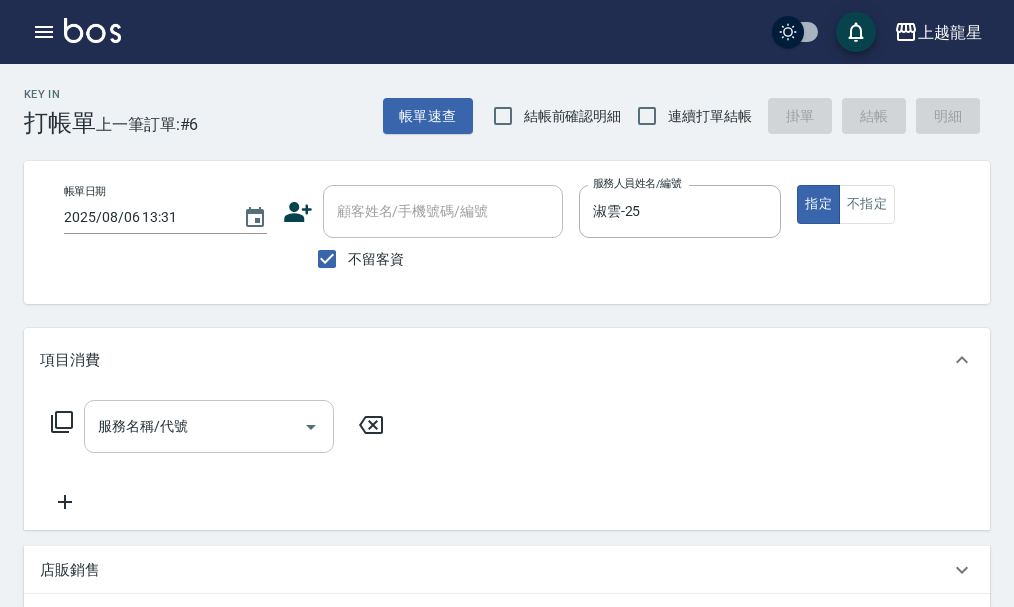 click on "服務名稱/代號" at bounding box center [194, 426] 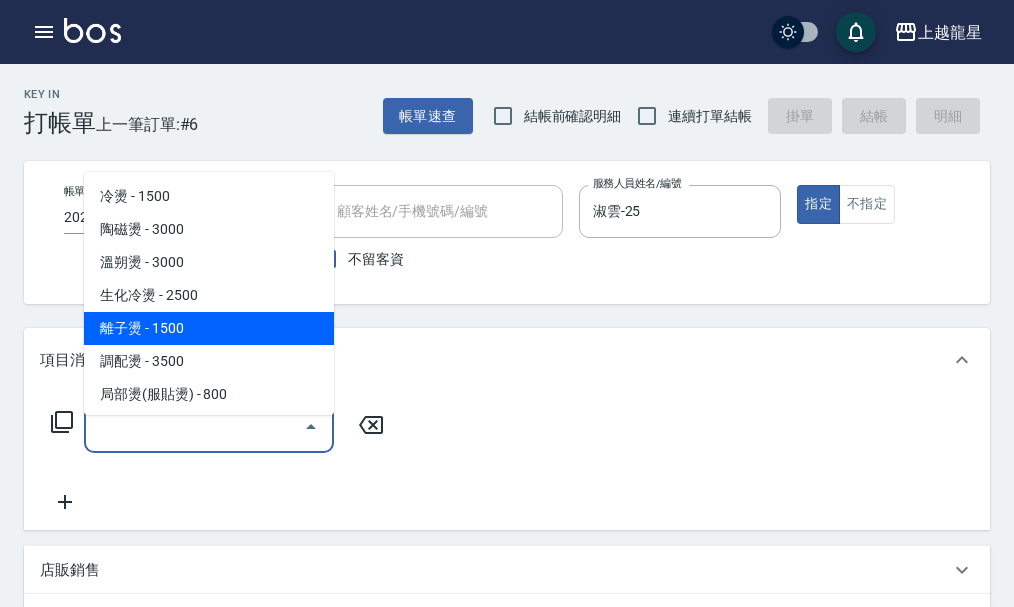 click on "帳單日期 2025/08/06 13:31 顧客姓名/手機號碼/編號 顧客姓名/手機號碼/編號 不留客資 服務人員姓名/編號 淑雲-25 服務人員姓名/編號 指定 不指定" at bounding box center (524, 232) 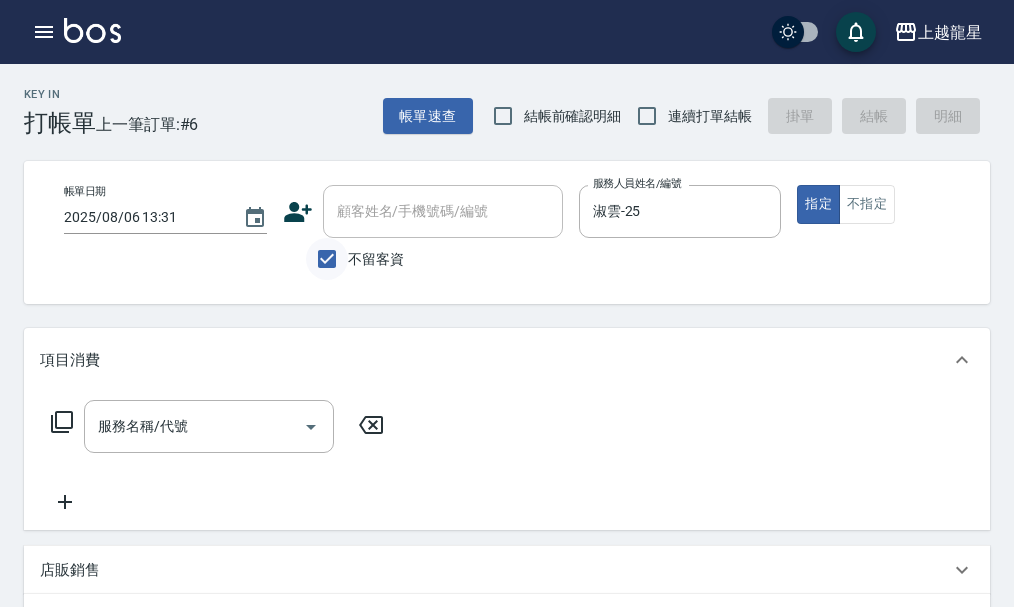 click on "不留客資" at bounding box center (327, 259) 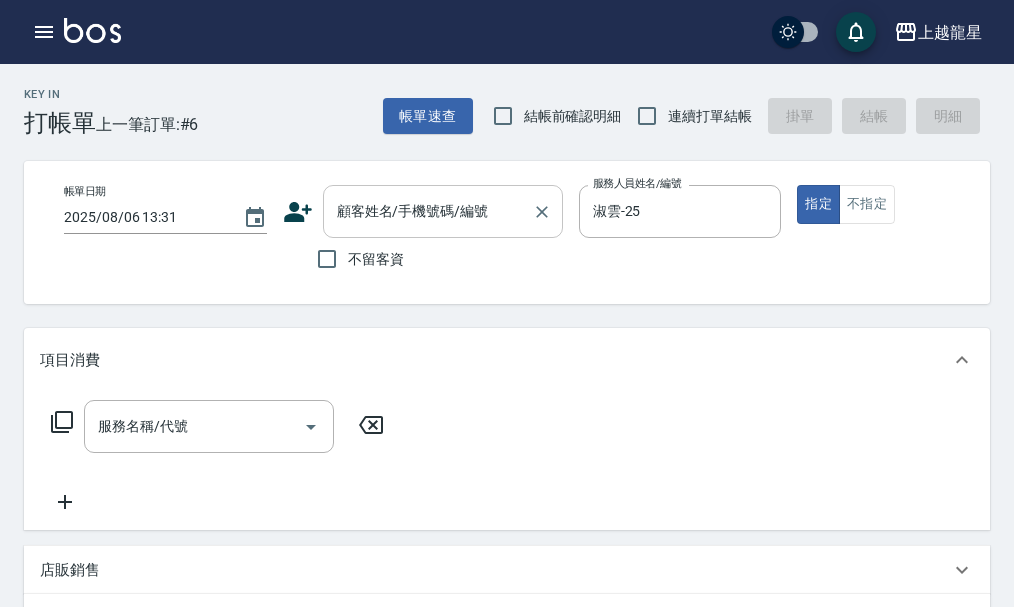 click on "顧客姓名/手機號碼/編號 顧客姓名/手機號碼/編號" at bounding box center [443, 211] 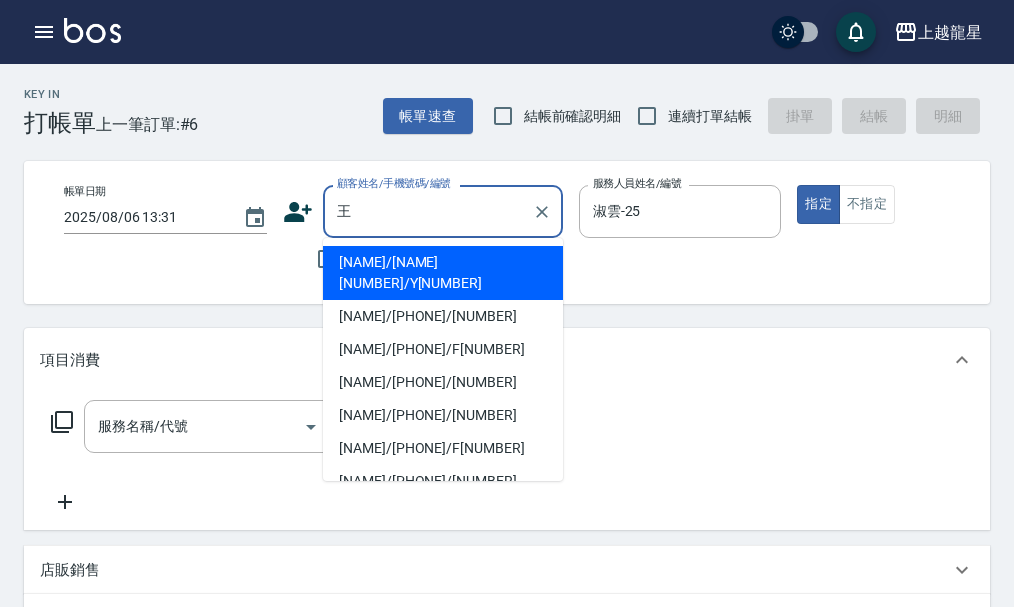 click on "[NAME]/[PHONE]/F[NUMBER]" at bounding box center [443, 349] 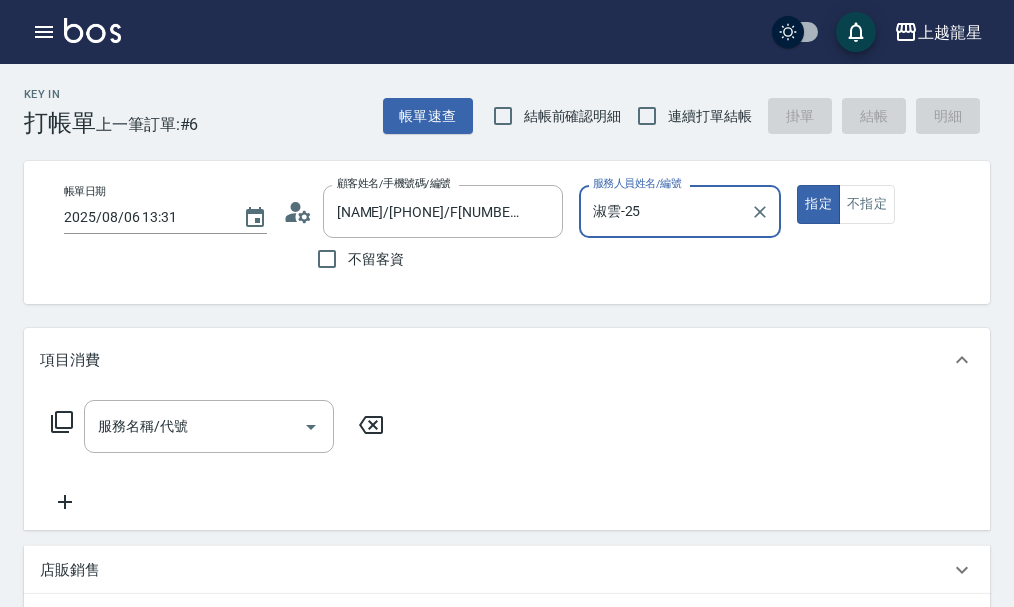 click on "服務名稱/代號 服務名稱/代號" at bounding box center [218, 457] 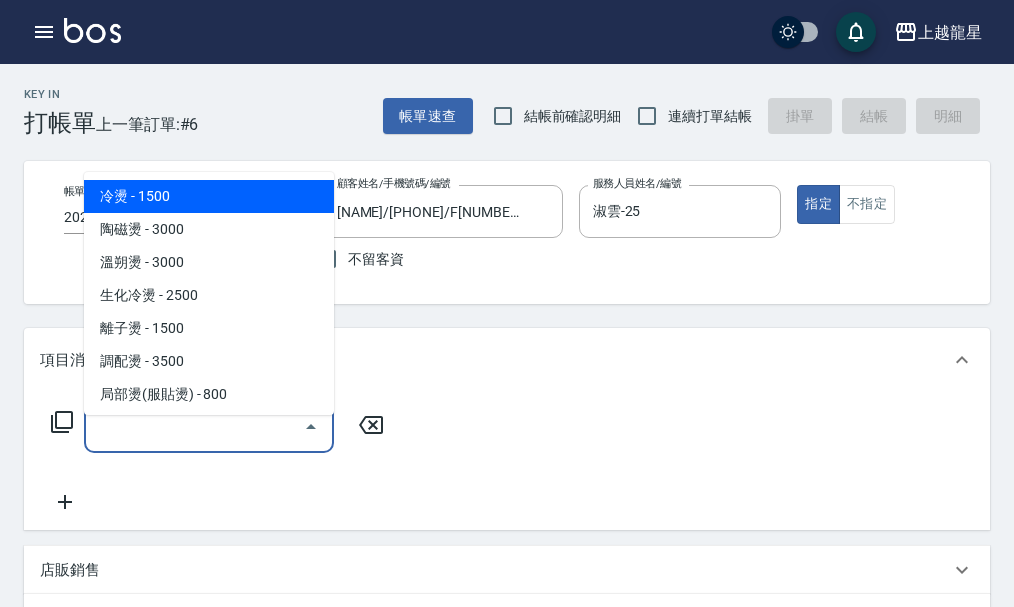 click on "服務名稱/代號" at bounding box center (194, 426) 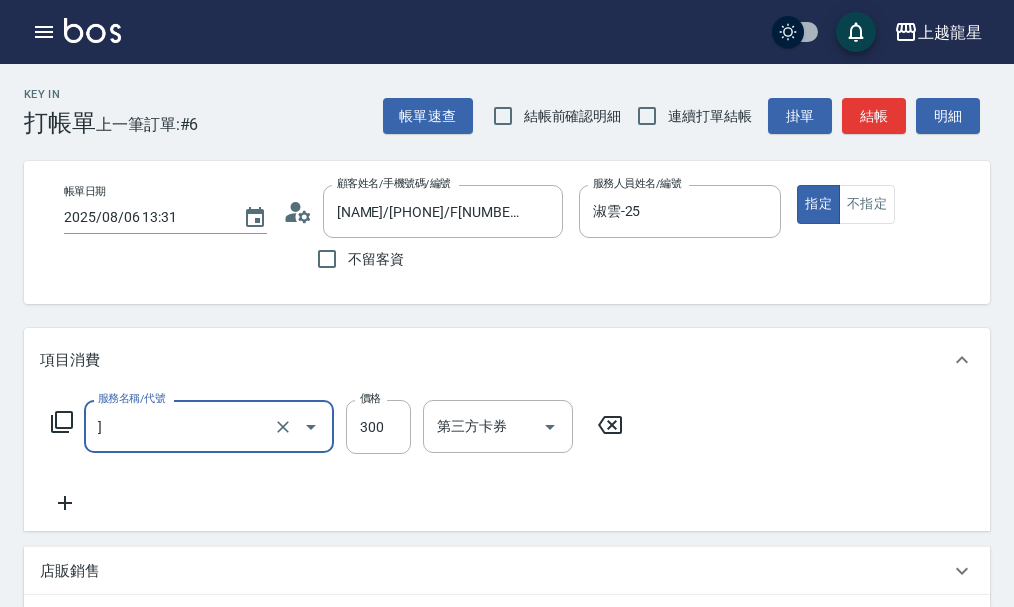 type on "]" 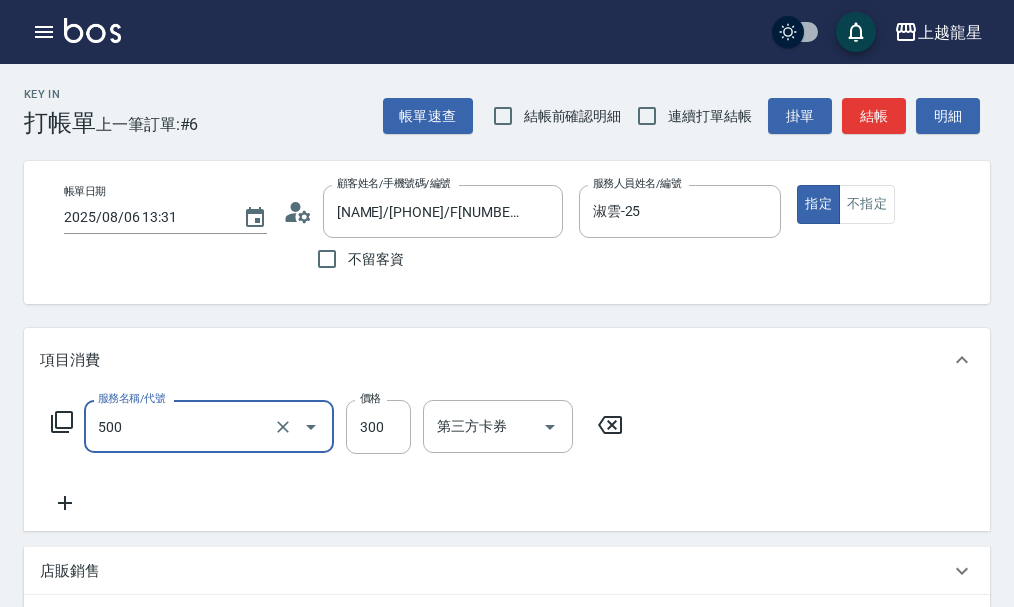 type on "一般洗髮(500)" 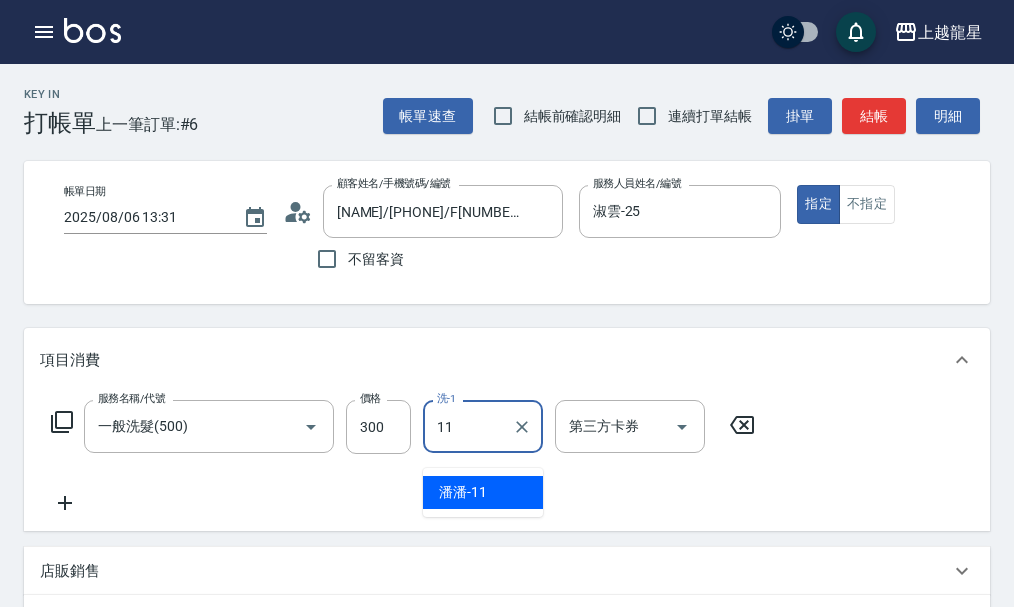 type on "潘潘-11" 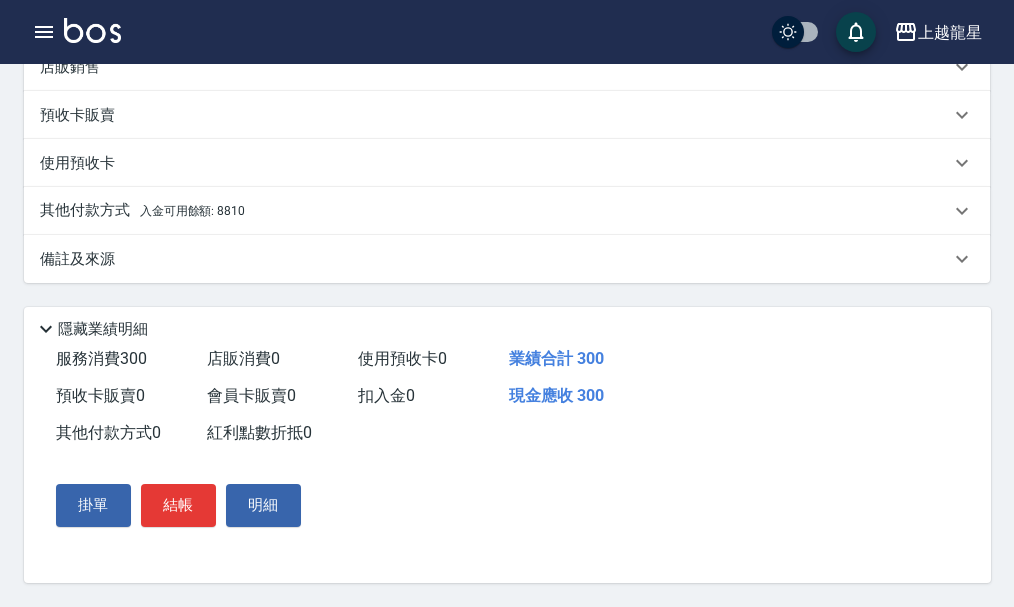 scroll, scrollTop: 528, scrollLeft: 0, axis: vertical 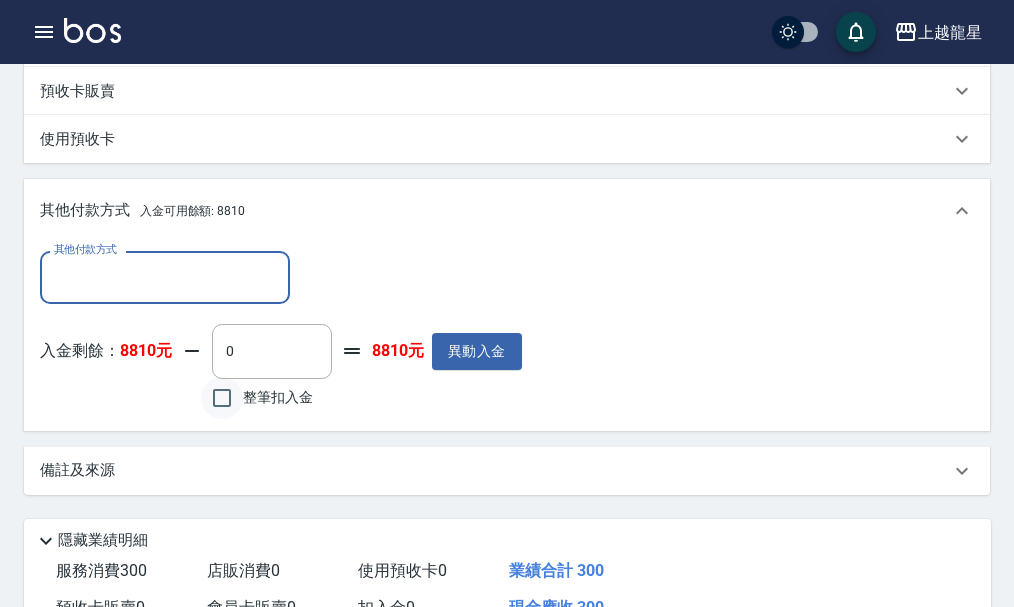 click on "整筆扣入金" at bounding box center (222, 398) 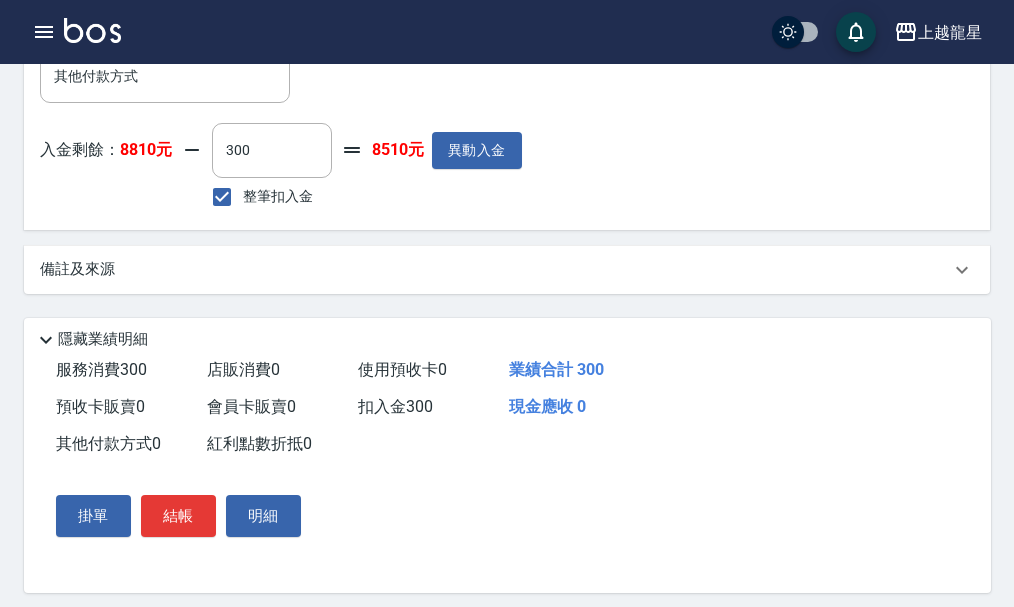 scroll, scrollTop: 763, scrollLeft: 0, axis: vertical 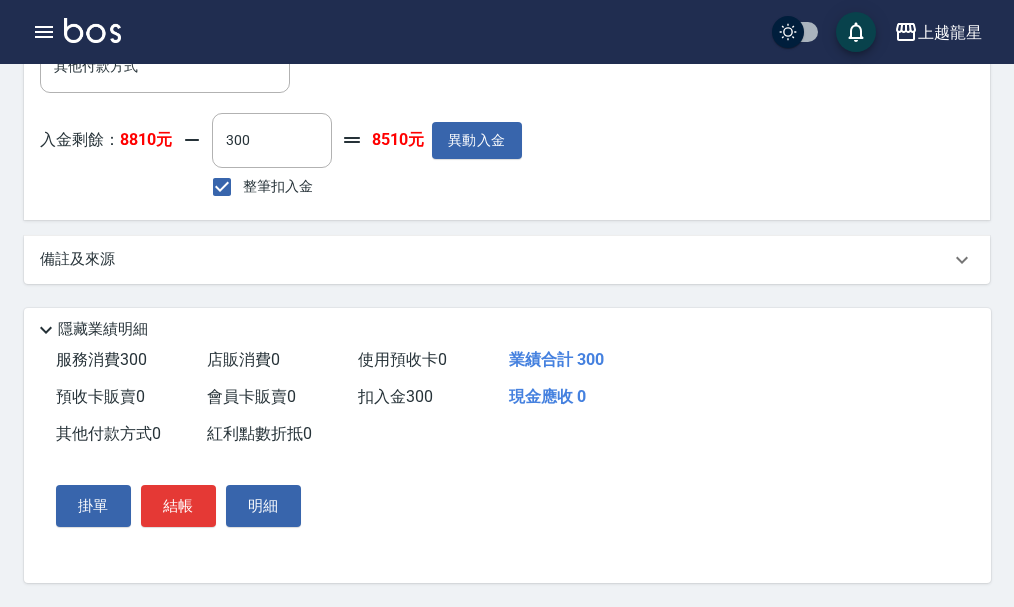click on "結帳" at bounding box center [178, 506] 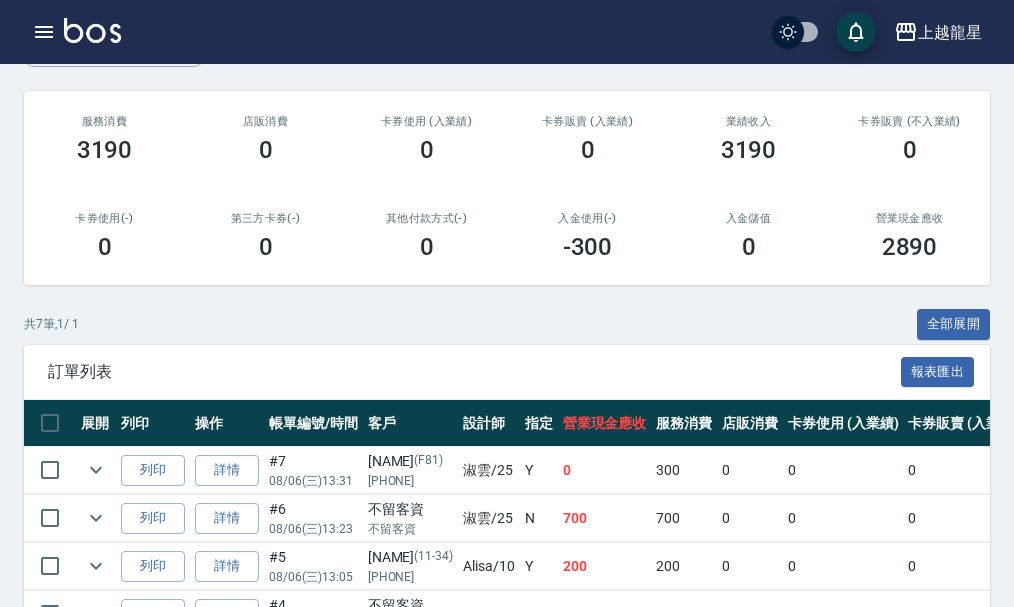 scroll, scrollTop: 550, scrollLeft: 0, axis: vertical 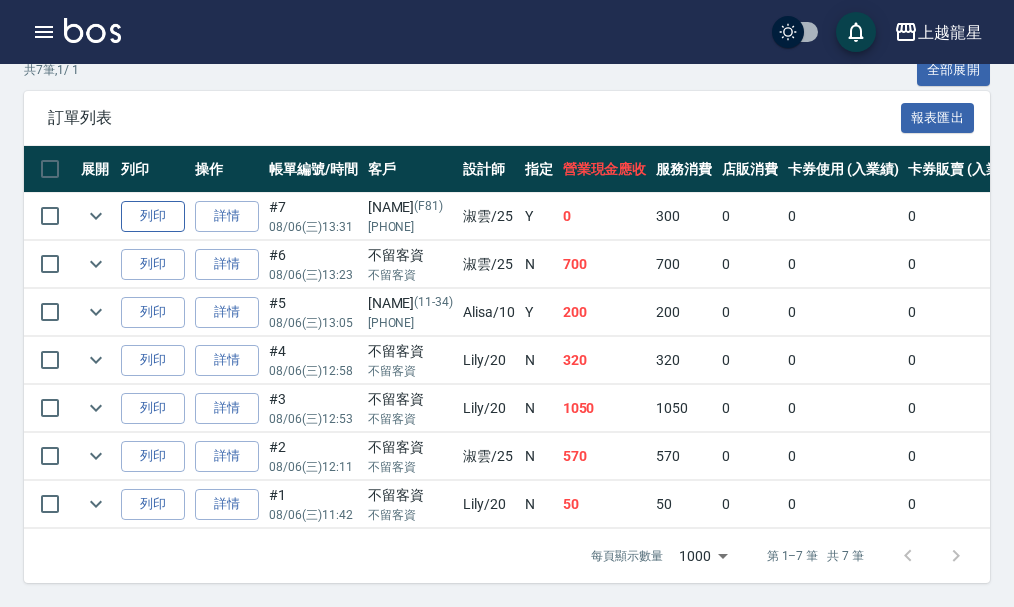 click on "列印" at bounding box center [153, 216] 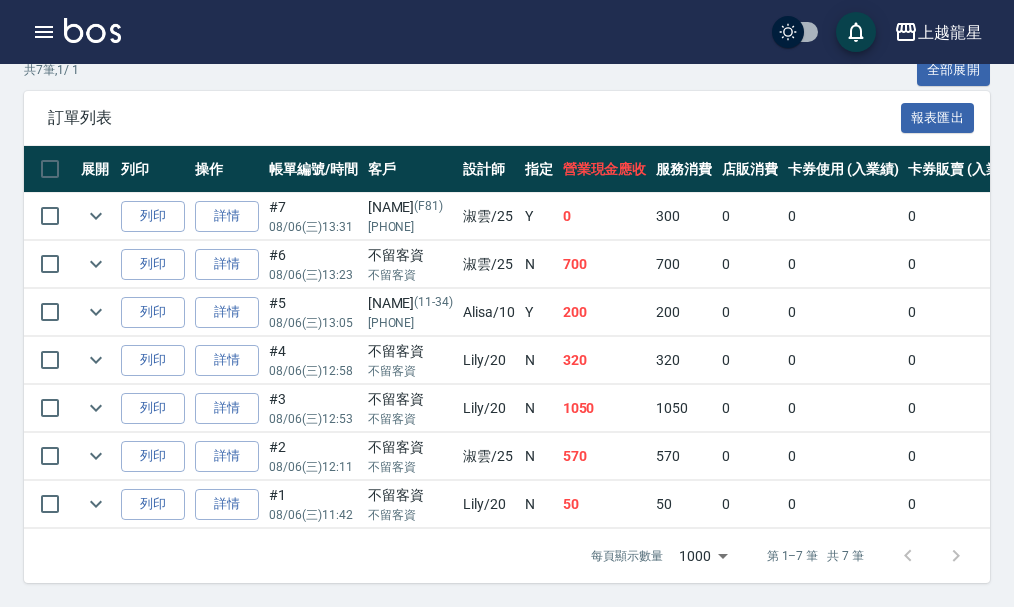 click at bounding box center (92, 30) 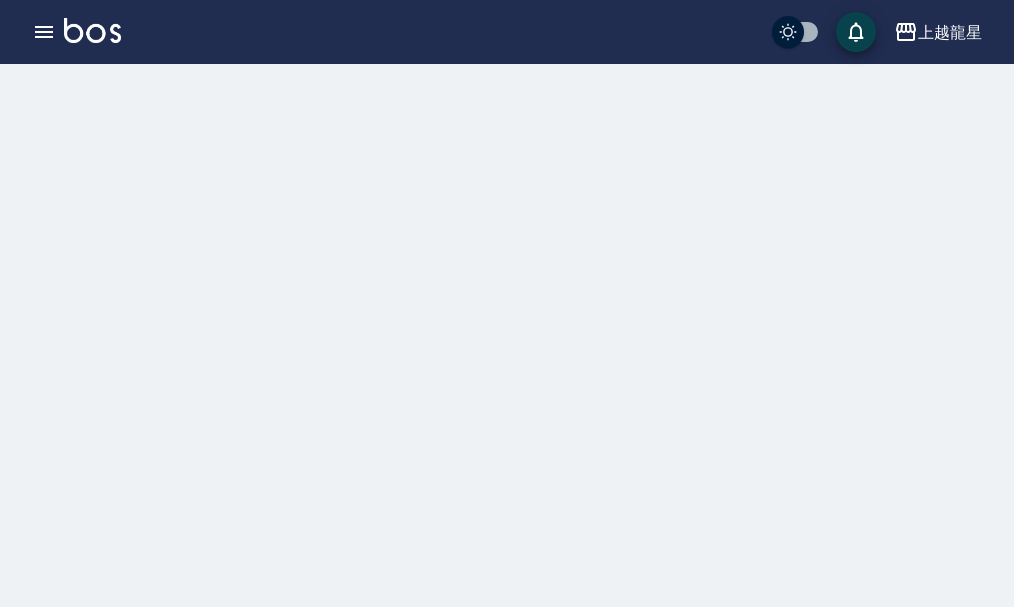 scroll, scrollTop: 0, scrollLeft: 0, axis: both 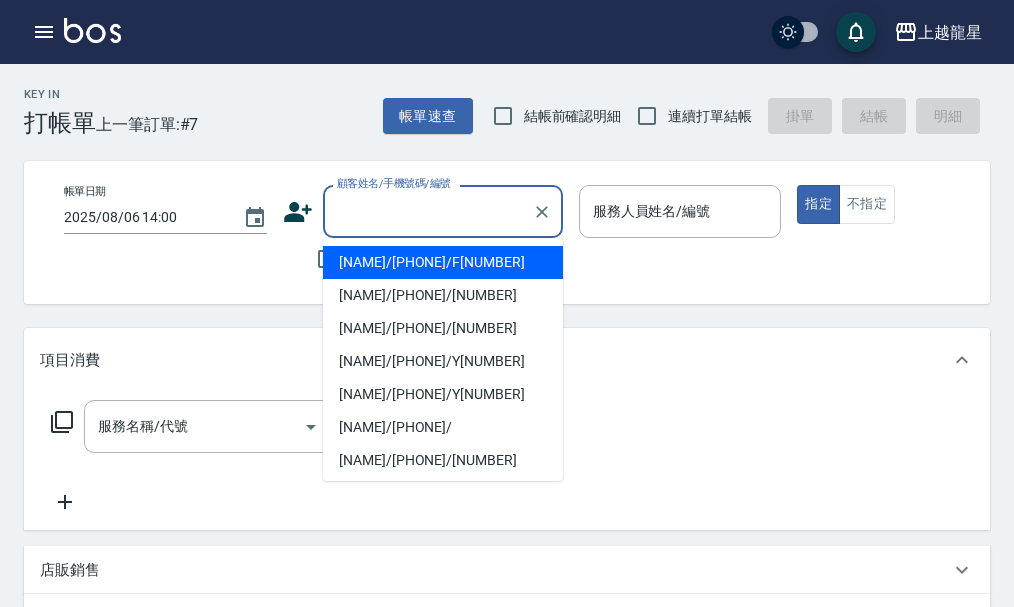click on "顧客姓名/手機號碼/編號" at bounding box center [428, 211] 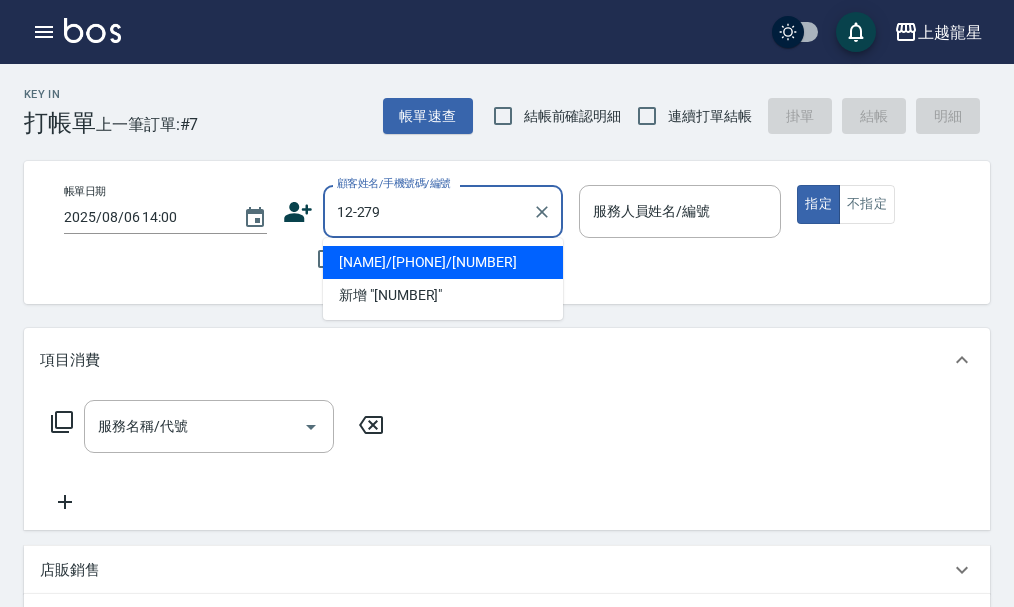 click on "[NAME]/[PHONE]/[NUMBER]" at bounding box center [443, 262] 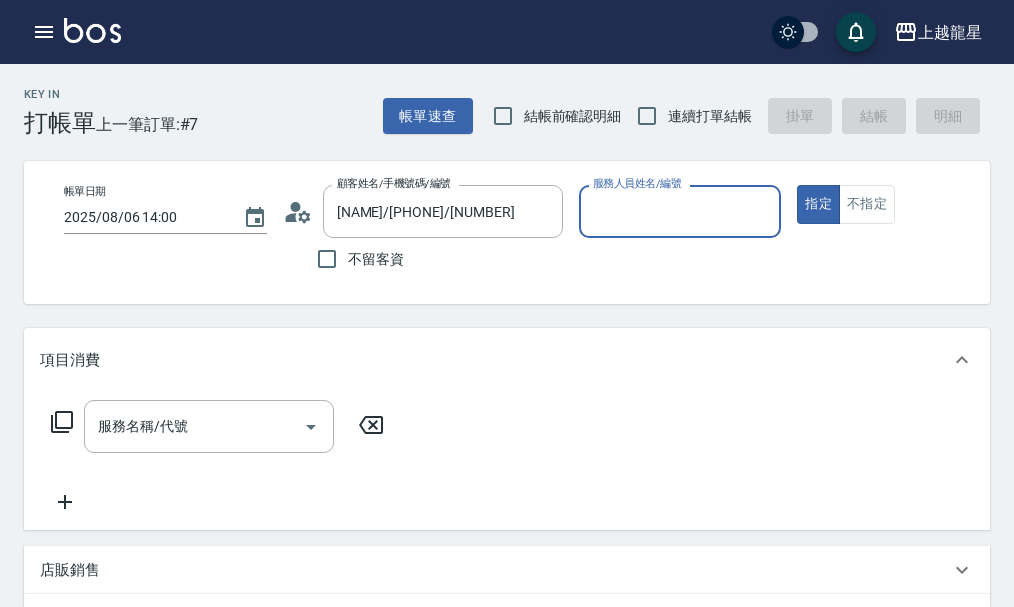 type on "Alisa-10" 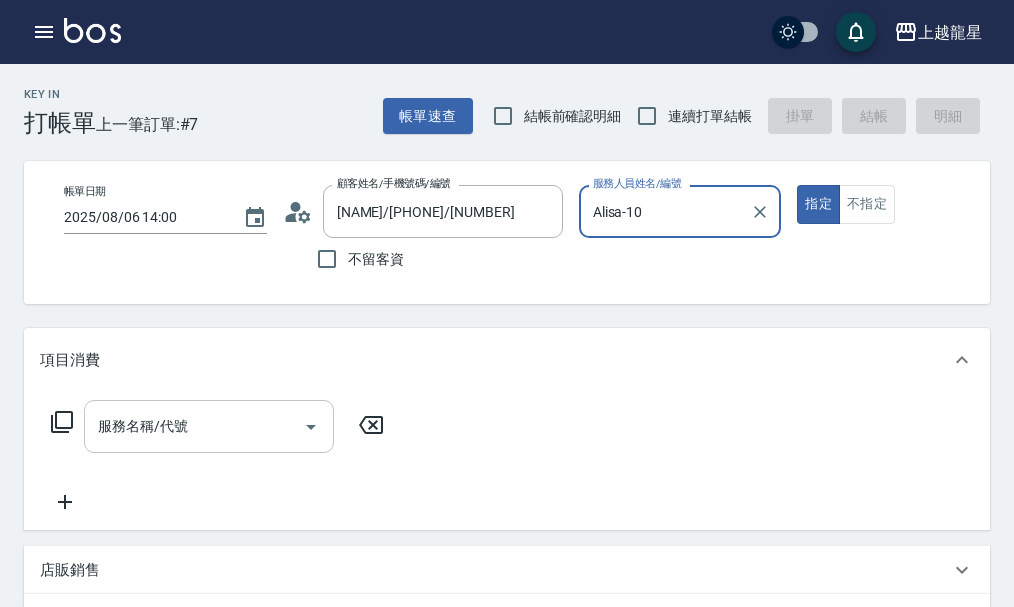 click on "服務名稱/代號" at bounding box center (194, 426) 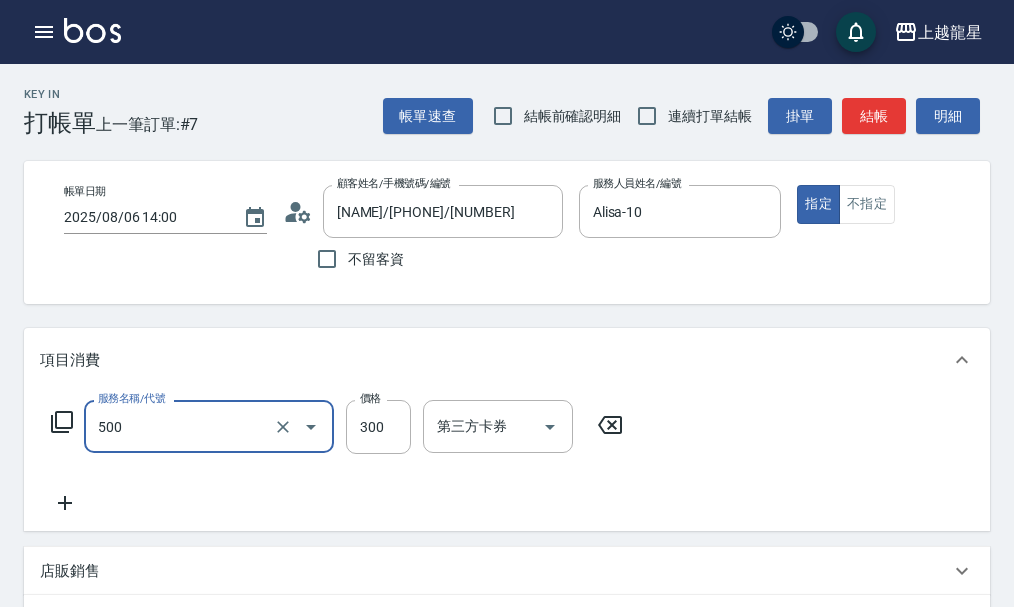 type on "一般洗髮(500)" 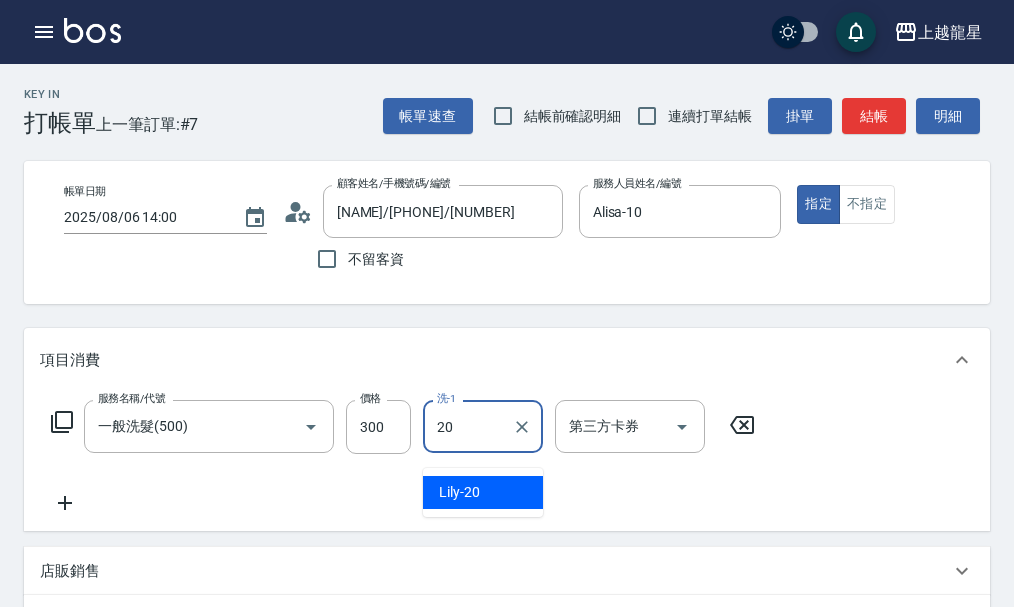 type on "Lily-20" 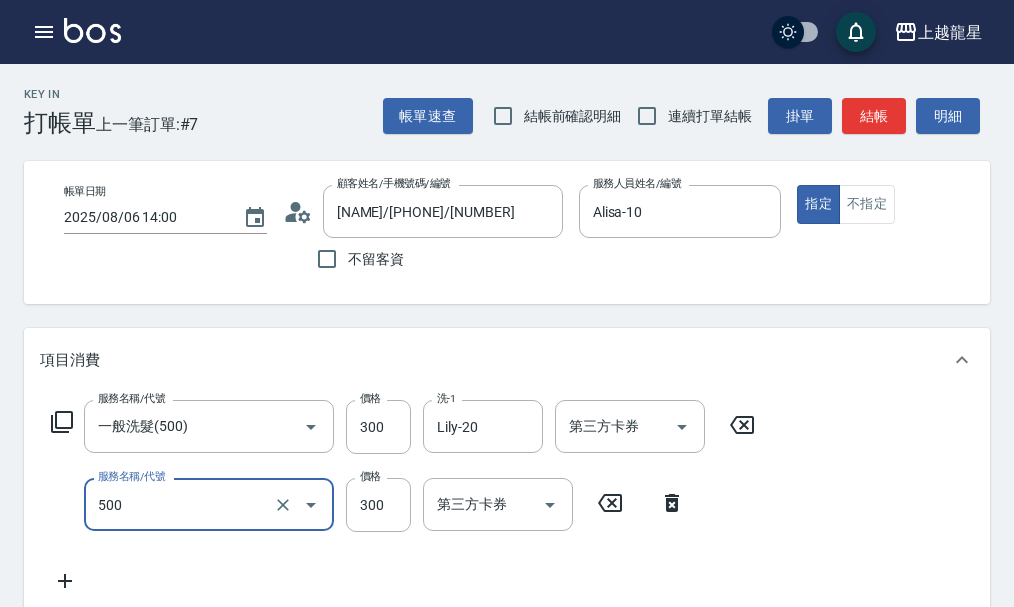 type on "一般洗髮(500)" 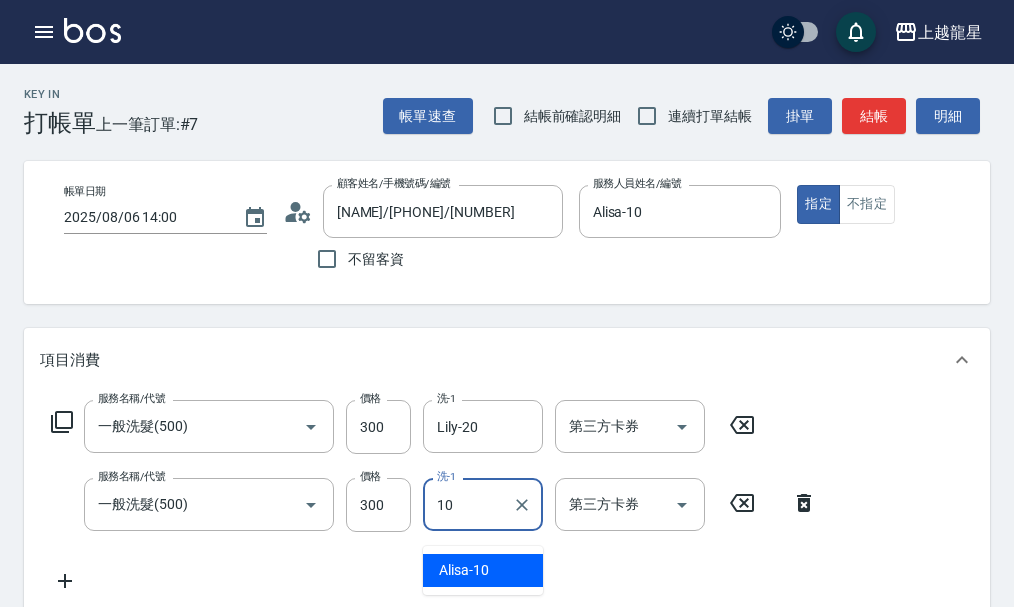 type on "Alisa-10" 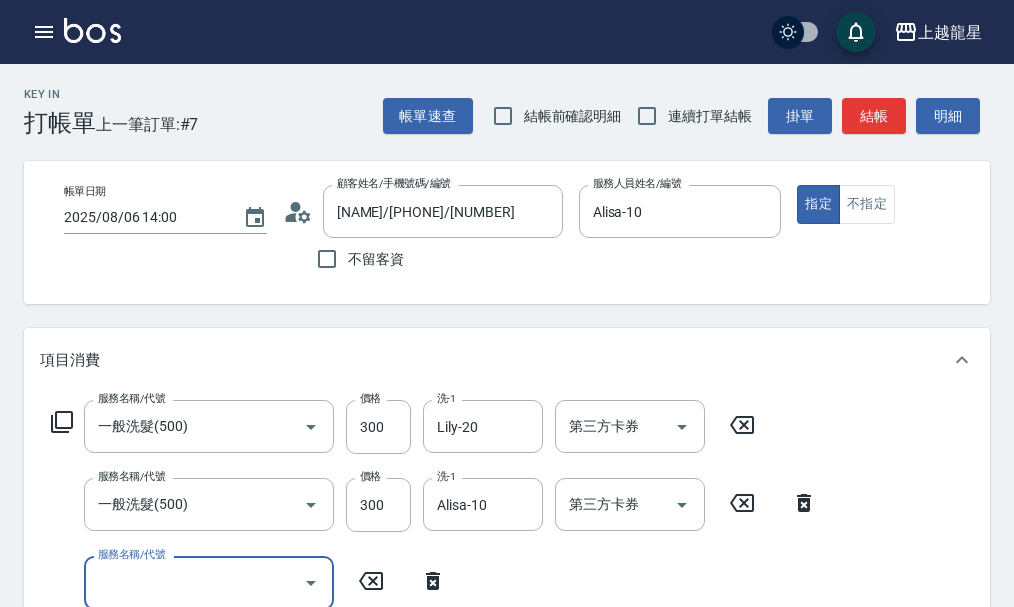 scroll, scrollTop: 9, scrollLeft: 0, axis: vertical 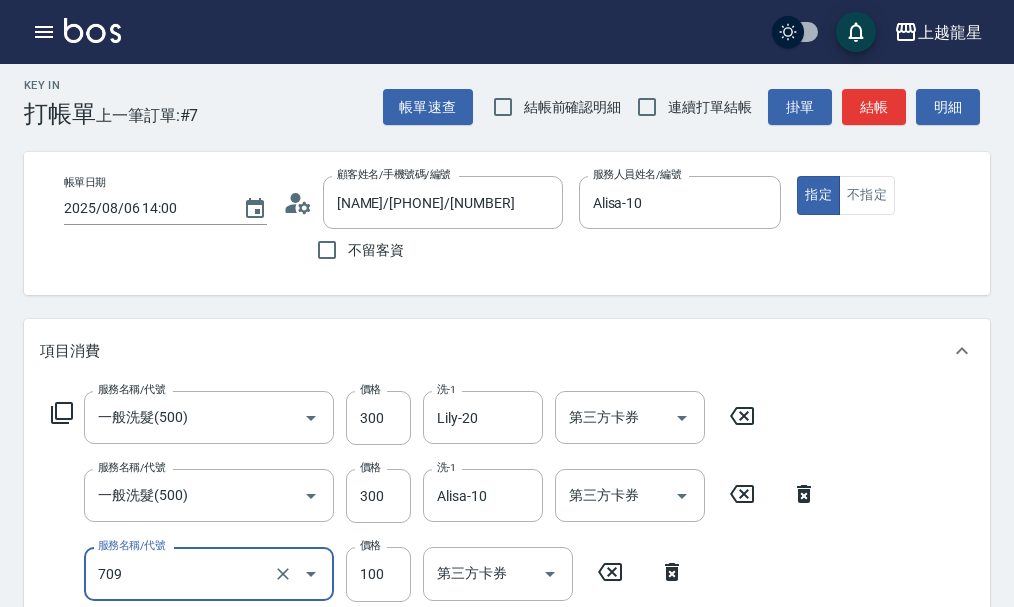 type on "電棒.夾直(709)" 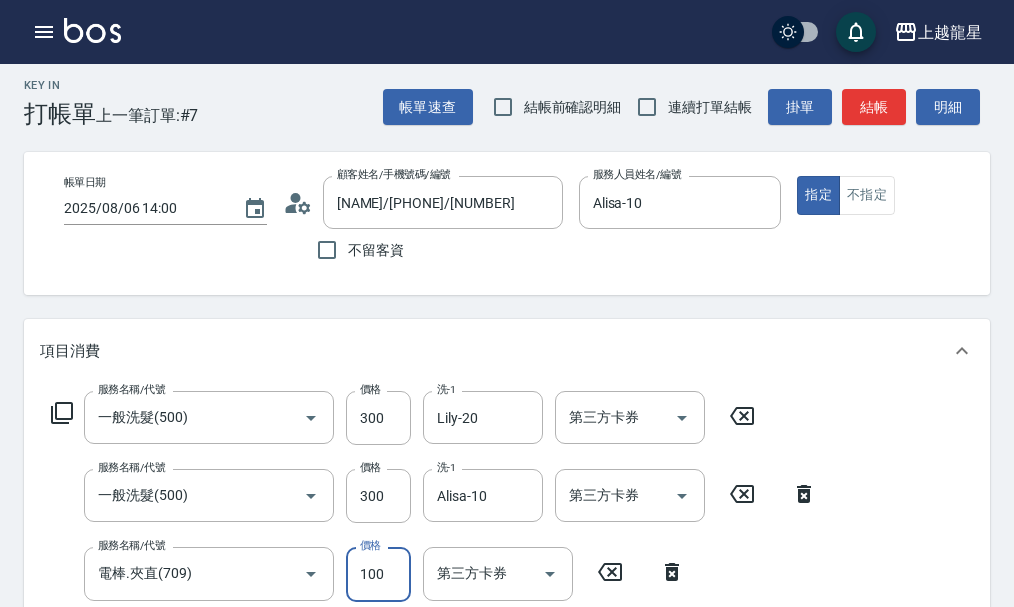 scroll, scrollTop: 19, scrollLeft: 0, axis: vertical 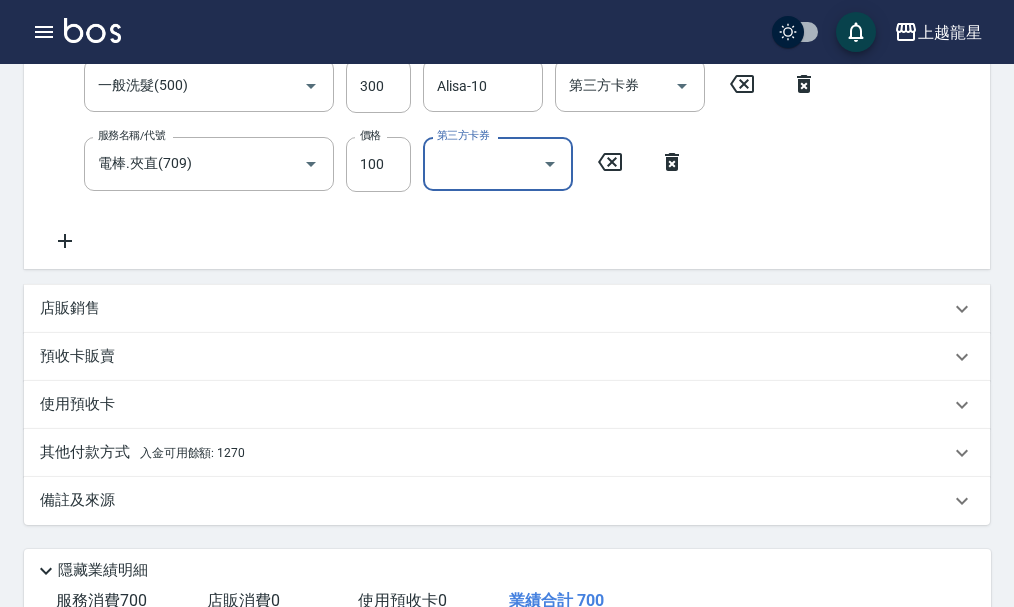 click on "入金可用餘額: 1270" at bounding box center (192, 453) 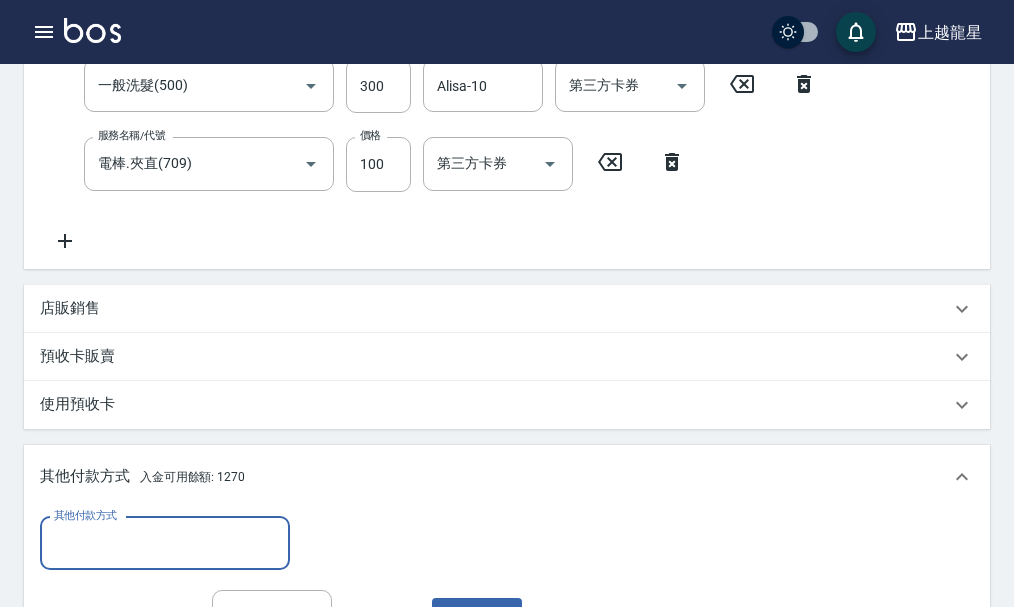 scroll, scrollTop: 0, scrollLeft: 0, axis: both 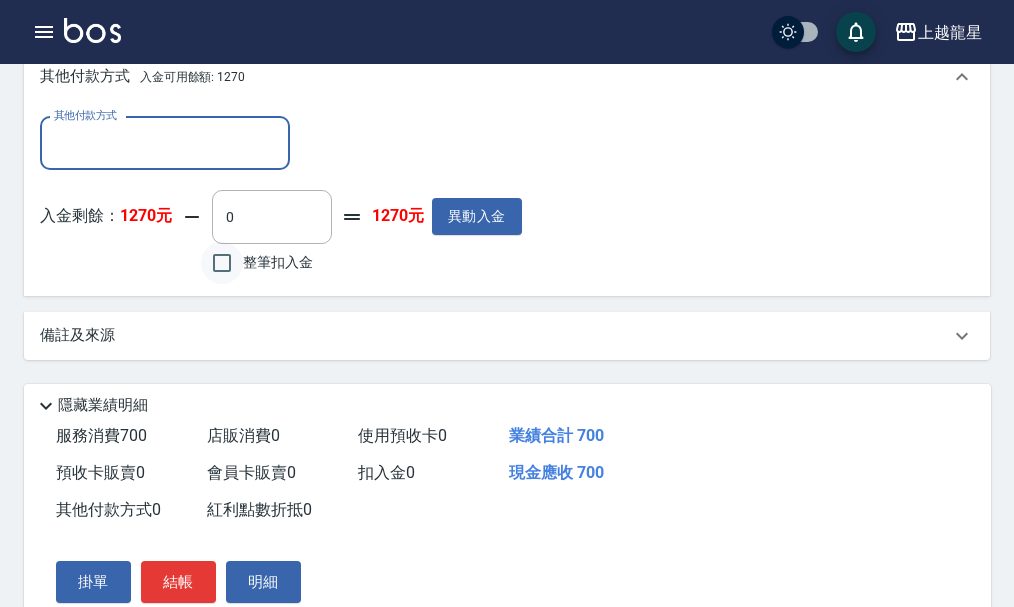 click on "整筆扣入金" at bounding box center [222, 263] 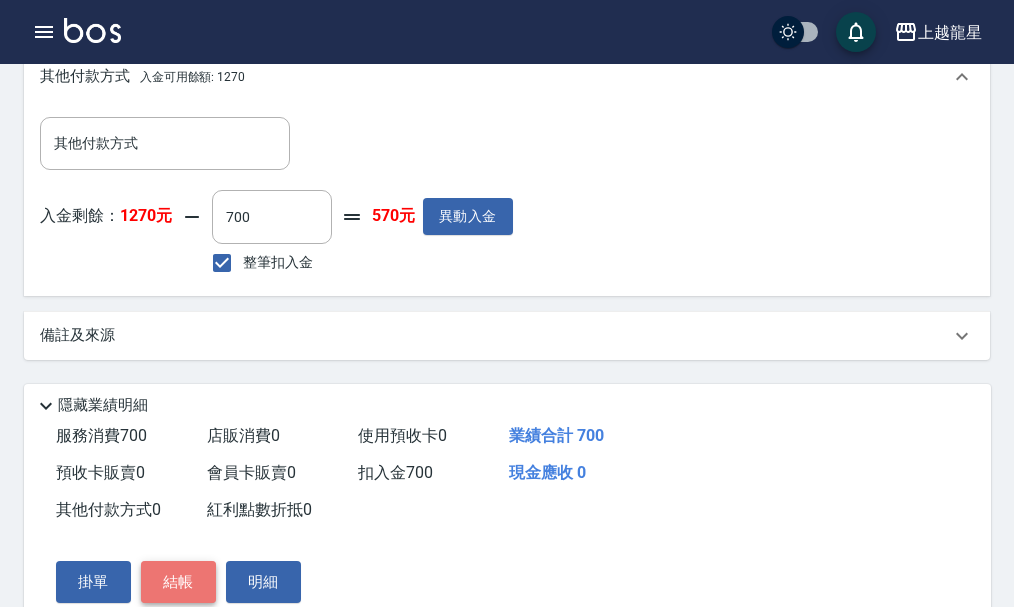 click on "結帳" at bounding box center (178, 582) 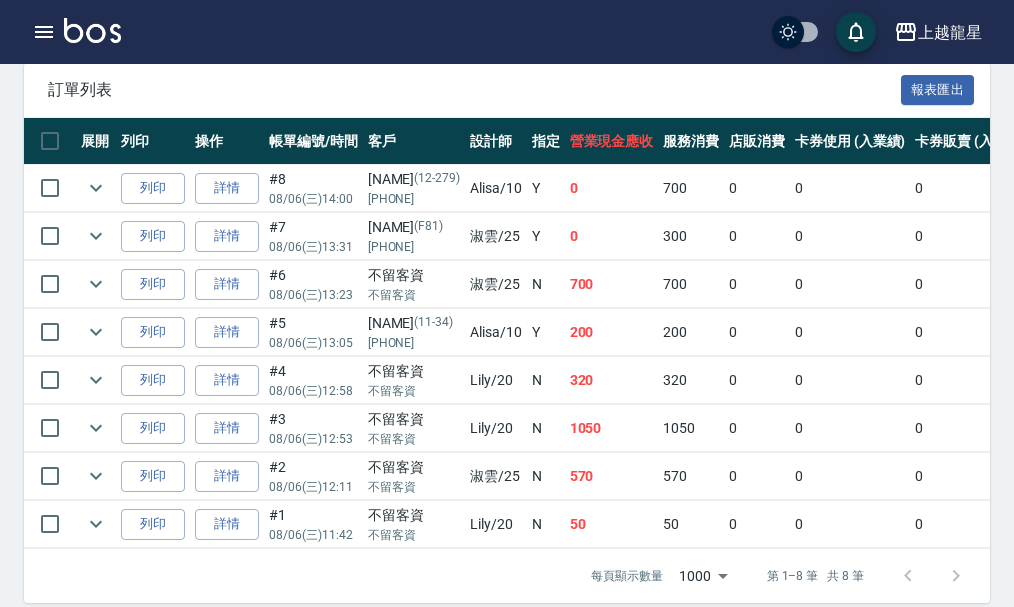 scroll, scrollTop: 598, scrollLeft: 0, axis: vertical 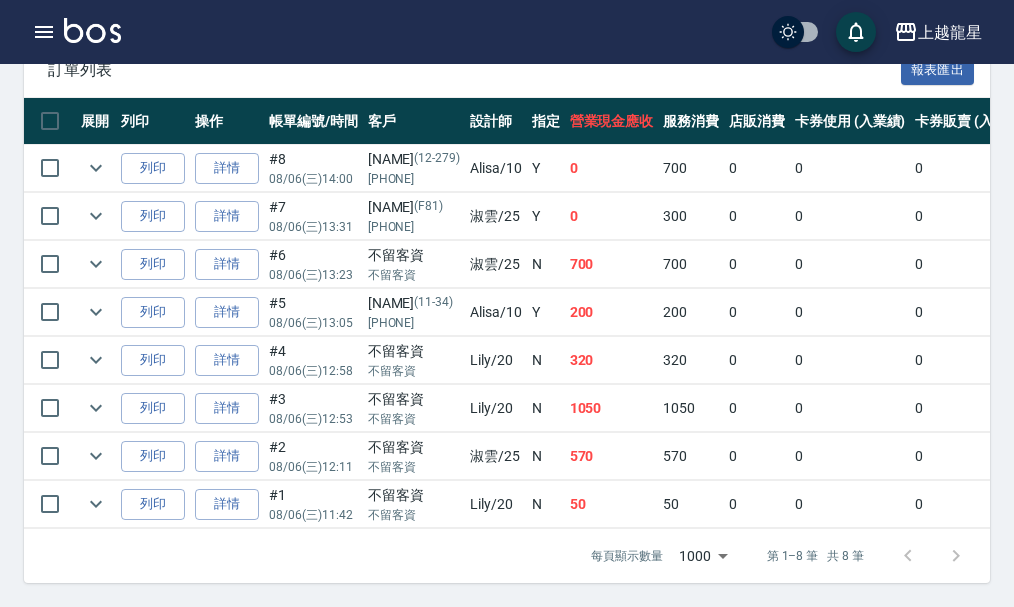 click at bounding box center (92, 30) 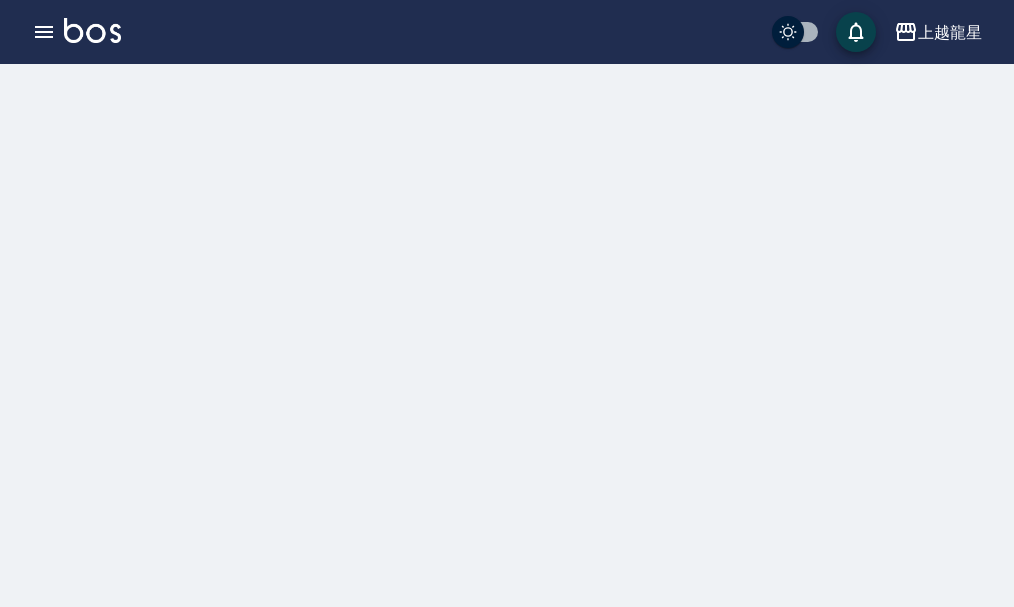 scroll, scrollTop: 0, scrollLeft: 0, axis: both 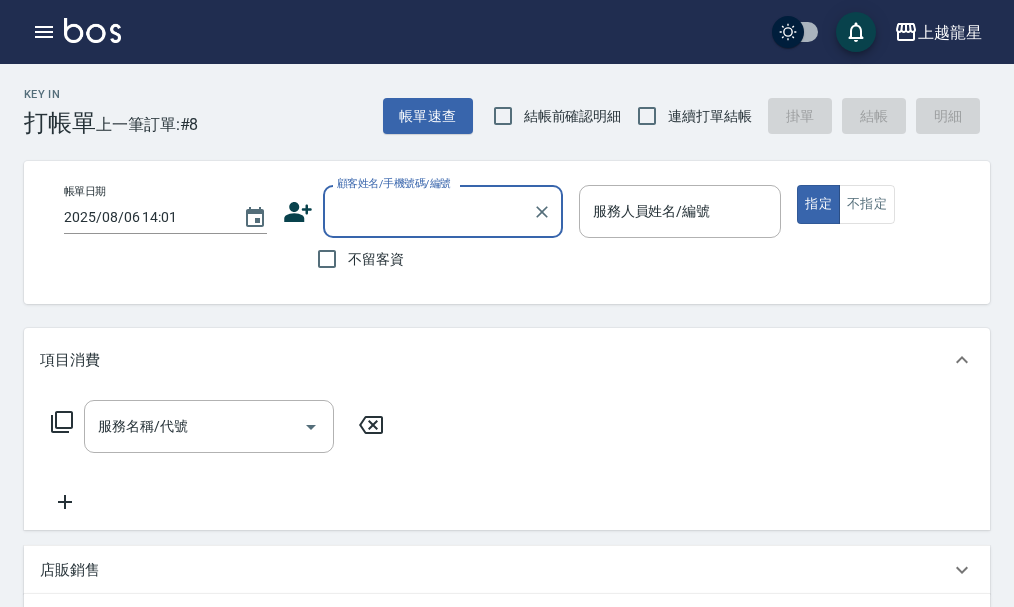 click on "顧客姓名/手機號碼/編號" at bounding box center (428, 211) 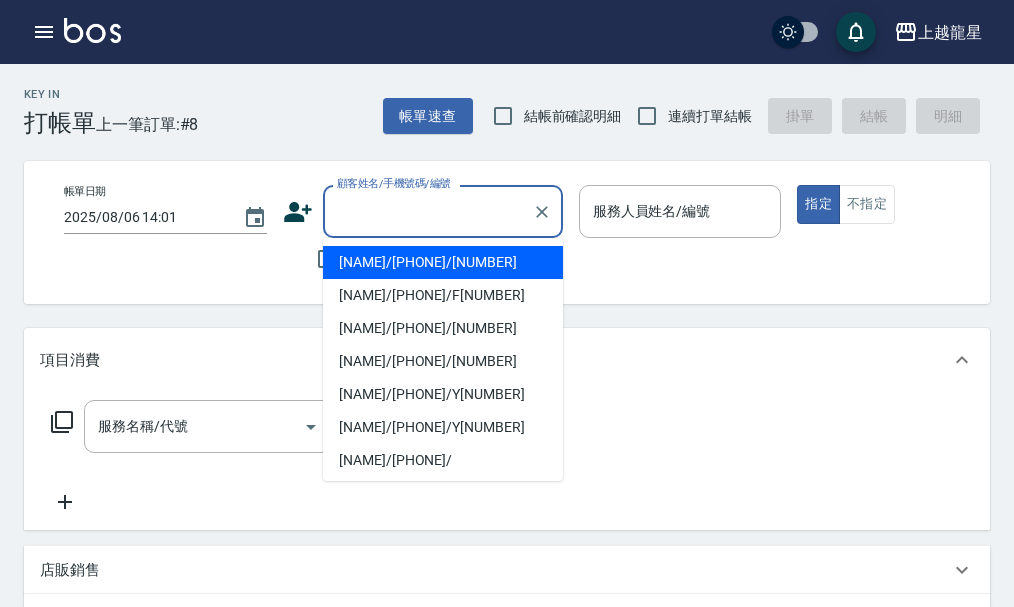 click on "[NAME]/[PHONE]/[NUMBER]" at bounding box center (443, 262) 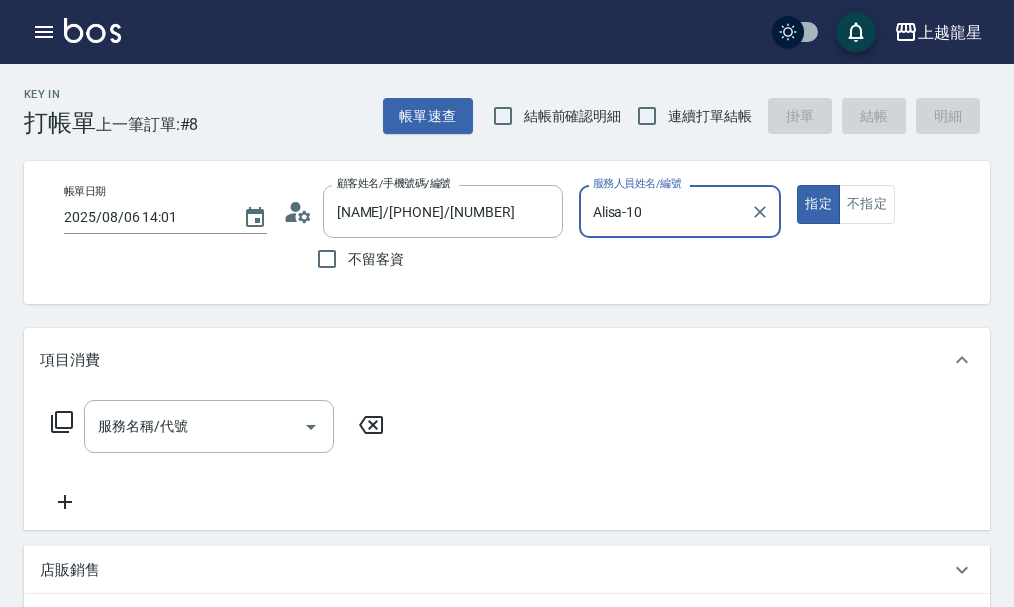 type on "Alisa-10" 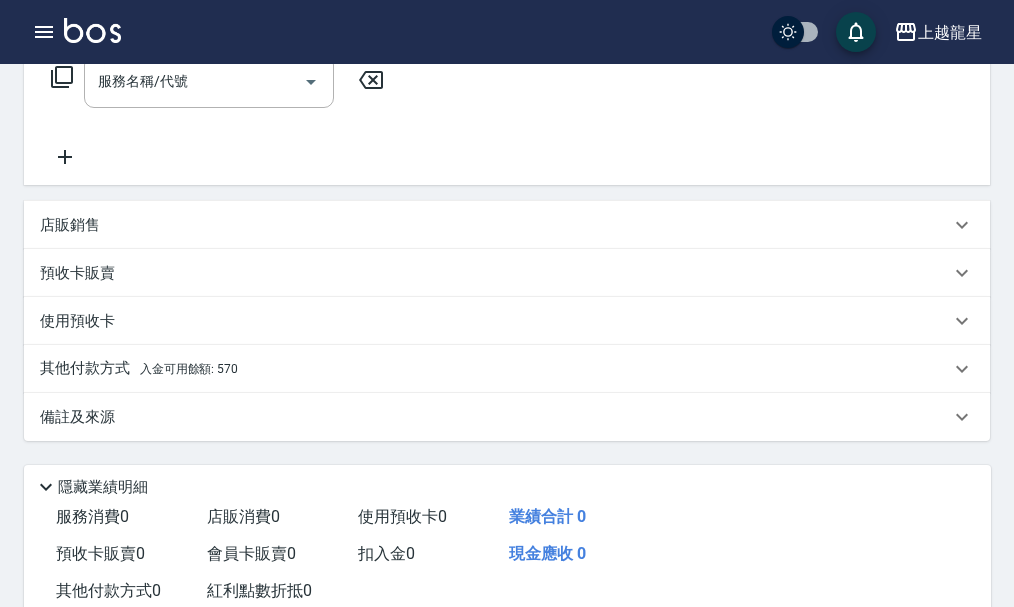scroll, scrollTop: 500, scrollLeft: 0, axis: vertical 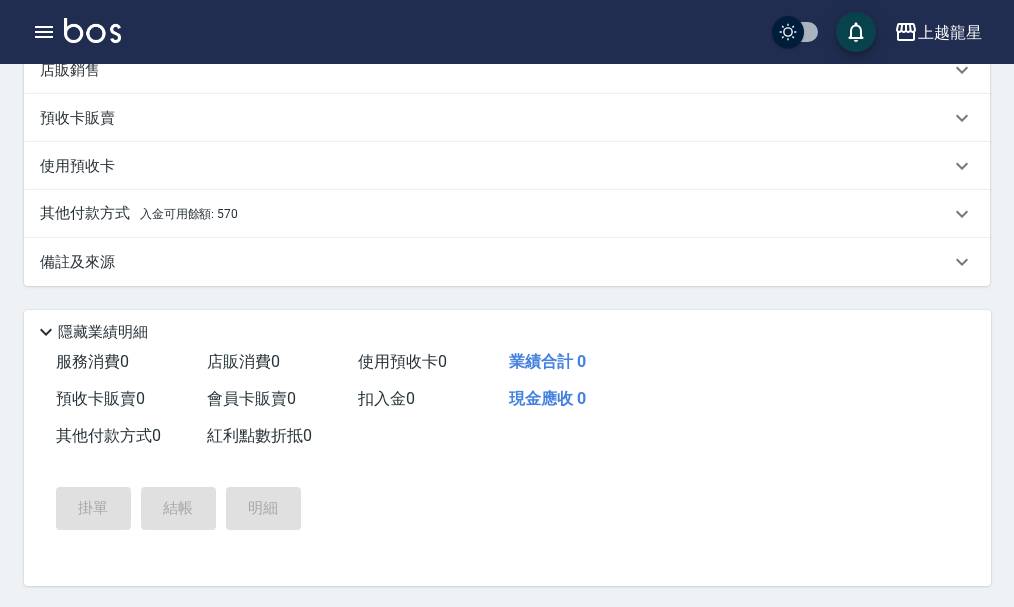 click on "入金可用餘額: 570" at bounding box center (189, 214) 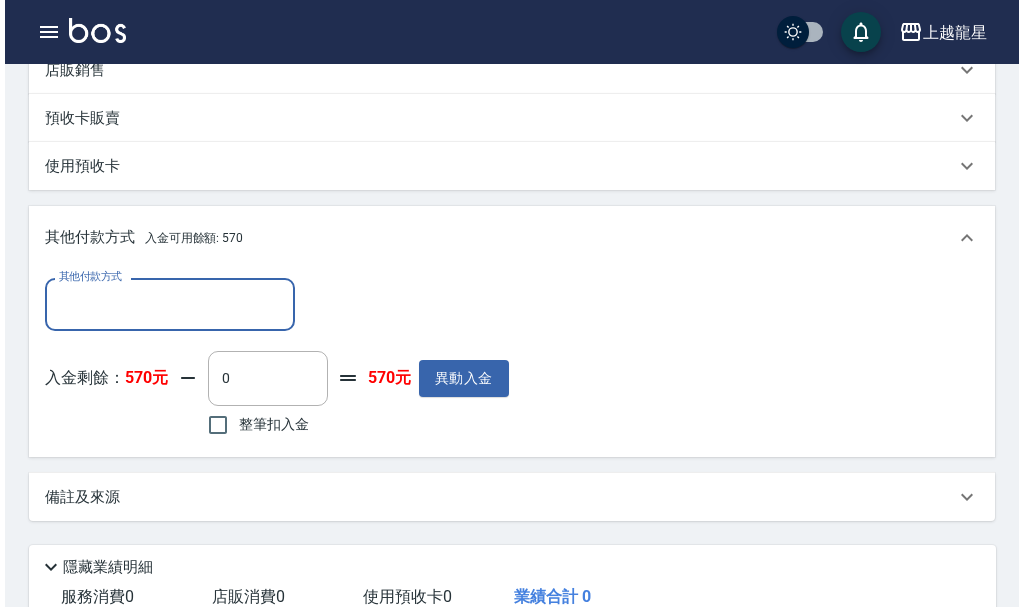 scroll, scrollTop: 0, scrollLeft: 0, axis: both 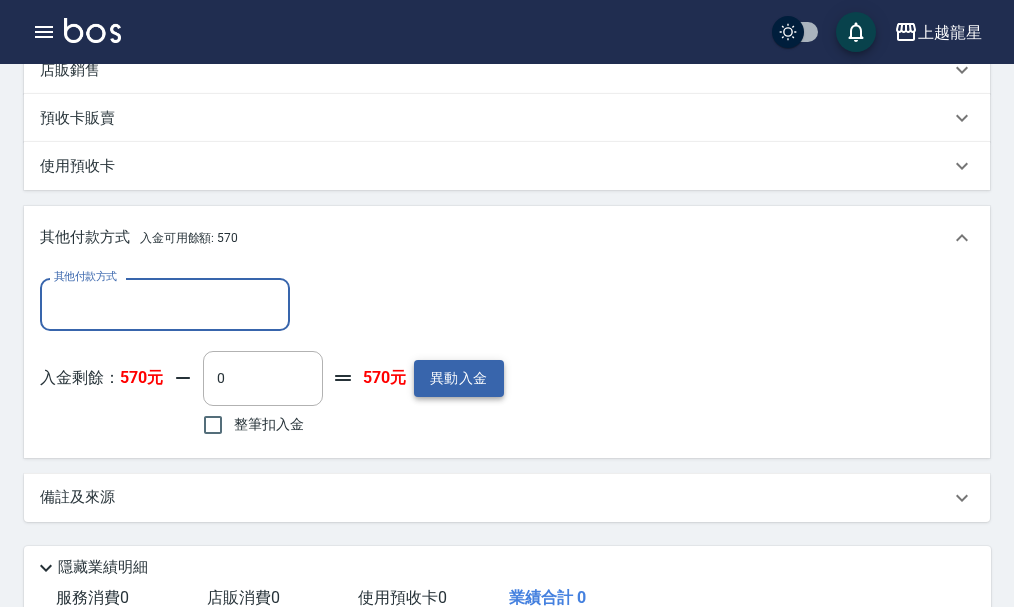 click on "異動入金" at bounding box center (459, 378) 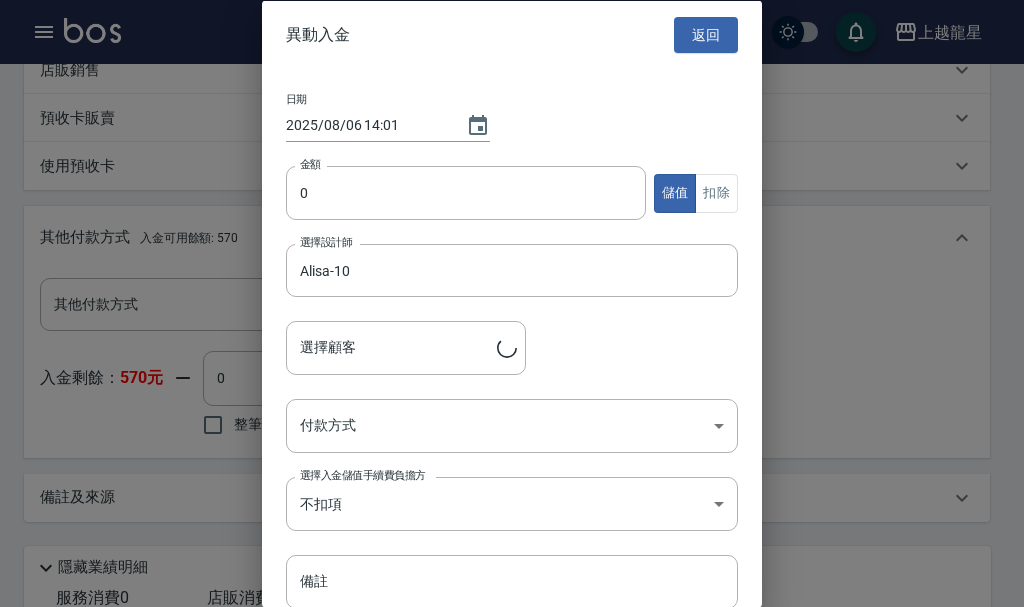 type on "[NAME]/[PHONE]/[NUMBER]" 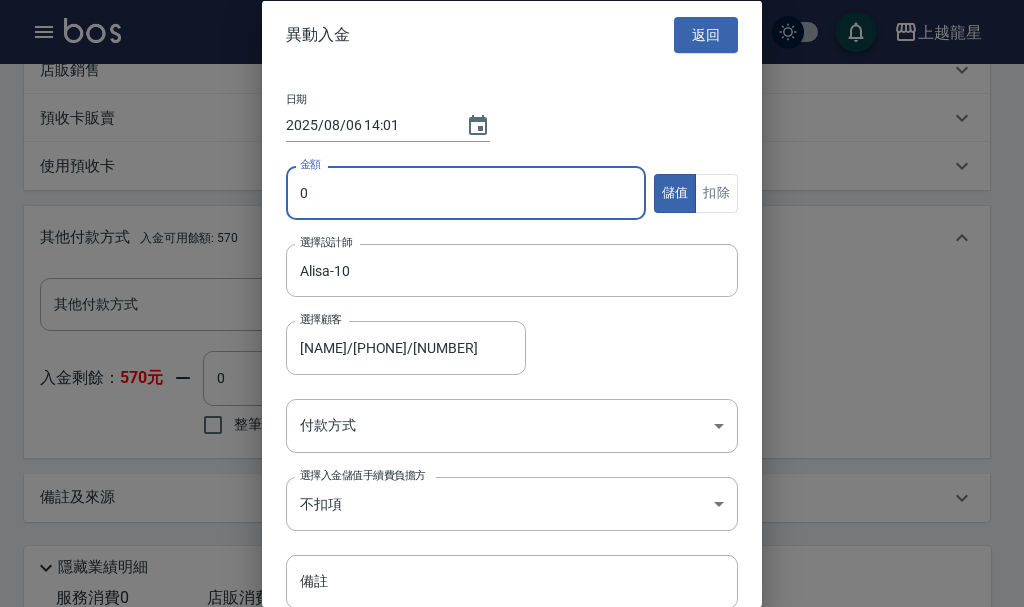 click on "0" at bounding box center [466, 193] 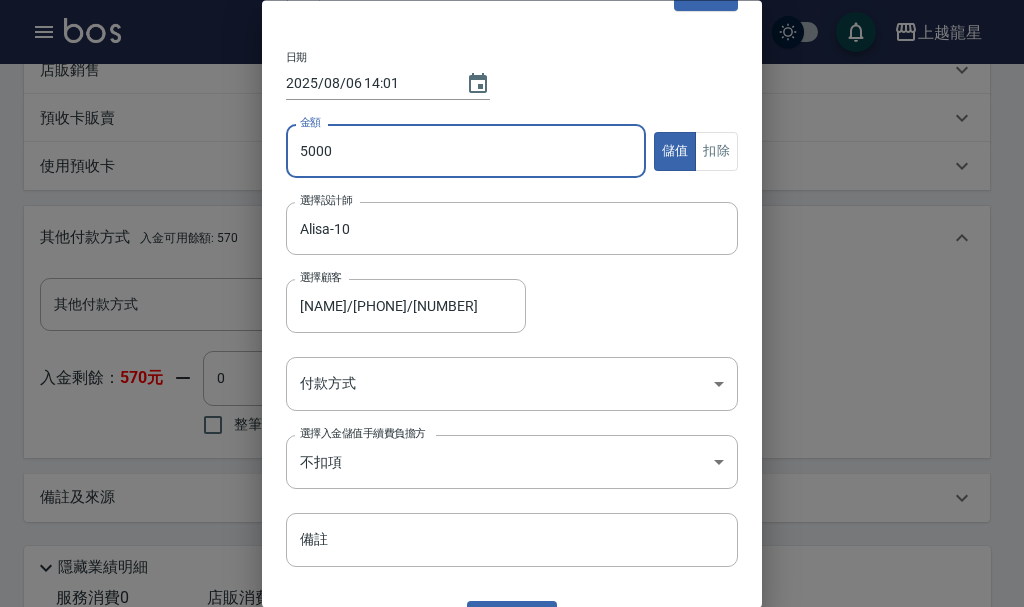 scroll, scrollTop: 81, scrollLeft: 0, axis: vertical 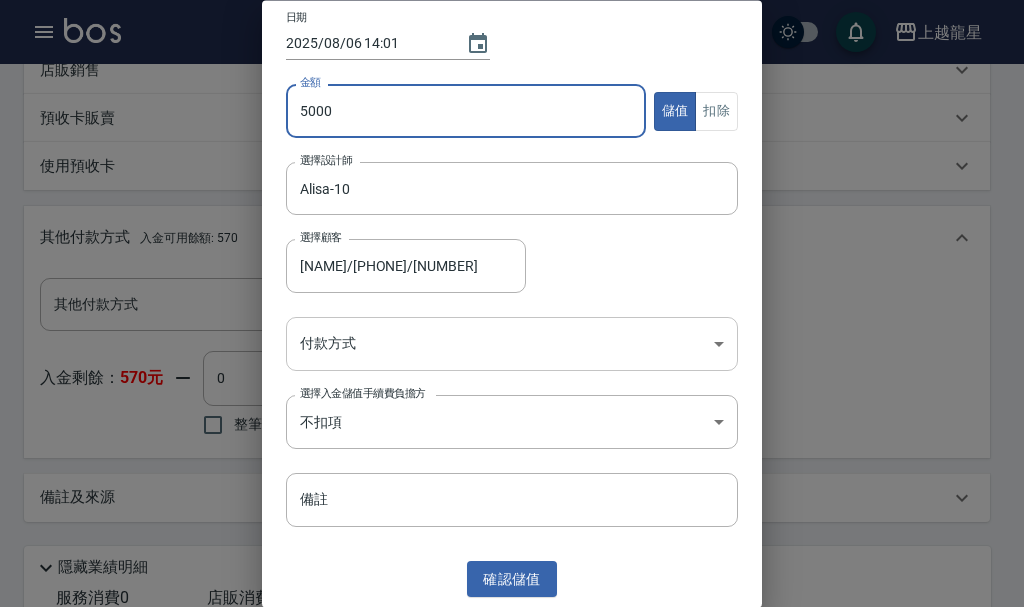 type on "5000" 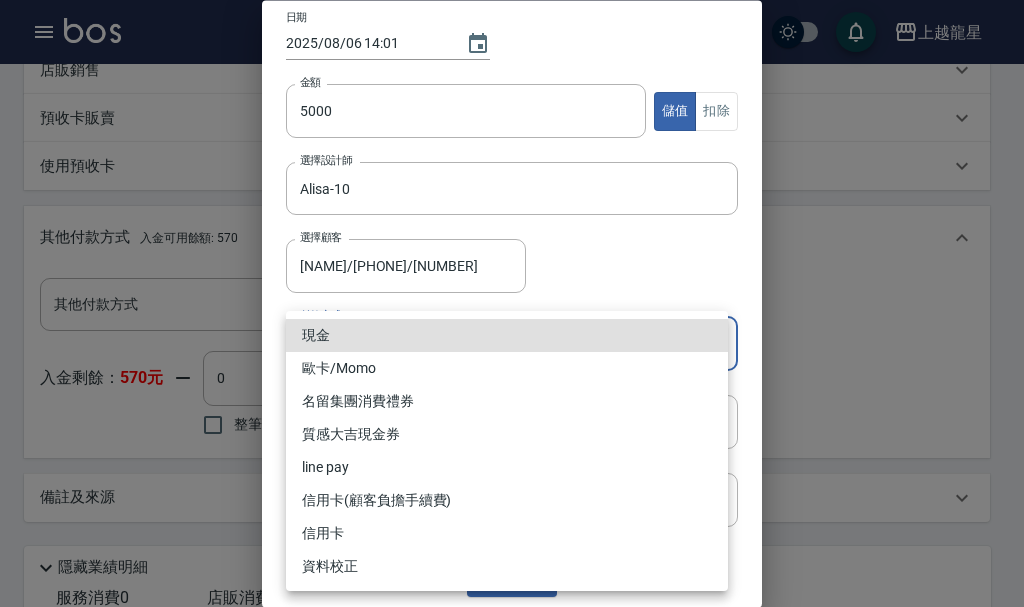 click on "現金" at bounding box center [507, 335] 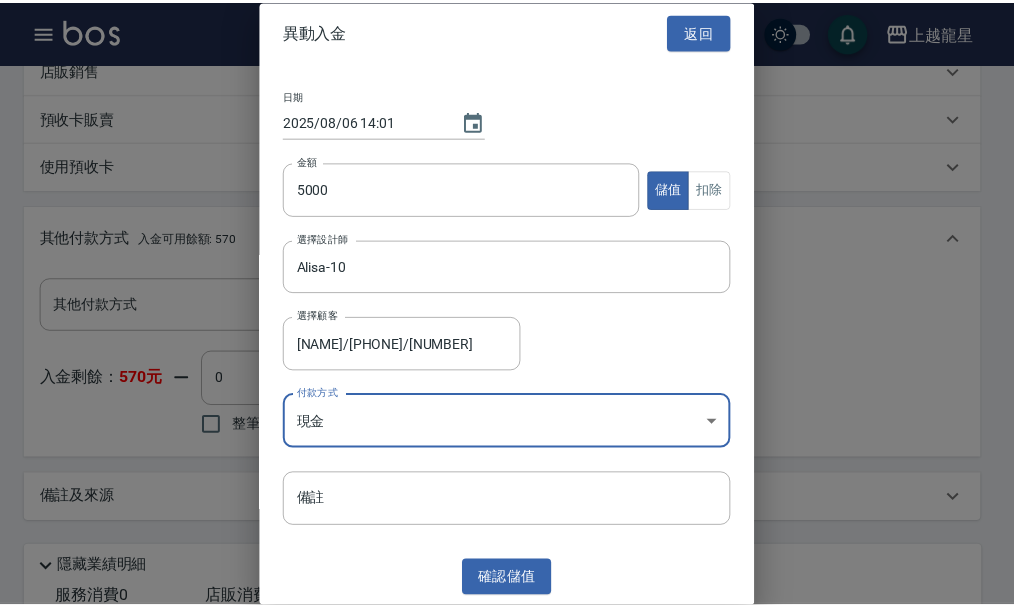 scroll, scrollTop: 3, scrollLeft: 0, axis: vertical 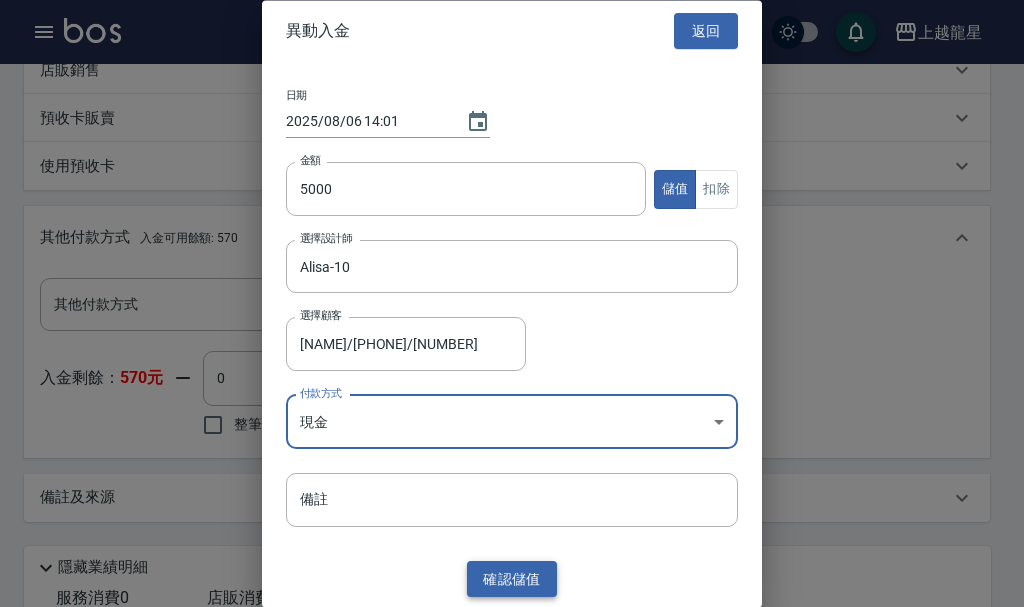 click on "確認 儲值" at bounding box center (512, 579) 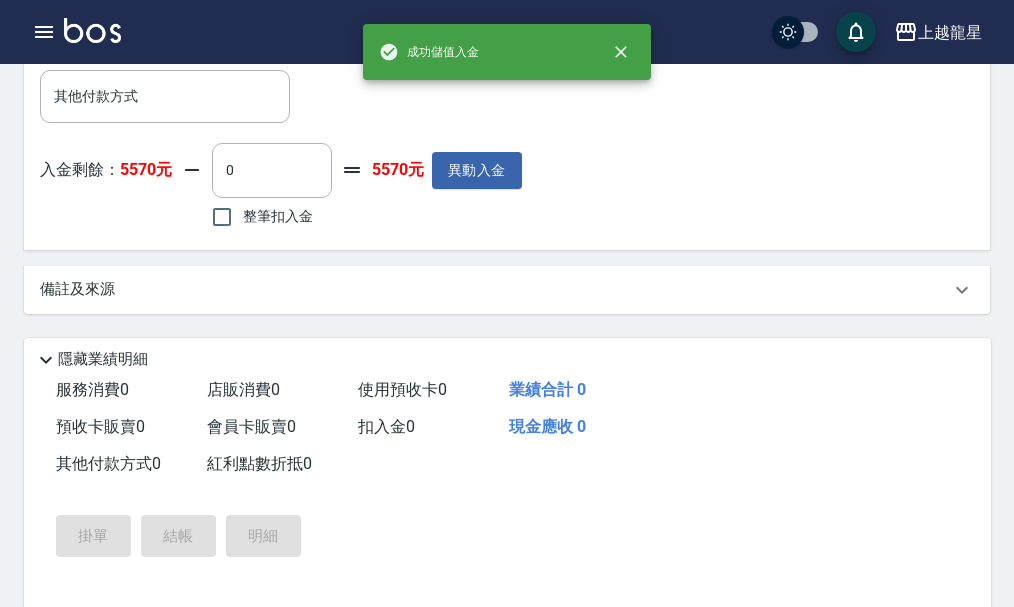 scroll, scrollTop: 762, scrollLeft: 0, axis: vertical 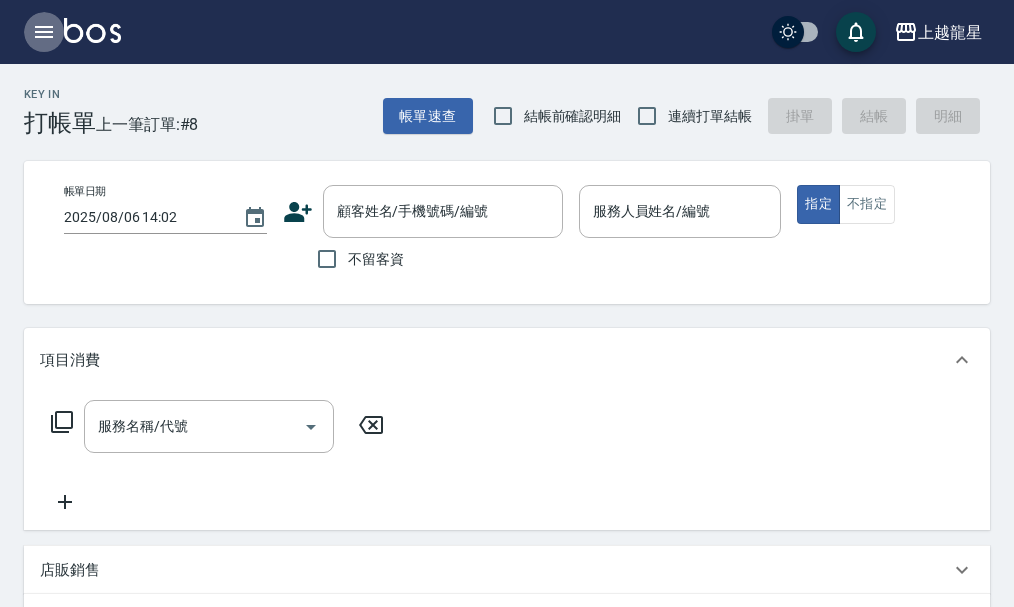 click 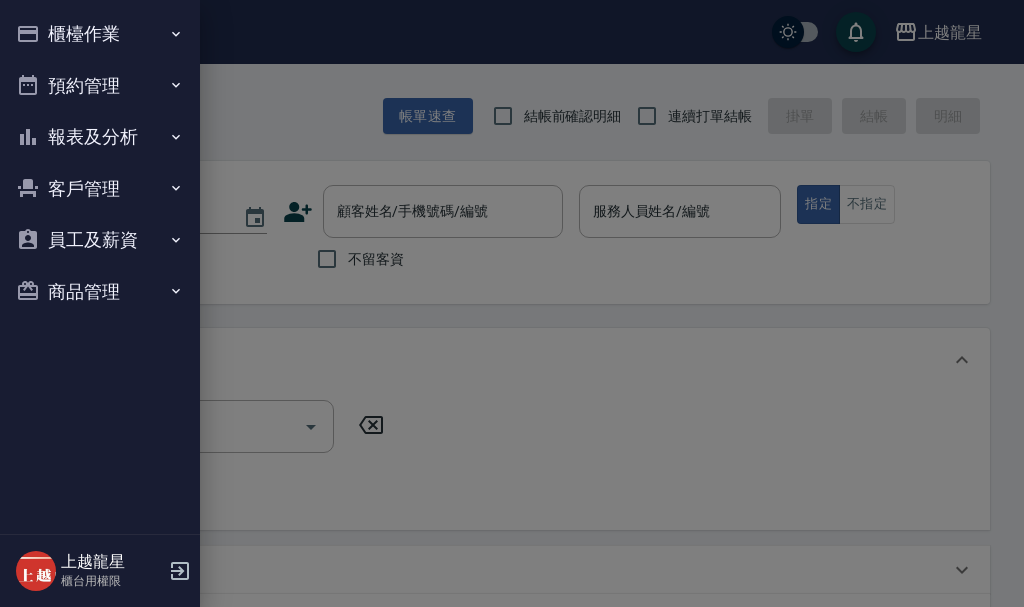 click on "櫃檯作業" at bounding box center [100, 34] 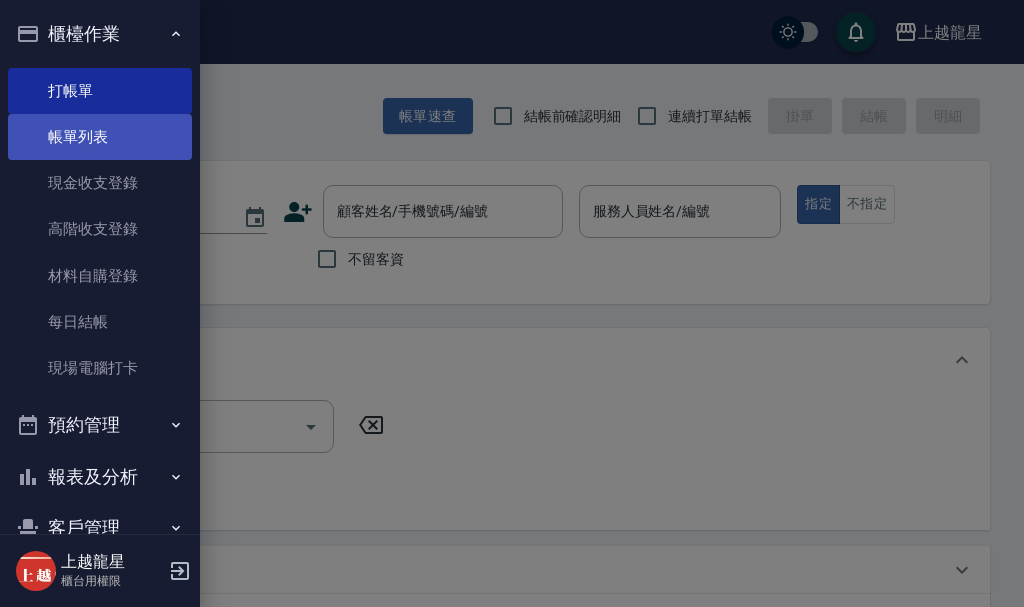 click on "帳單列表" at bounding box center [100, 137] 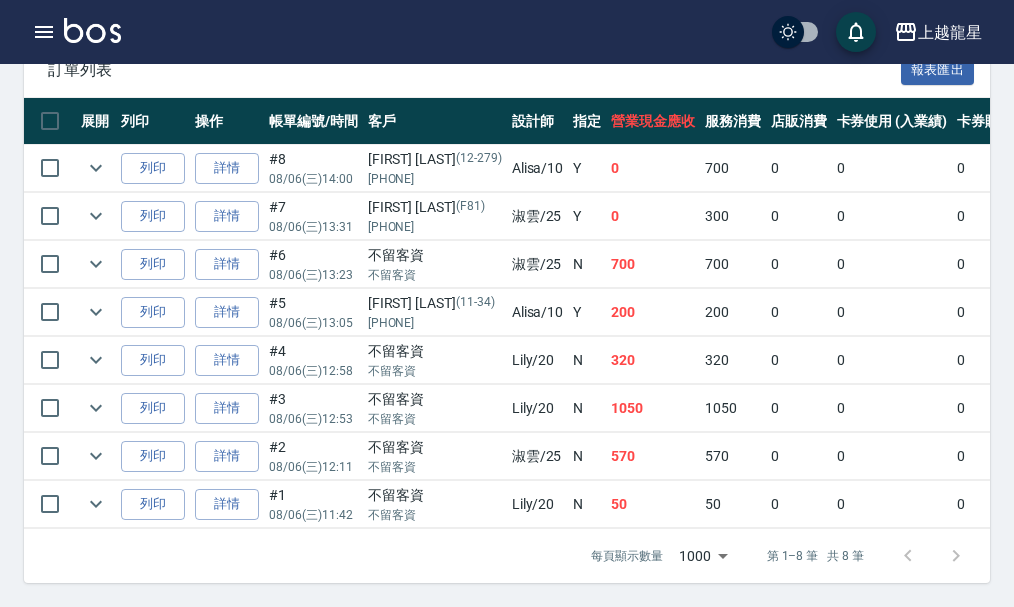 scroll, scrollTop: 598, scrollLeft: 0, axis: vertical 